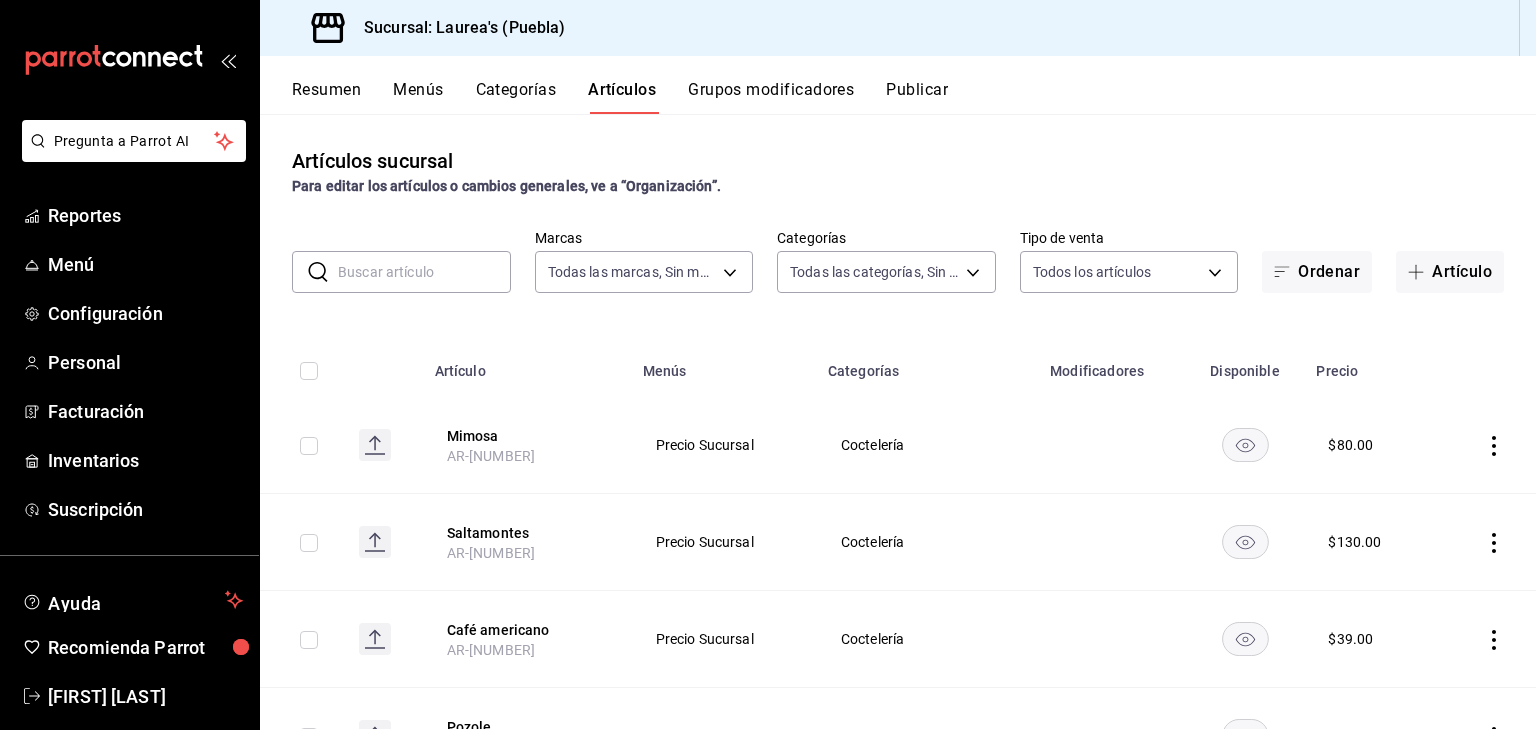 scroll, scrollTop: 0, scrollLeft: 0, axis: both 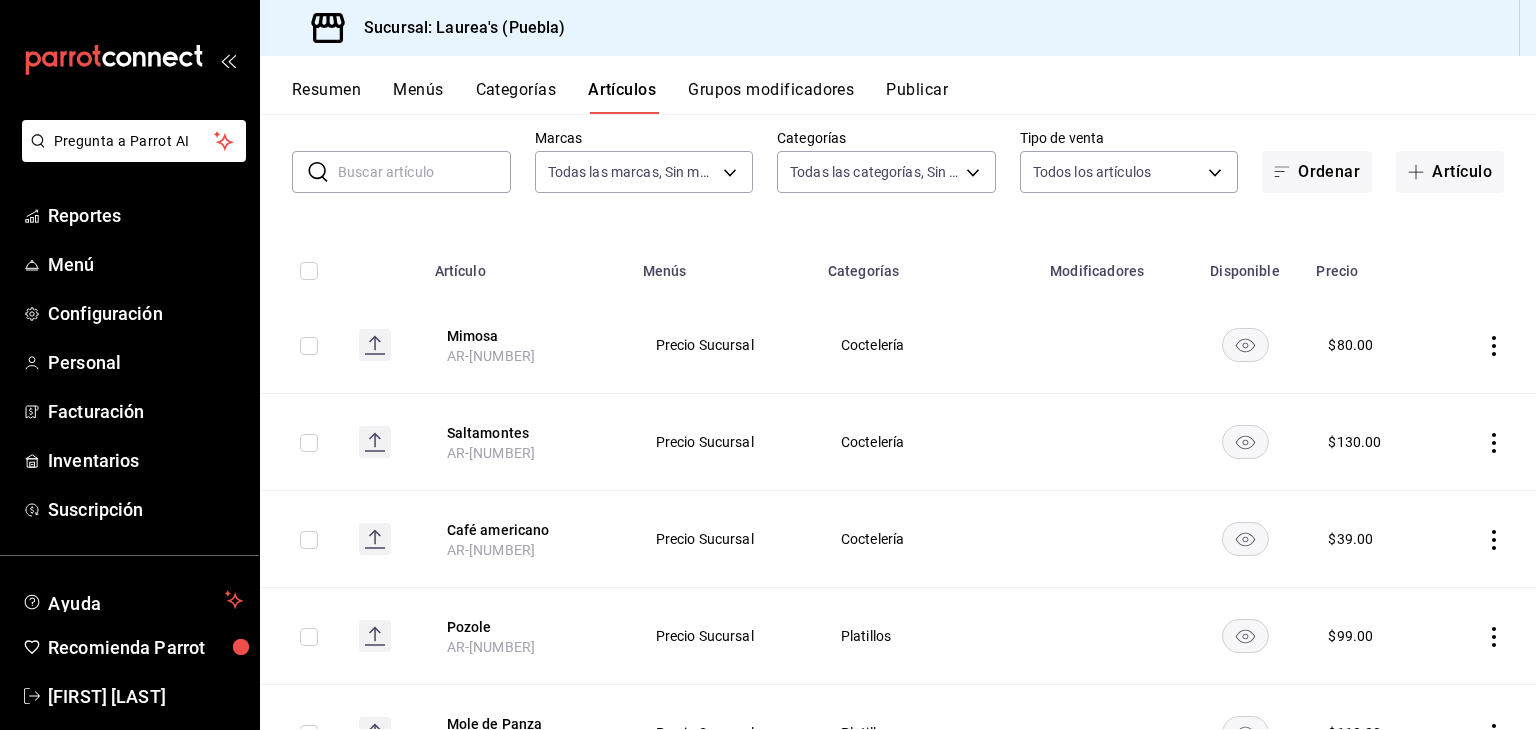 click on "Resumen" at bounding box center (326, 97) 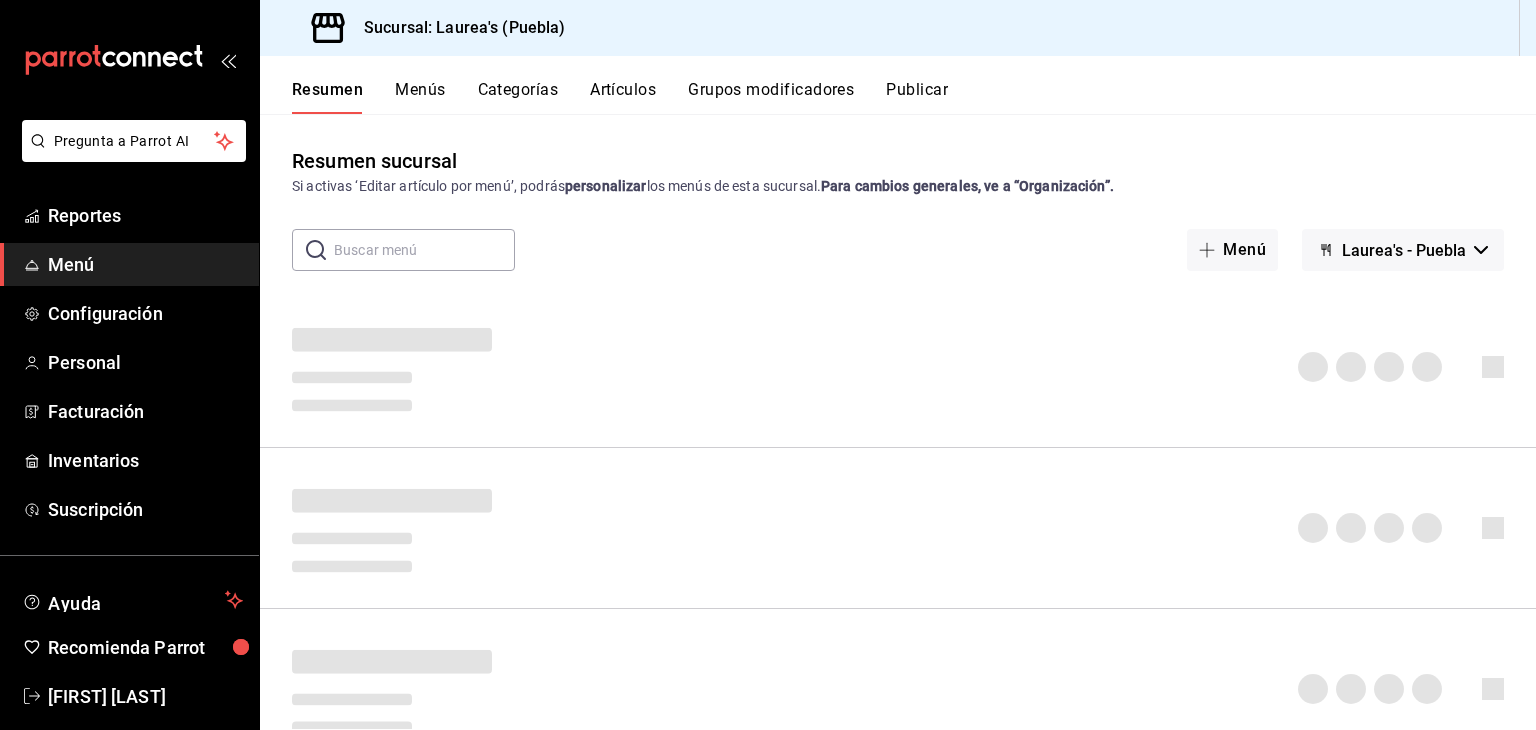 scroll, scrollTop: 0, scrollLeft: 0, axis: both 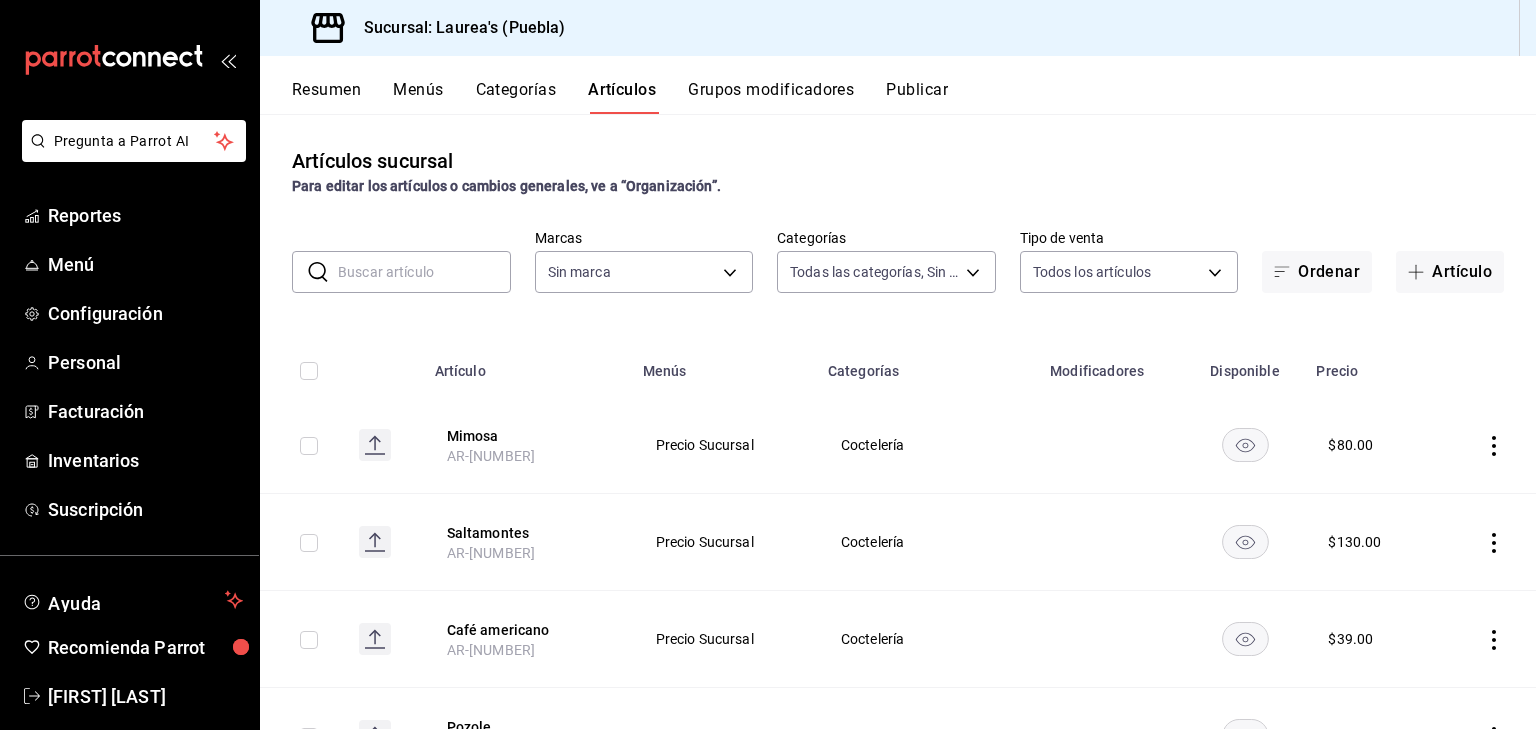 type on "63684eec-a157-4192-b5f1-ee9495547d00,edc6107f-2152-455a-a074-3301ce1945c0,5e38650b-1e6a-4397-8905-7dbd945ff1ff,d6be5238-c06b-48a0-a4a3-6e86547f25b3,dfaf750f-6111-4ef9-ada3-2b96a16cfb4c,20e1731f-0511-4676-a1a1-415e88f11c83,7a71bbca-e9ba-4a38-9191-9271796c83fa,7a8185f7-70df-4f4d-b102-c5d27ed5989c,ebfec1b6-b89d-4afc-82b5-6ab0eb71fa4e,110f46db-fcdd-491e-8a44-032418a3c4f1,11498f1f-8c2e-4fe1-817f-77f28ac16638,e871adfd-c7ec-4128-9ccb-a634e50dd84d,b043866e-0539-4408-acb0-4155bcadba23,b1d8b97f-e4a8-4527-8e06-626ba09eac35,5d13dfb4-c469-4286-a3b9-a674506255ff,e5757026-d557-4a05-bdb6-56891a8c39f8,a76b8205-e2b5-414e-b375-c55e55c88b4d,a6e73c9f-93c0-4103-97b5-96e0d298c67e,a35c5aa2-9e0a-4786-bd99-10e6153d6c13,426c1481-424b-4444-8df6-493494e90c82" 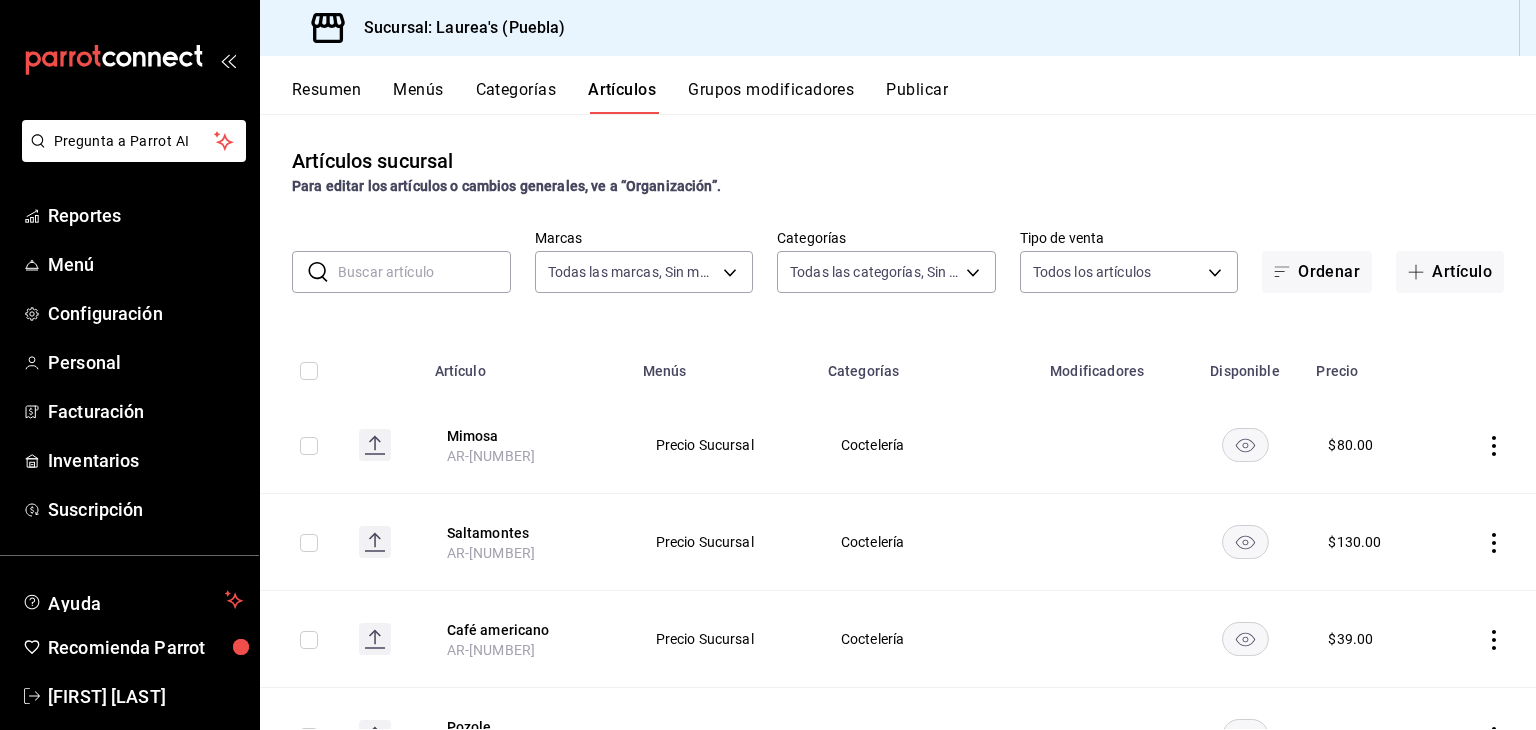 type on "7c749ec0-a870-4e3d-81e1-acde17211e35" 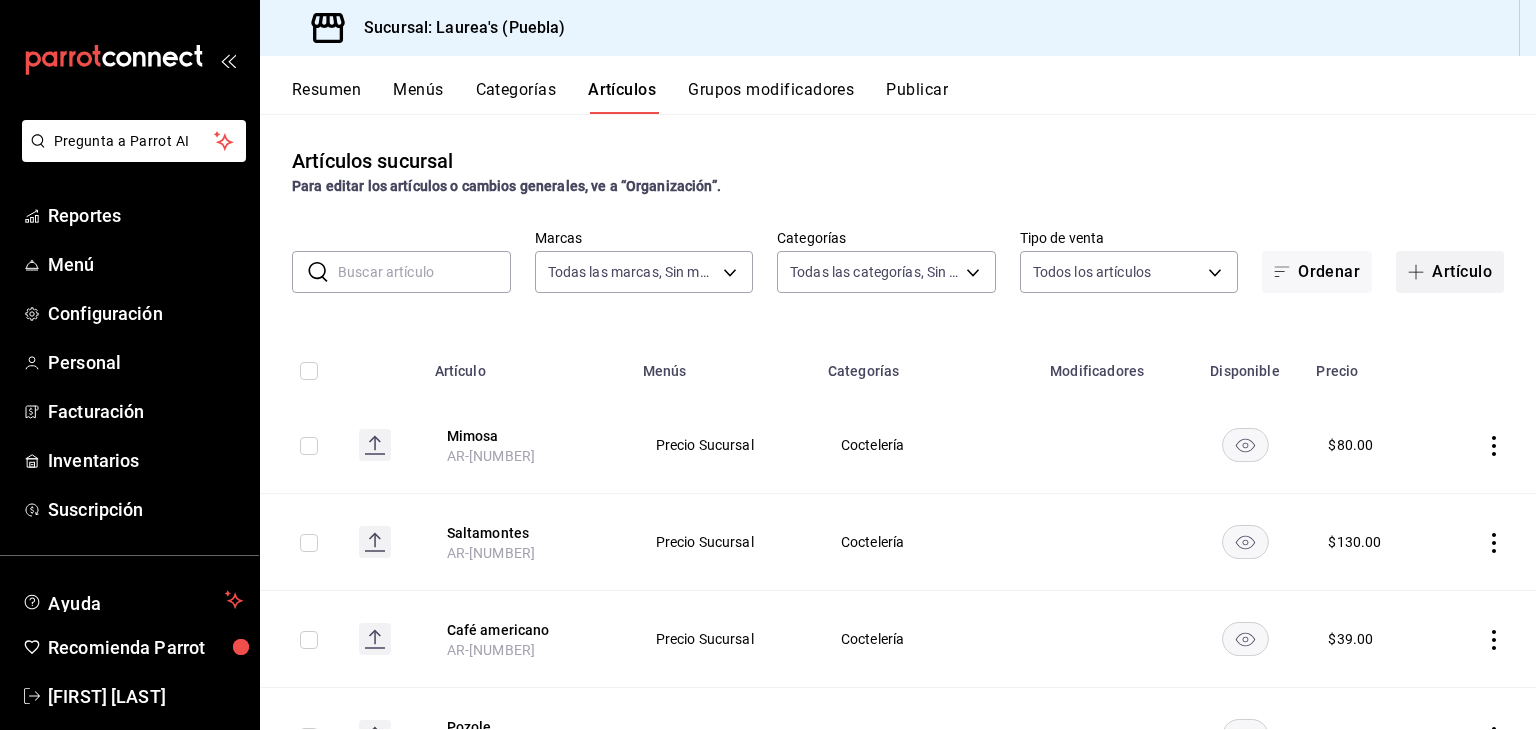 click on "Artículo" at bounding box center (1450, 272) 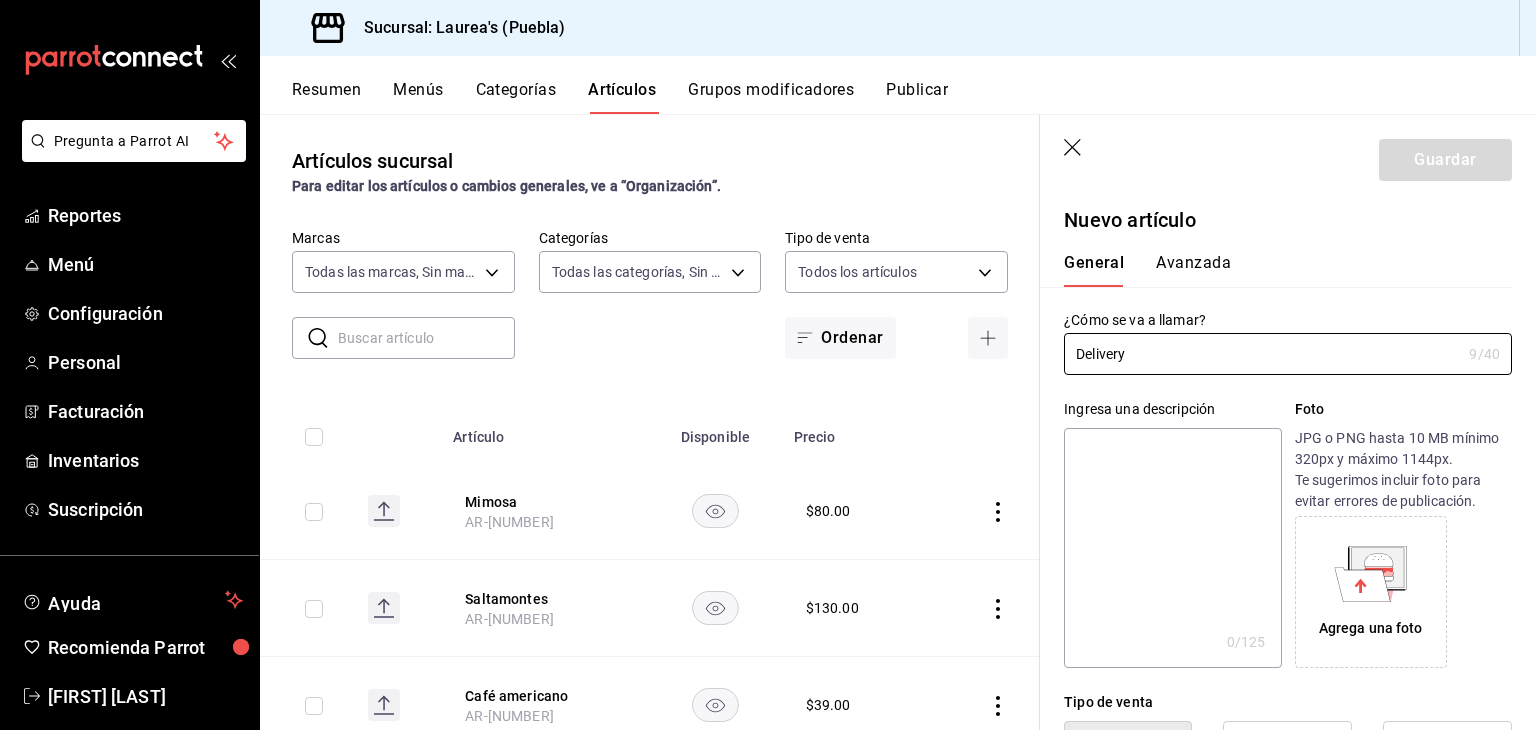 type on "Delivery" 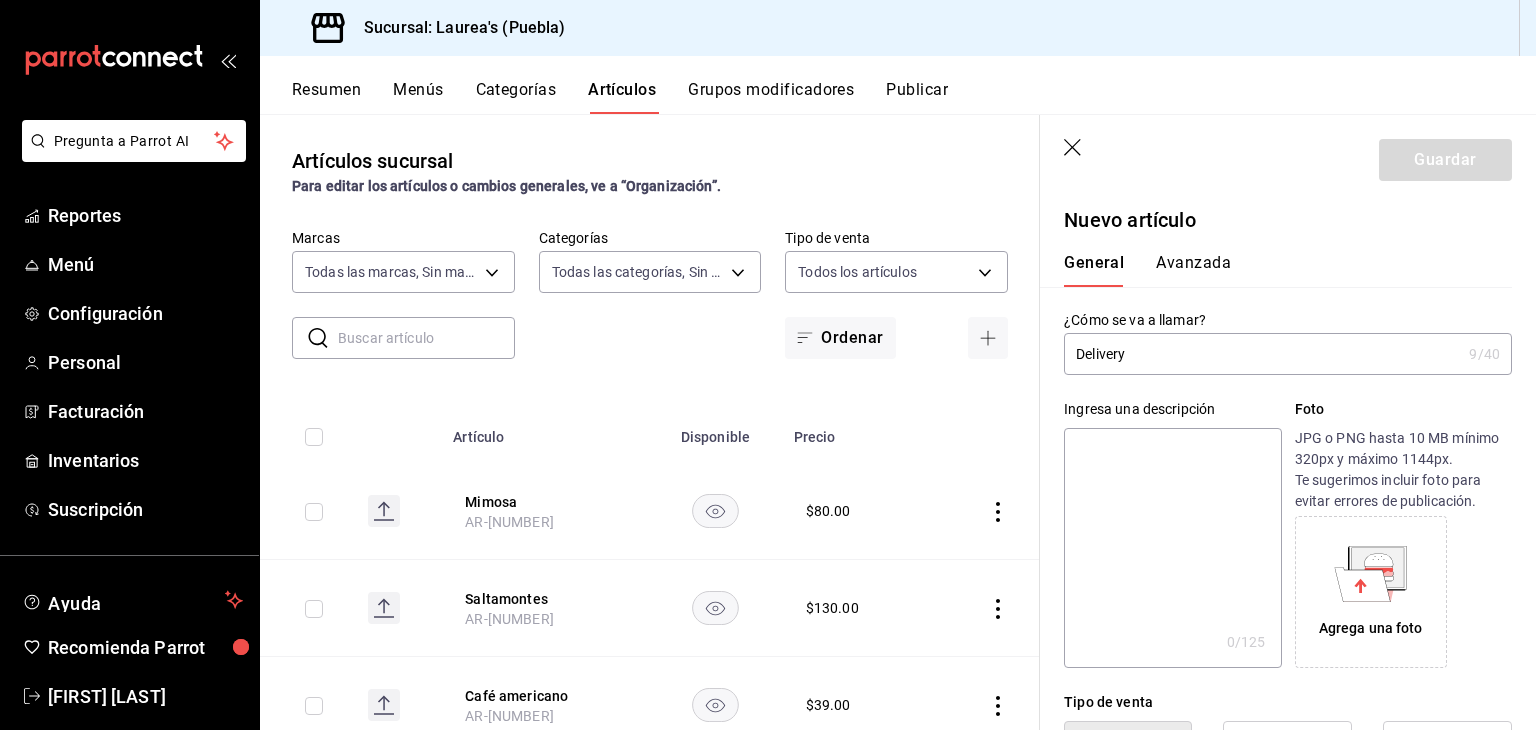 paste on "Delivery" 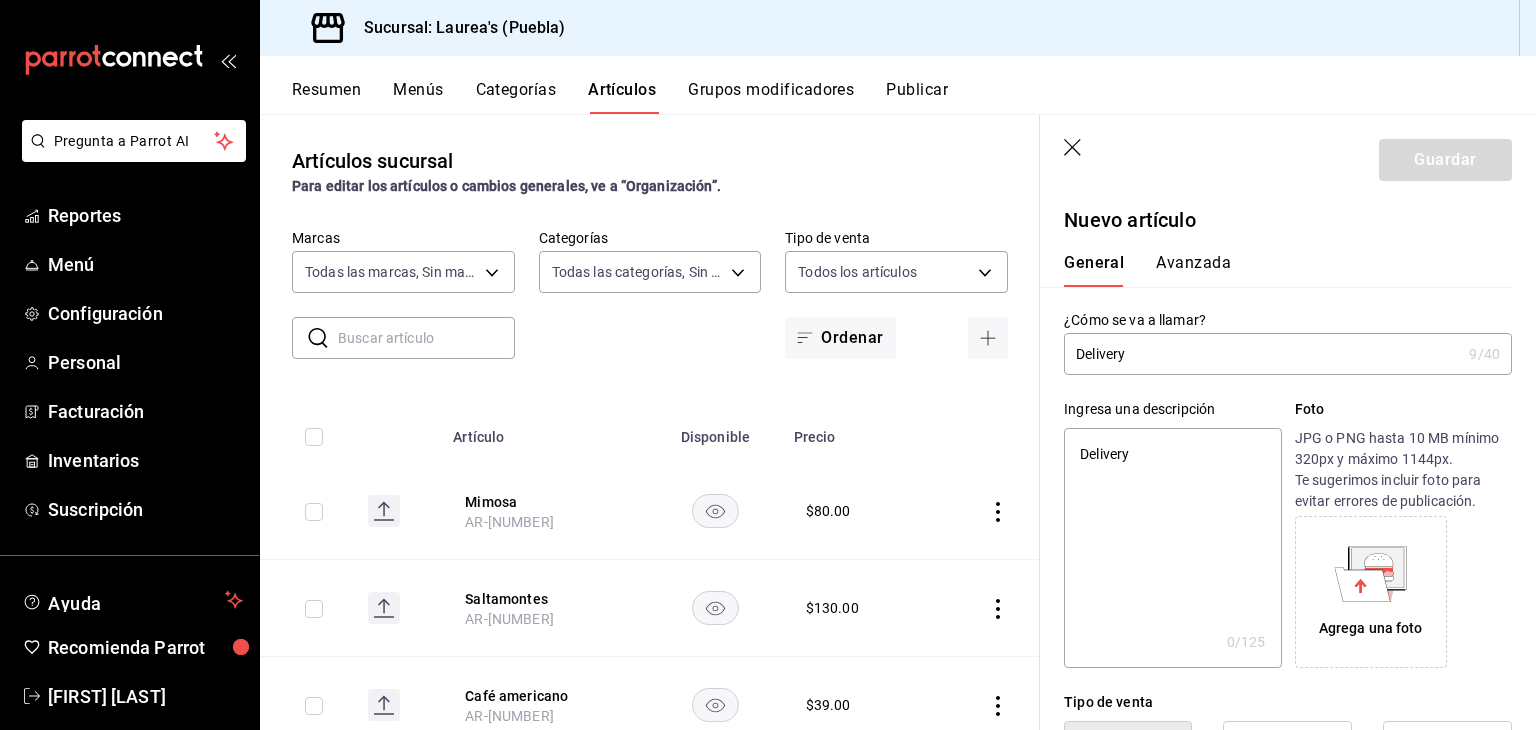 type on "x" 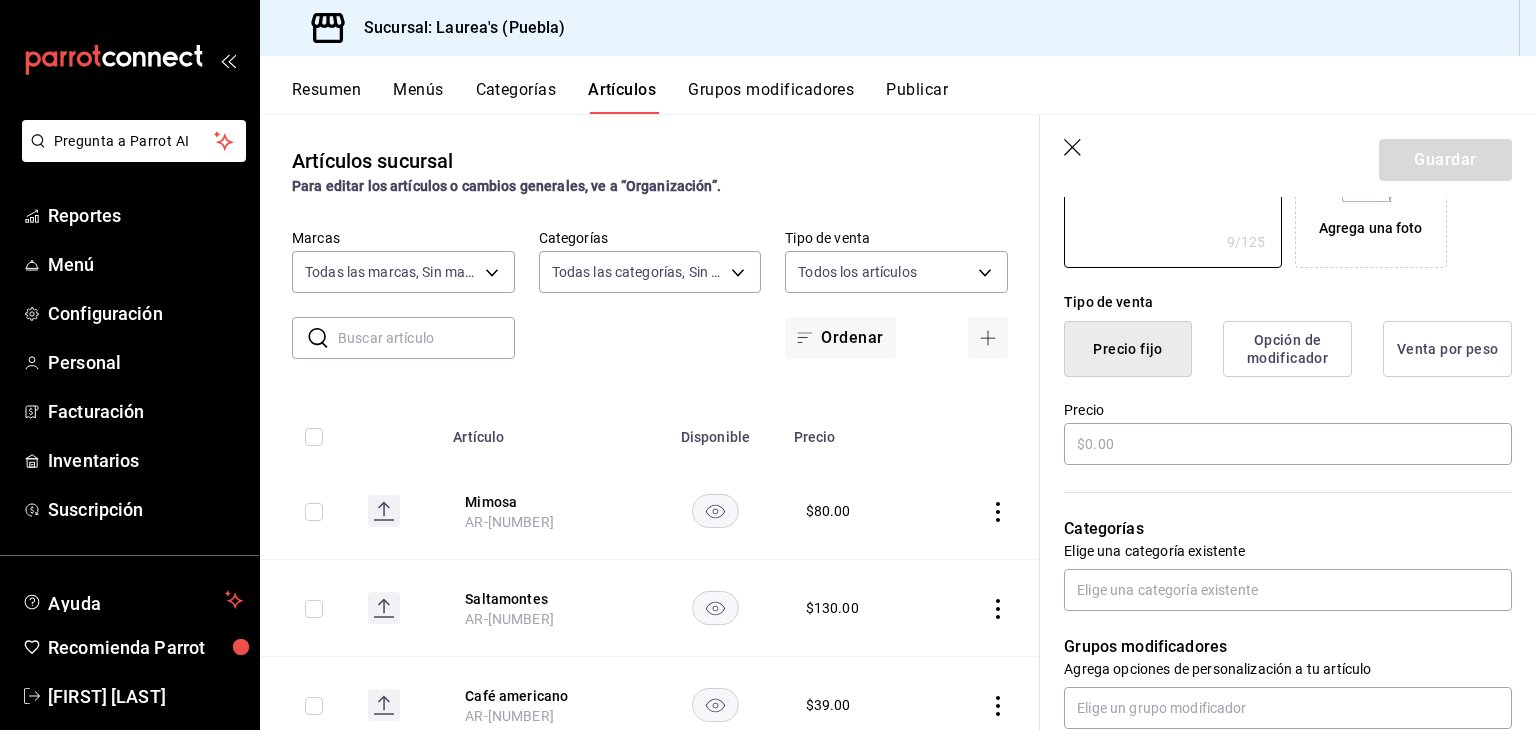 scroll, scrollTop: 500, scrollLeft: 0, axis: vertical 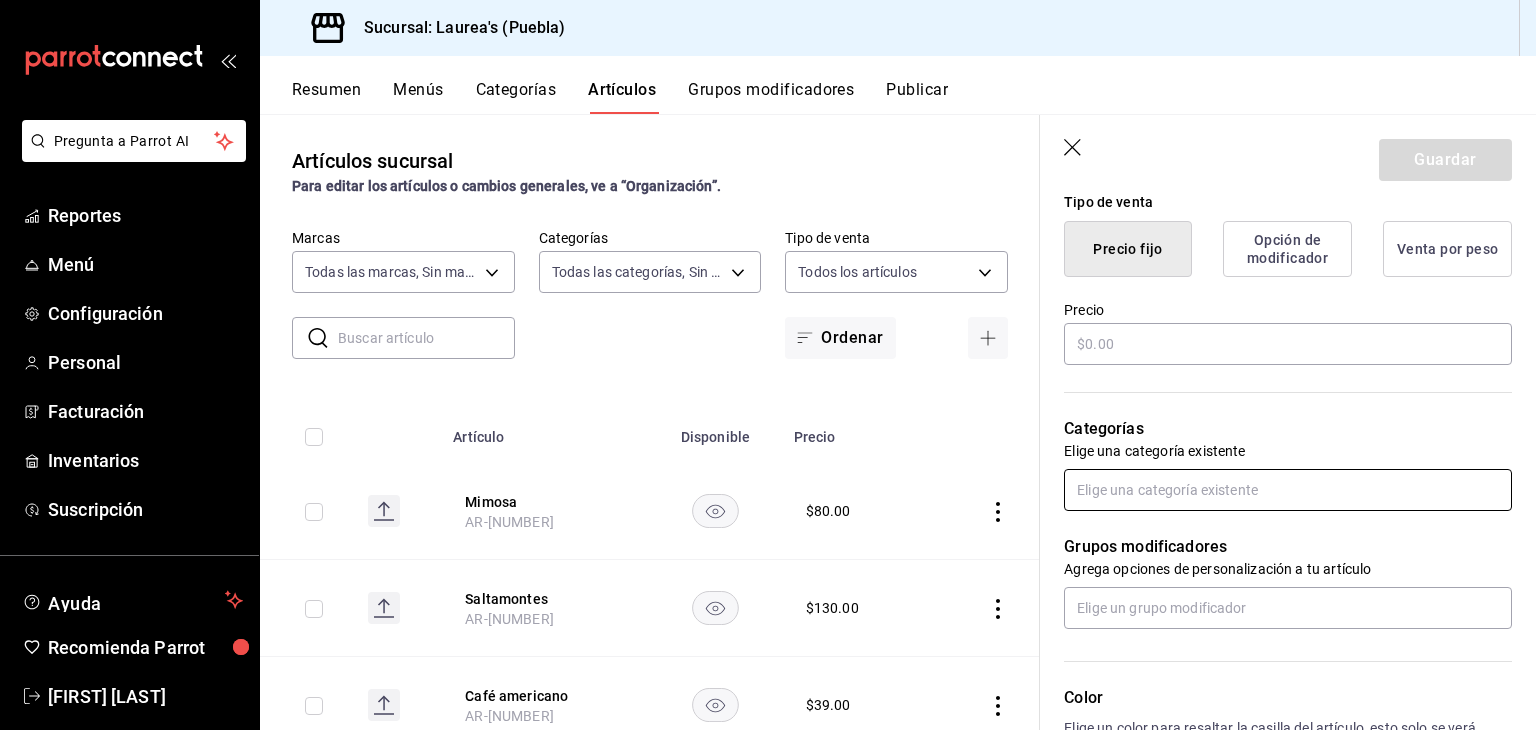 type on "Delivery" 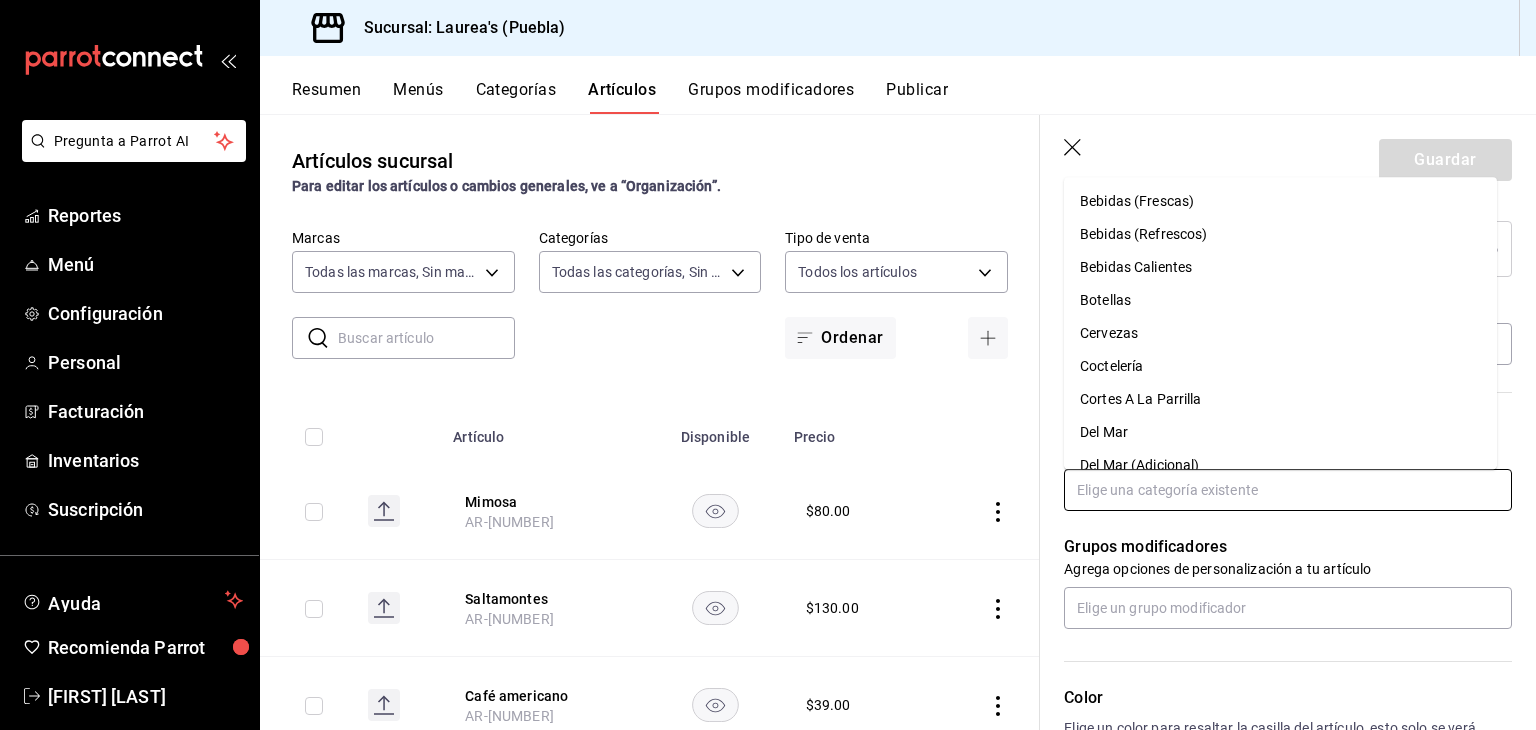 click at bounding box center [1288, 490] 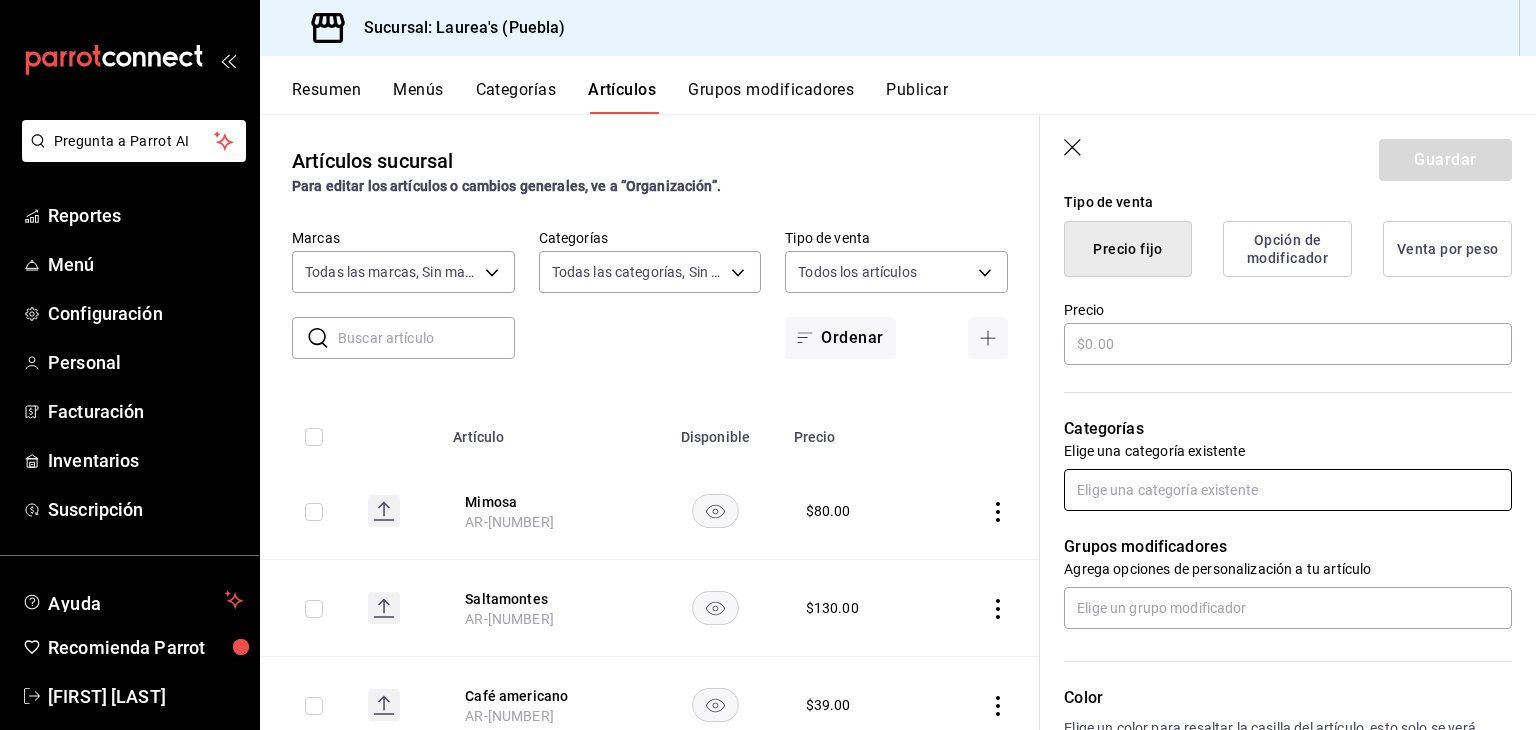 scroll, scrollTop: 300, scrollLeft: 0, axis: vertical 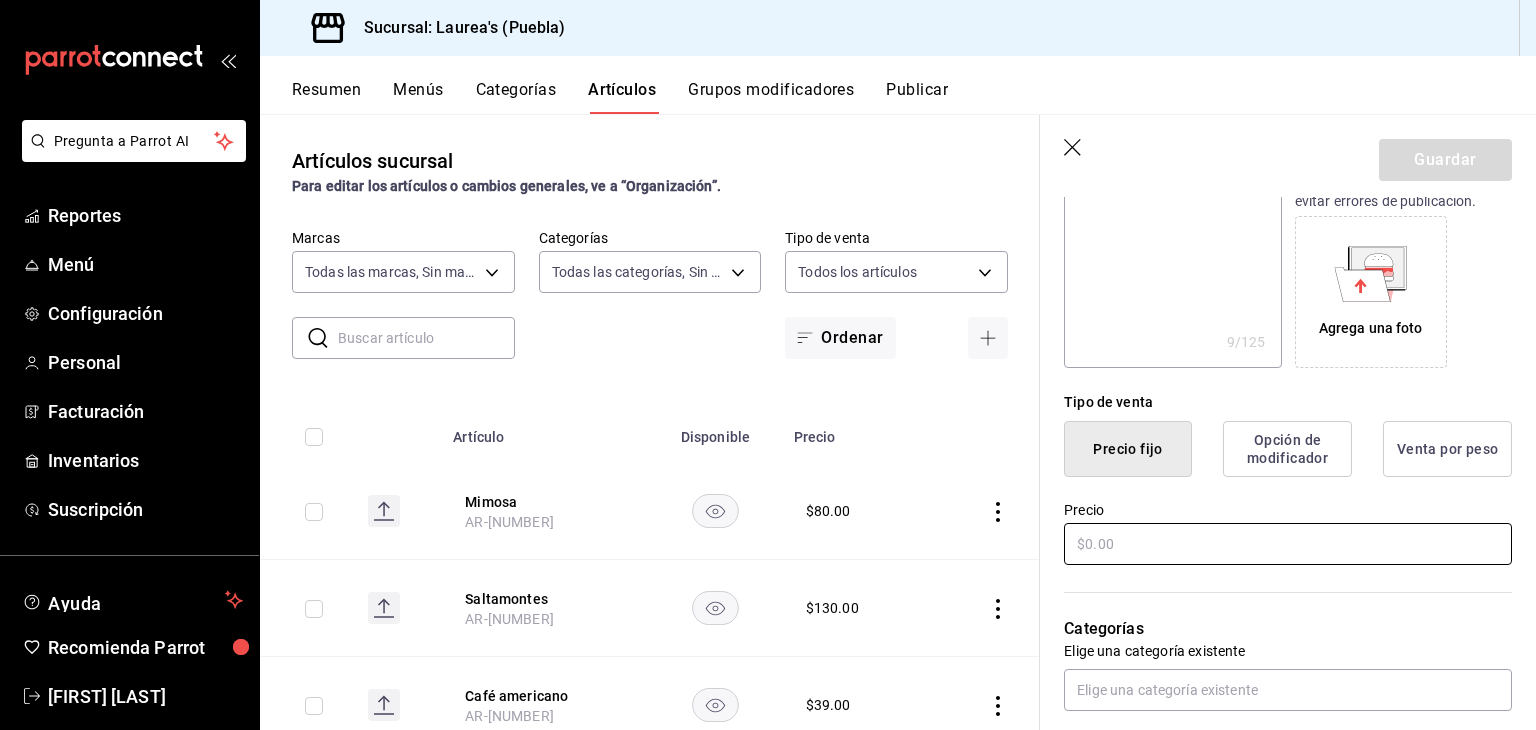 click at bounding box center [1288, 544] 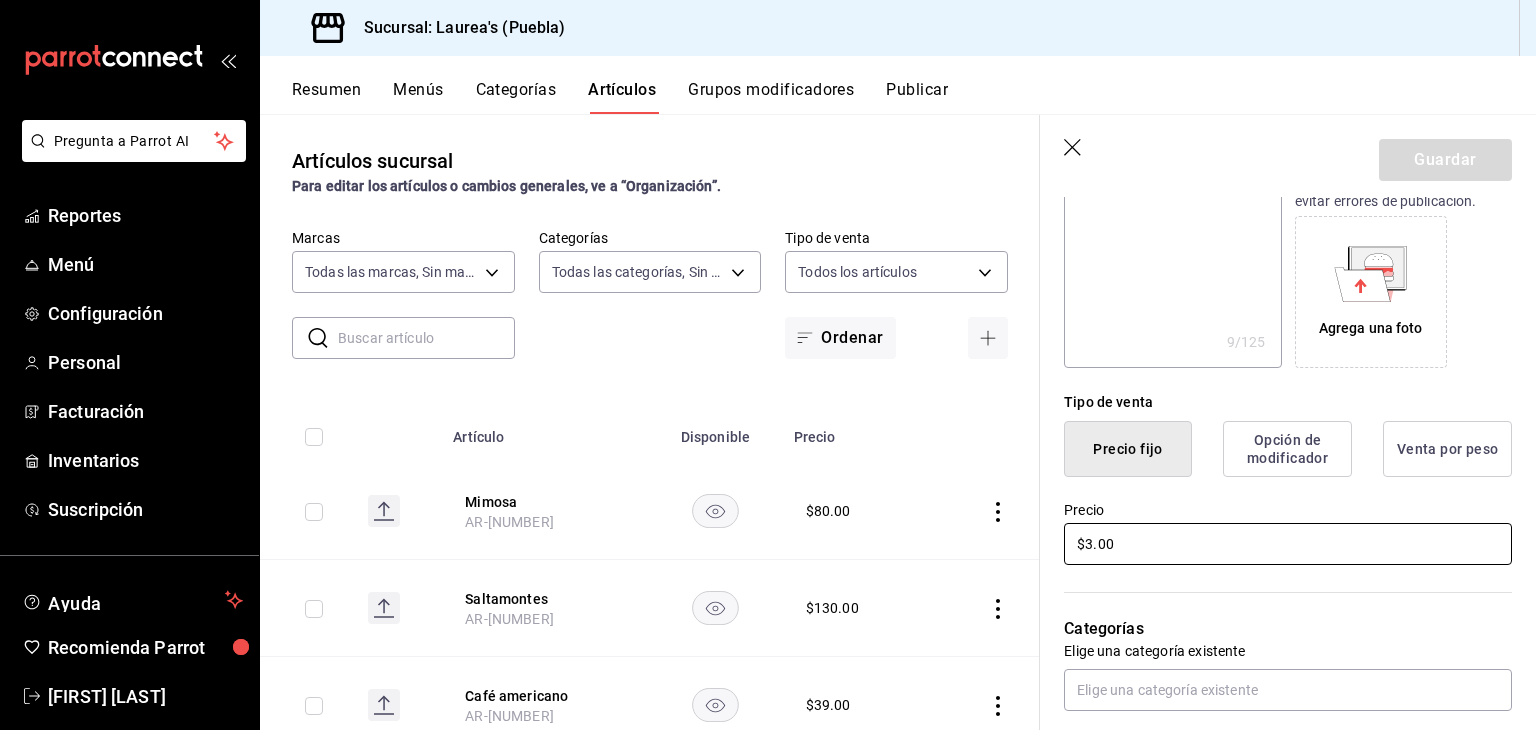 type on "$38.00" 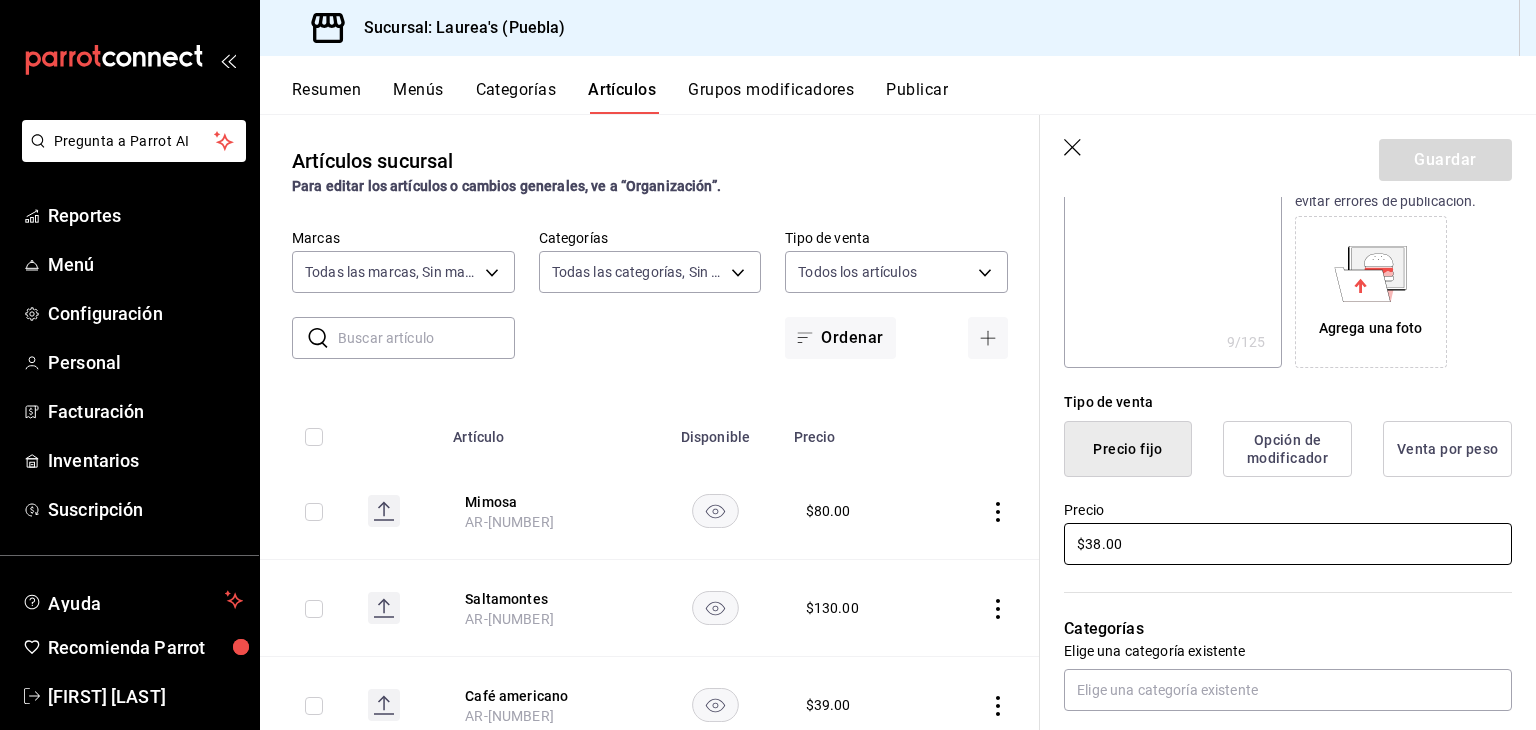 type on "x" 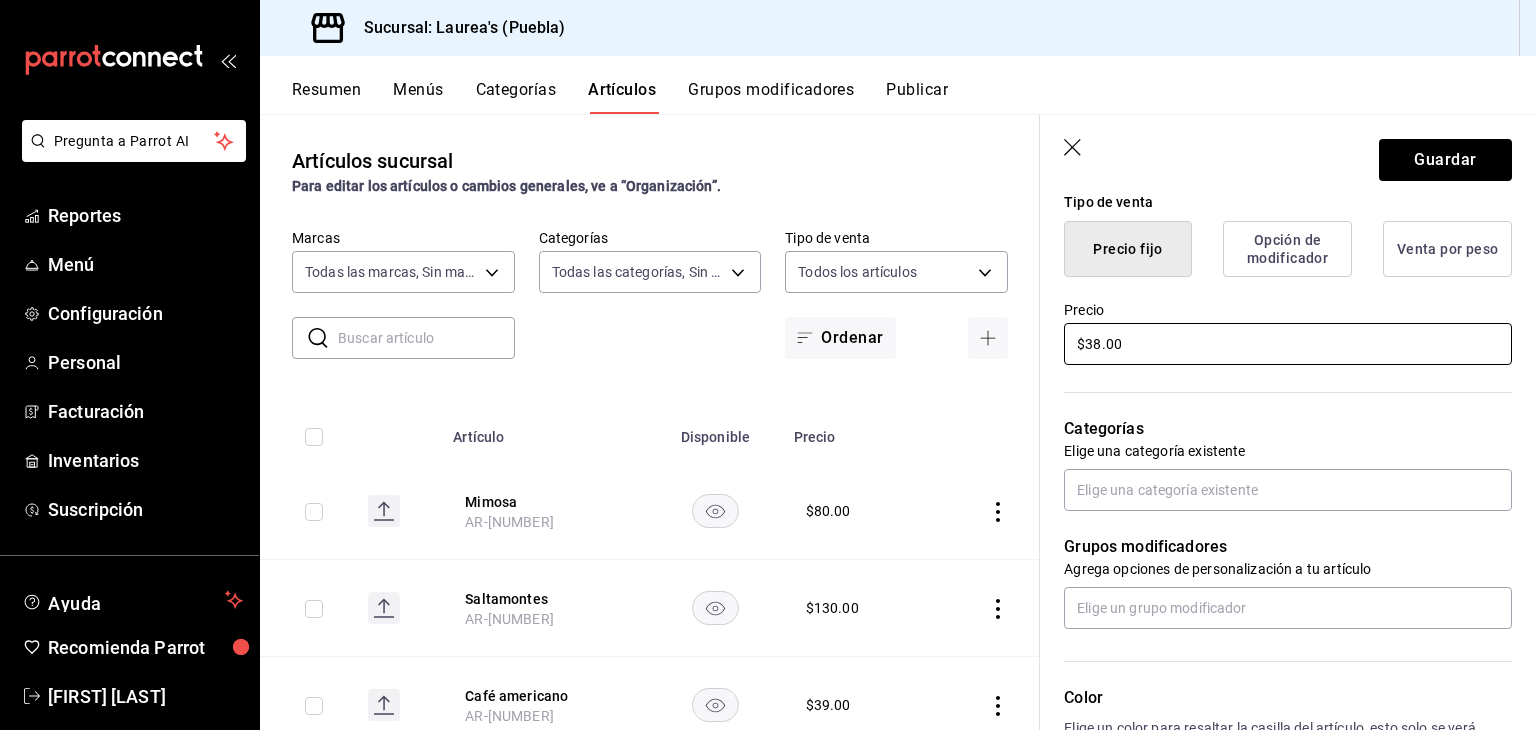 scroll, scrollTop: 600, scrollLeft: 0, axis: vertical 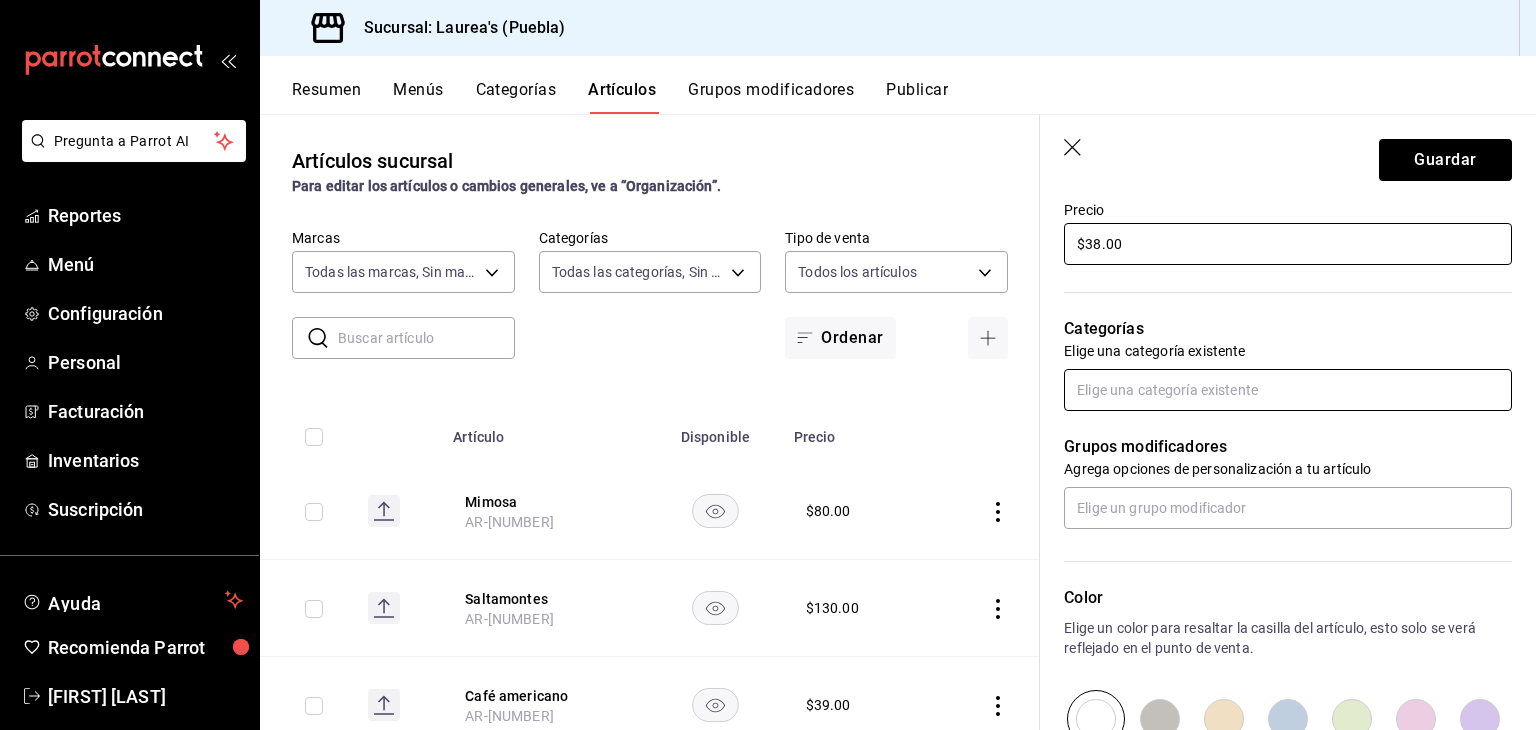 type on "$38.00" 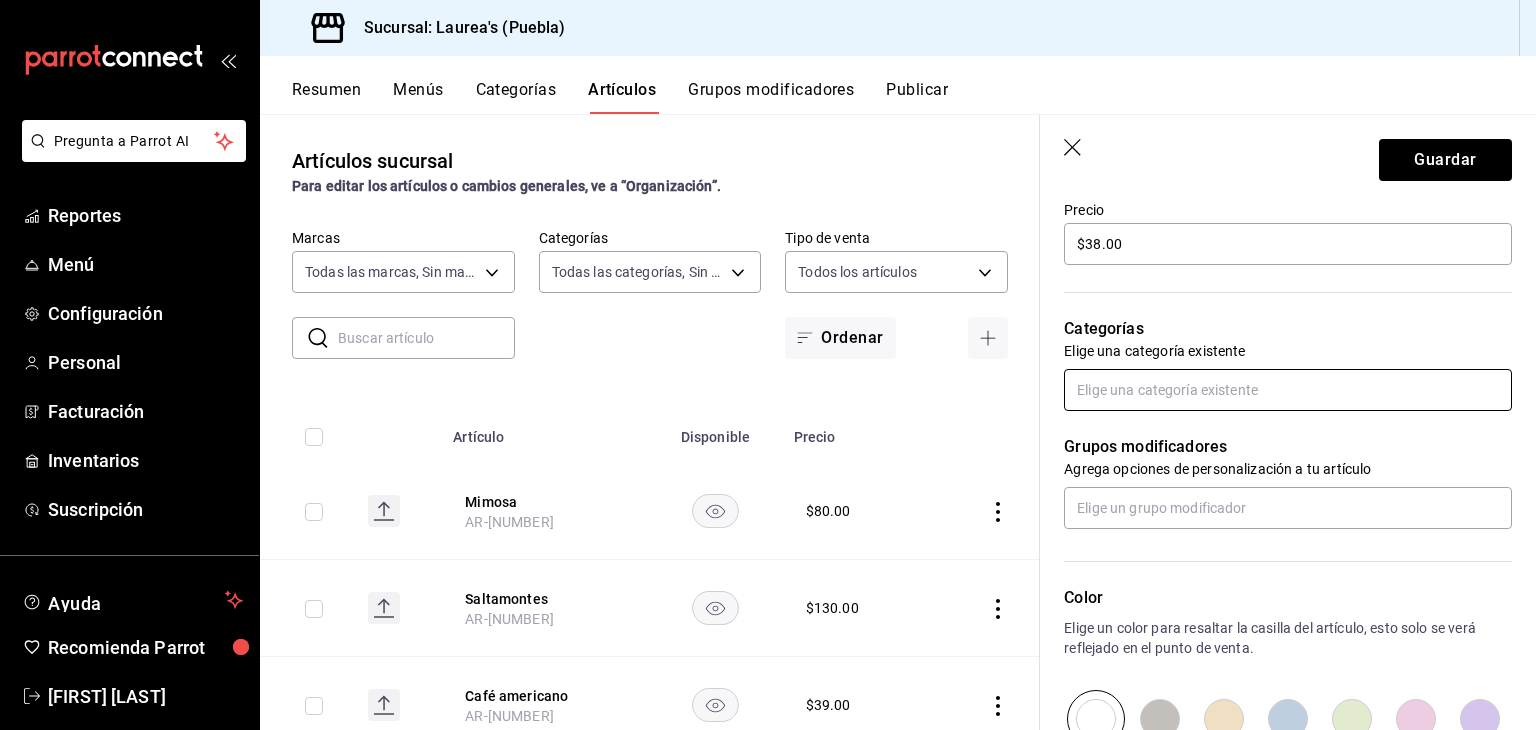 click at bounding box center [1288, 390] 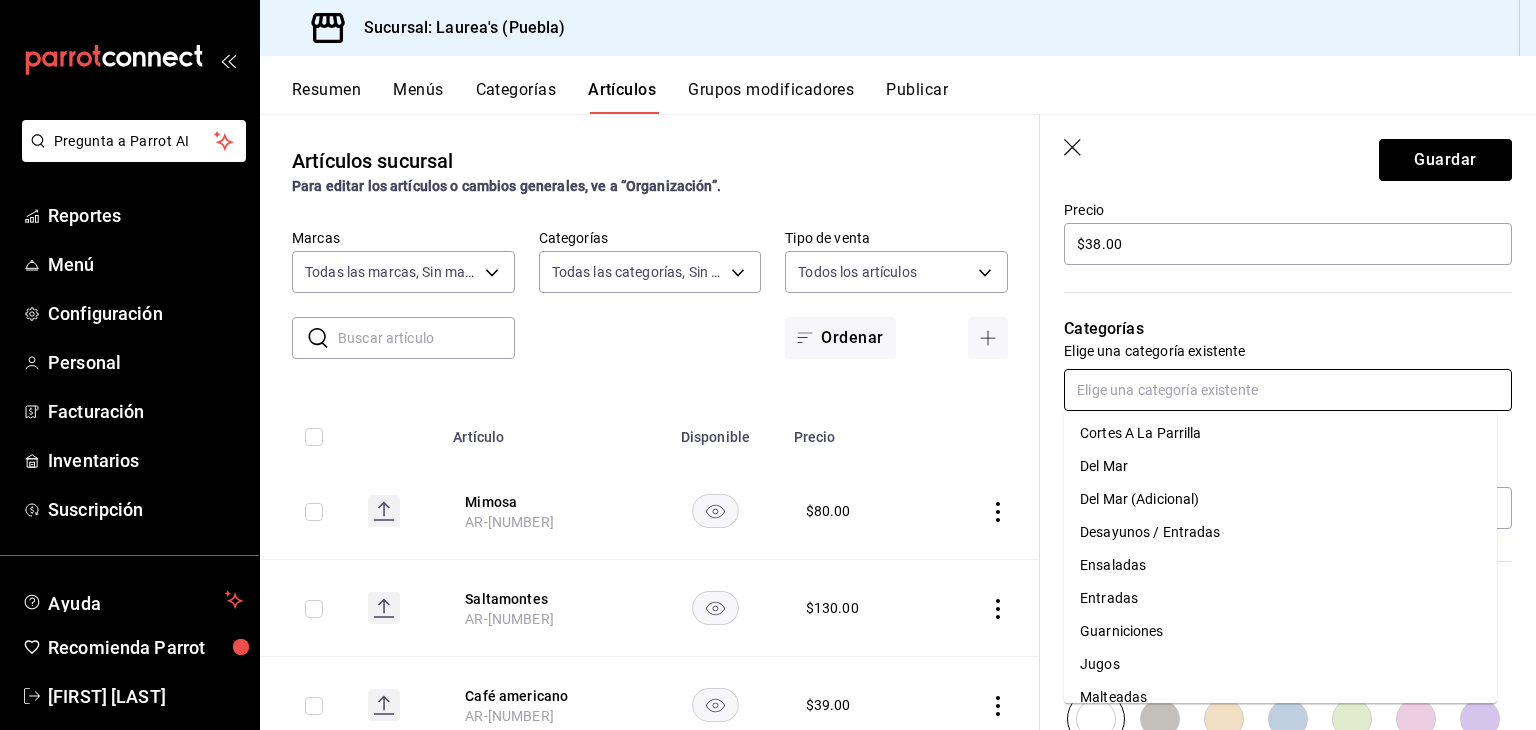 scroll, scrollTop: 300, scrollLeft: 0, axis: vertical 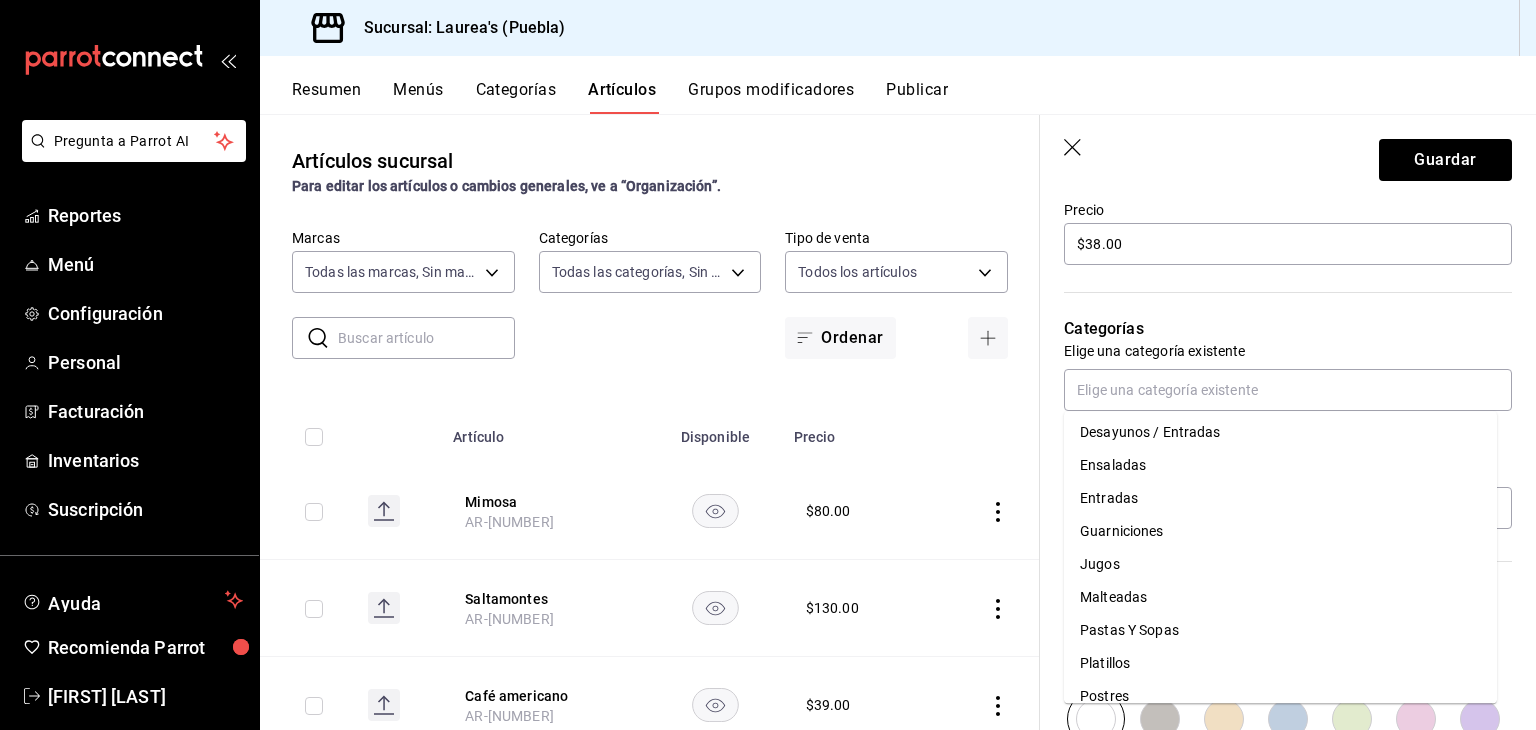 click on "Categorías" at bounding box center [1288, 329] 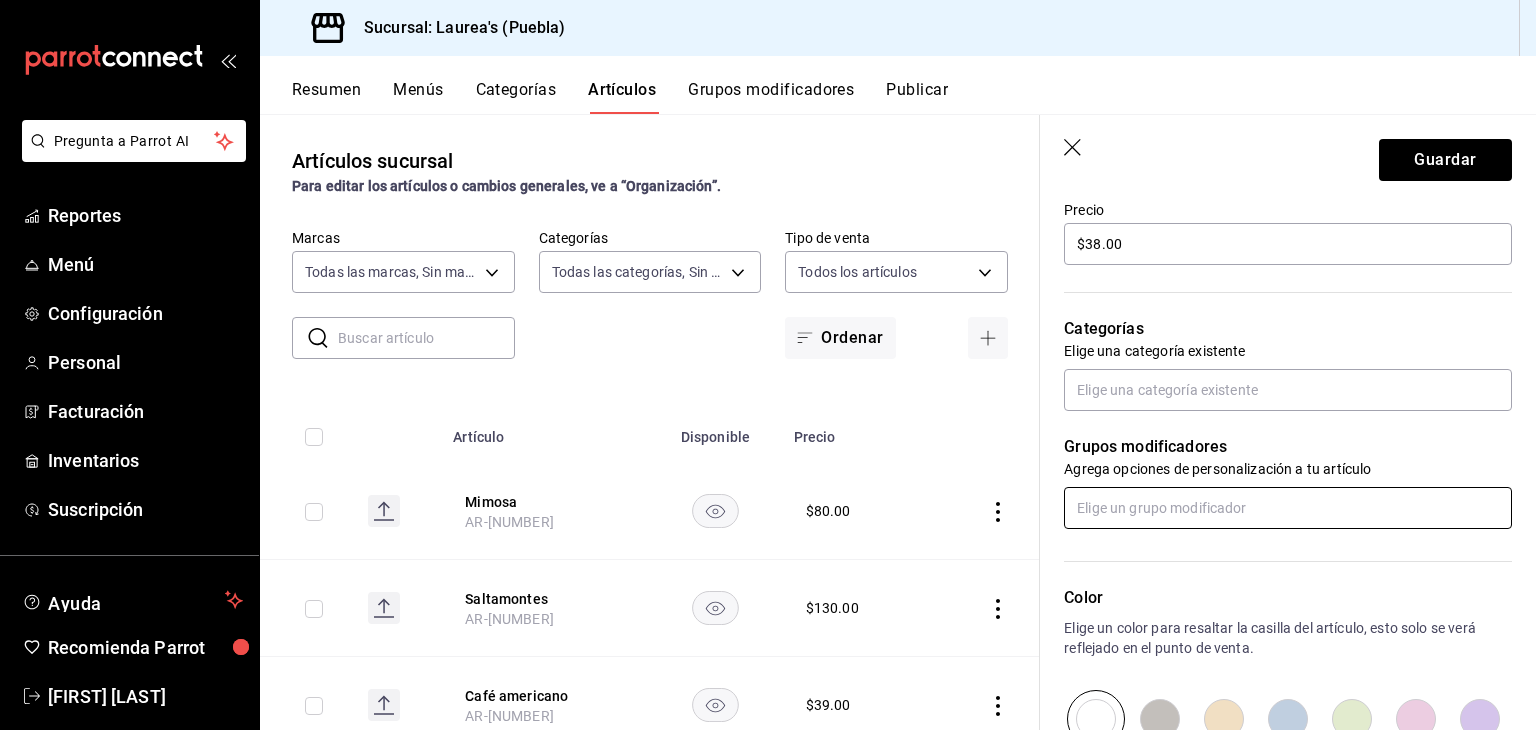 click at bounding box center (1288, 508) 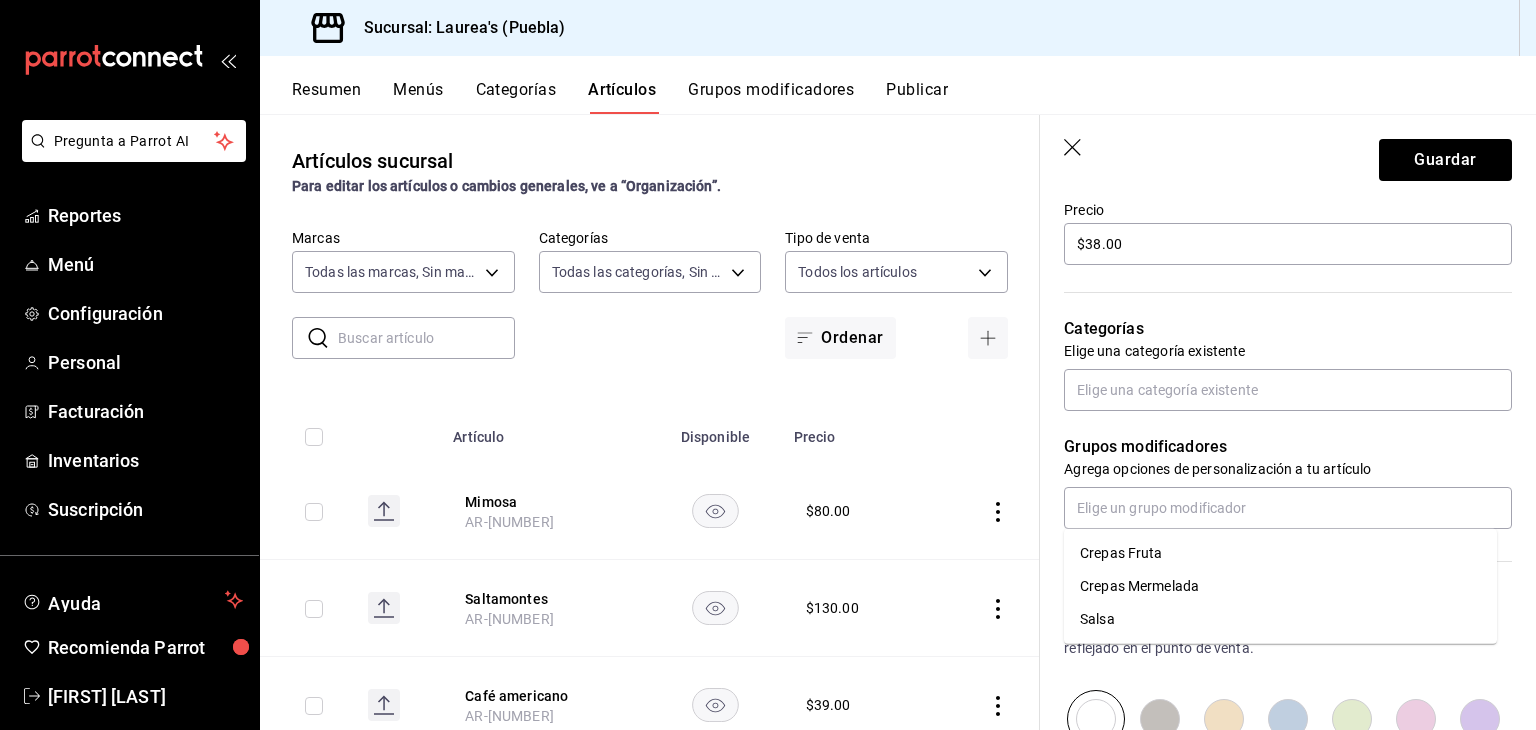 click on "Grupos modificadores Agrega opciones de personalización a tu artículo" at bounding box center [1276, 470] 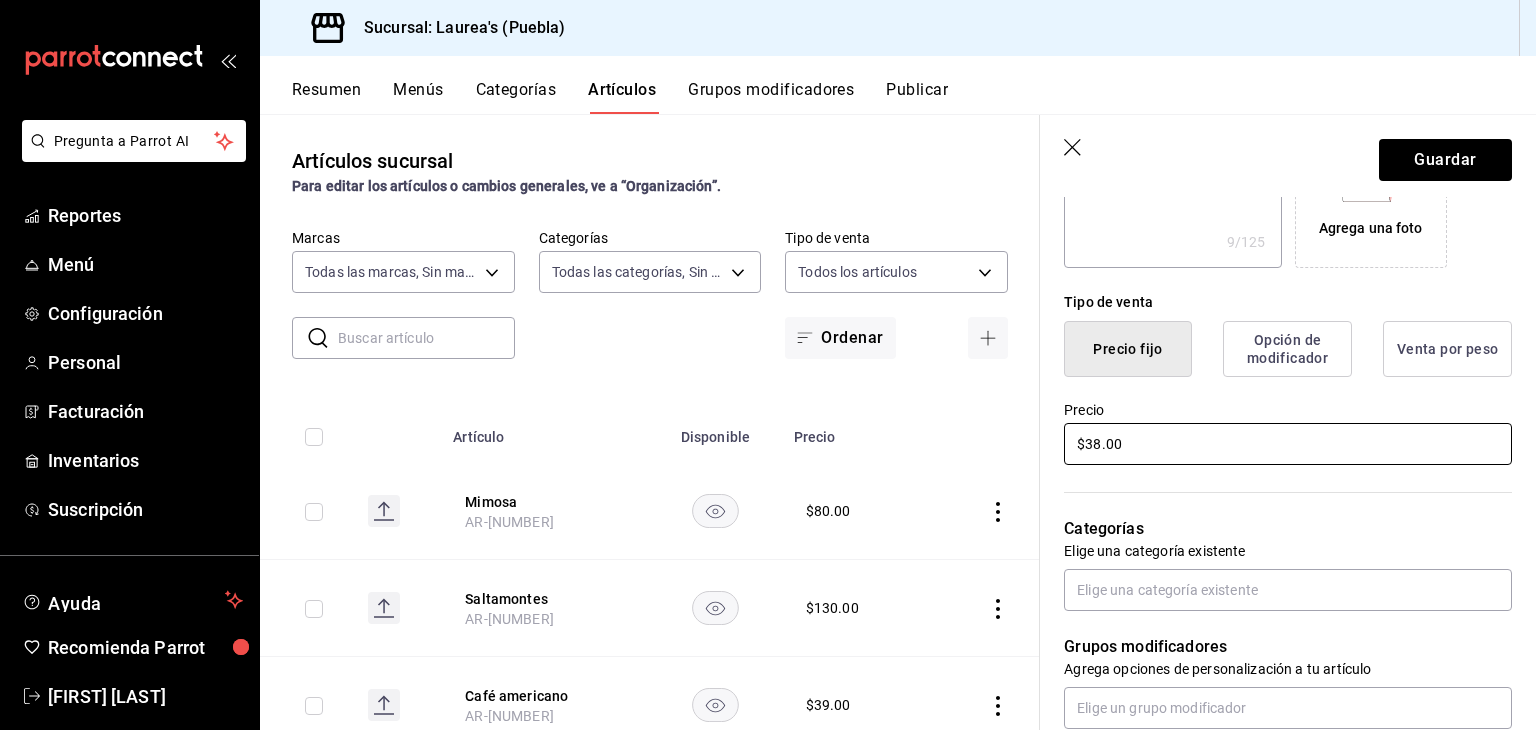 scroll, scrollTop: 500, scrollLeft: 0, axis: vertical 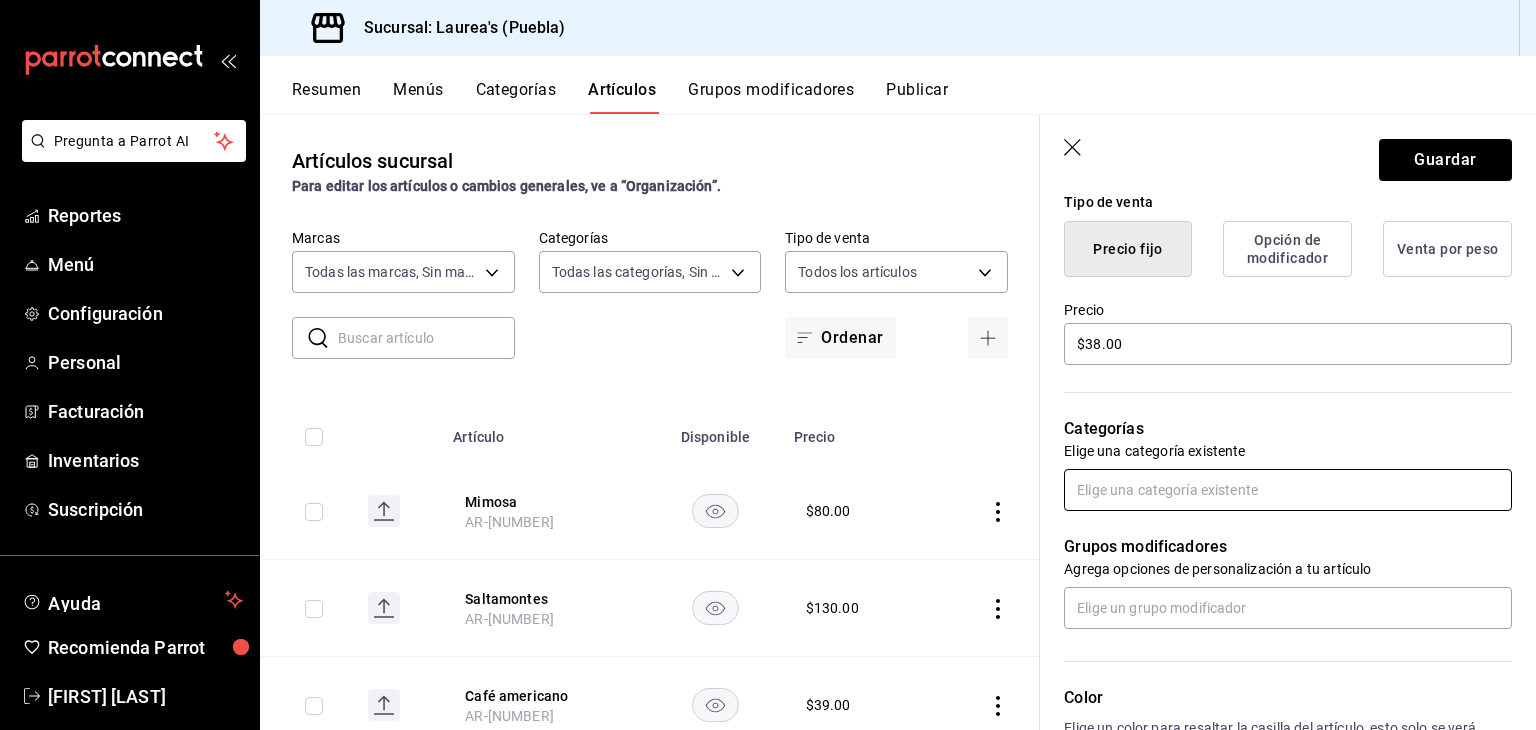click at bounding box center (1288, 490) 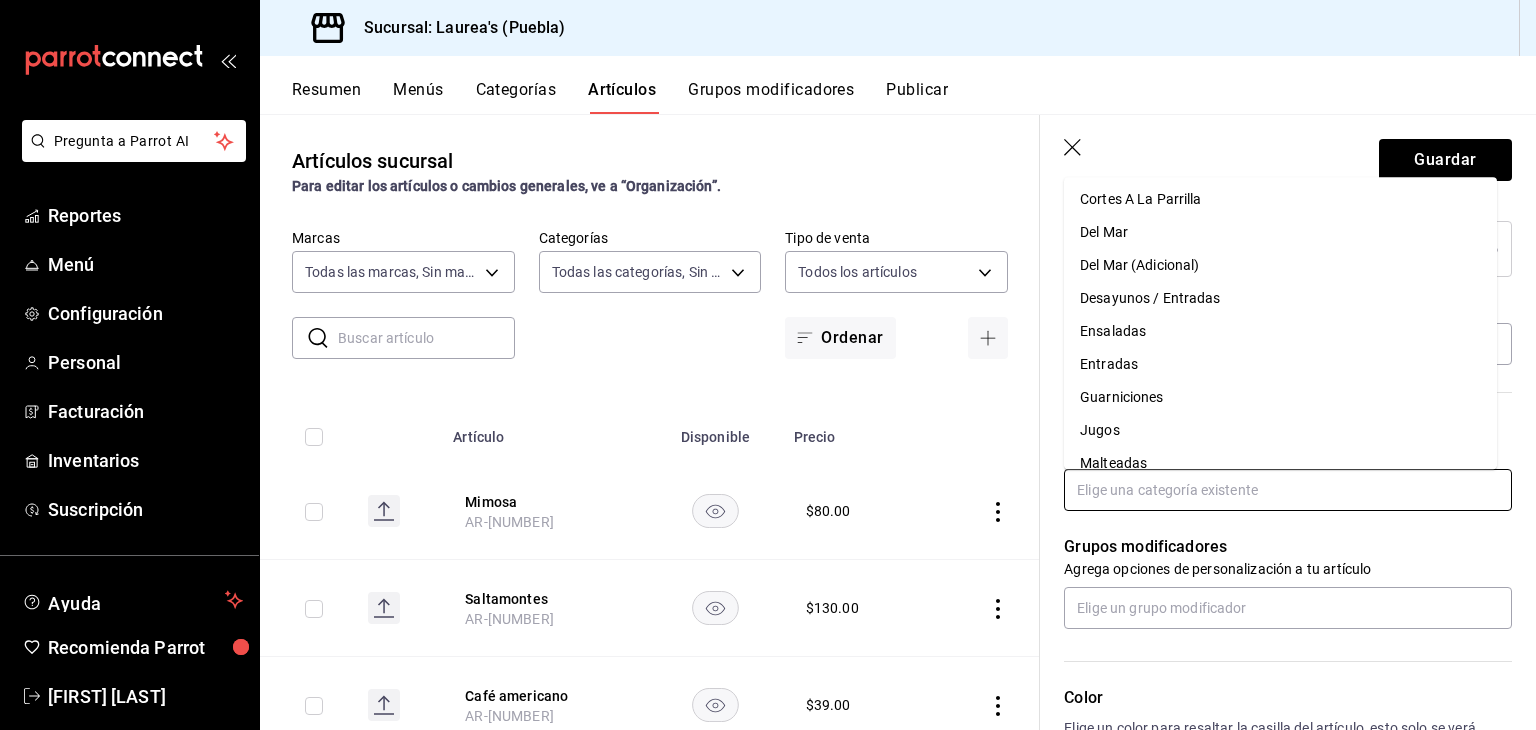 scroll, scrollTop: 384, scrollLeft: 0, axis: vertical 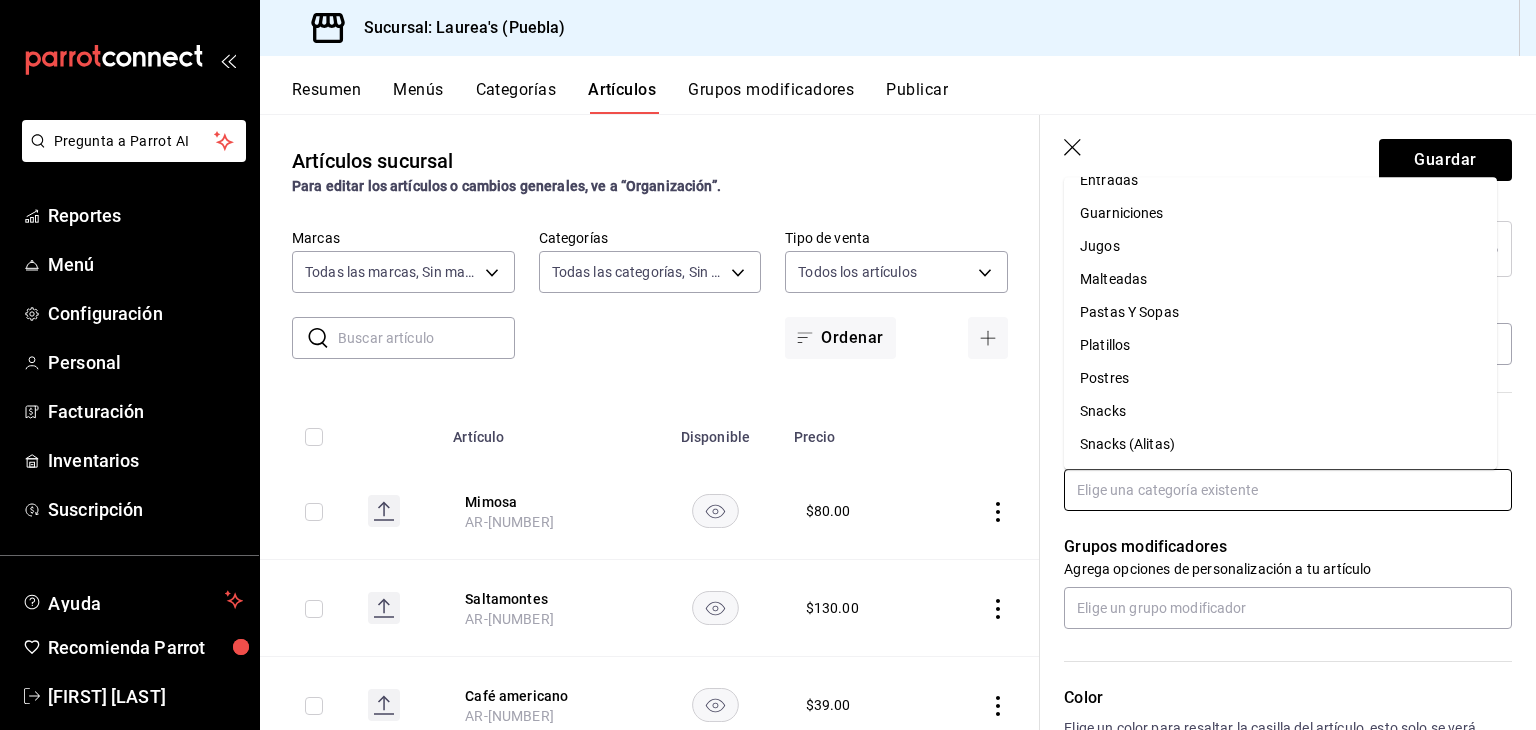 click on "Platillos" at bounding box center [1280, 345] 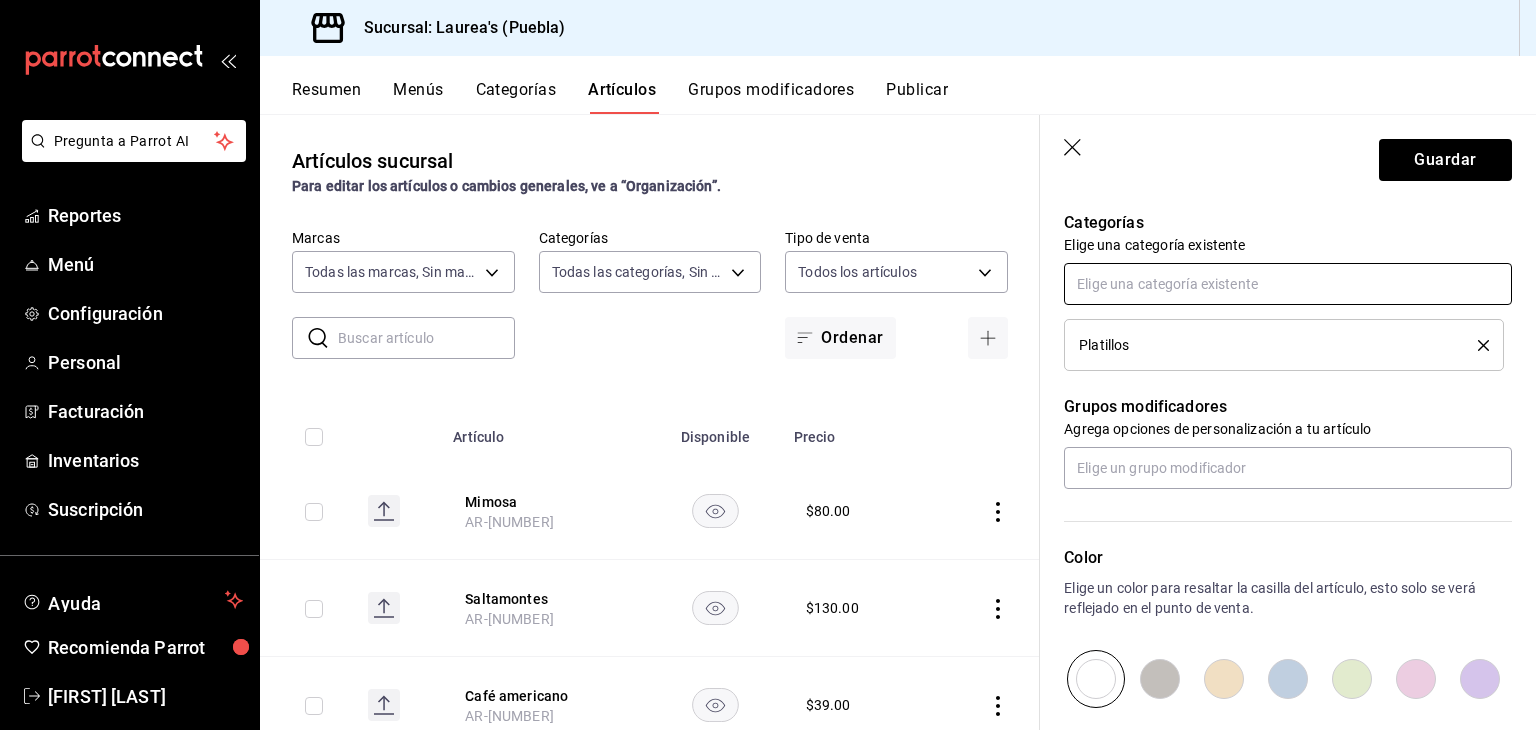 scroll, scrollTop: 634, scrollLeft: 0, axis: vertical 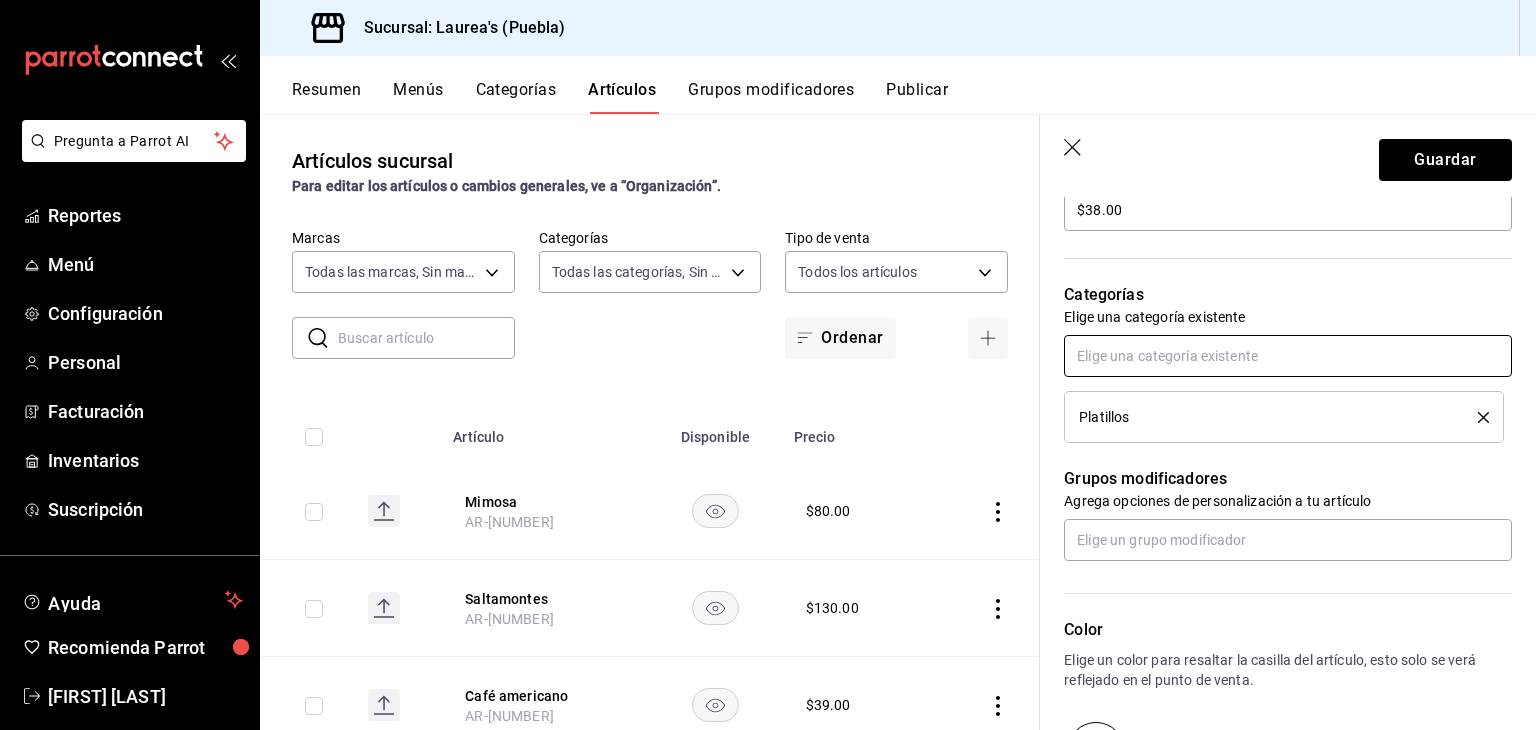 click at bounding box center [1288, 356] 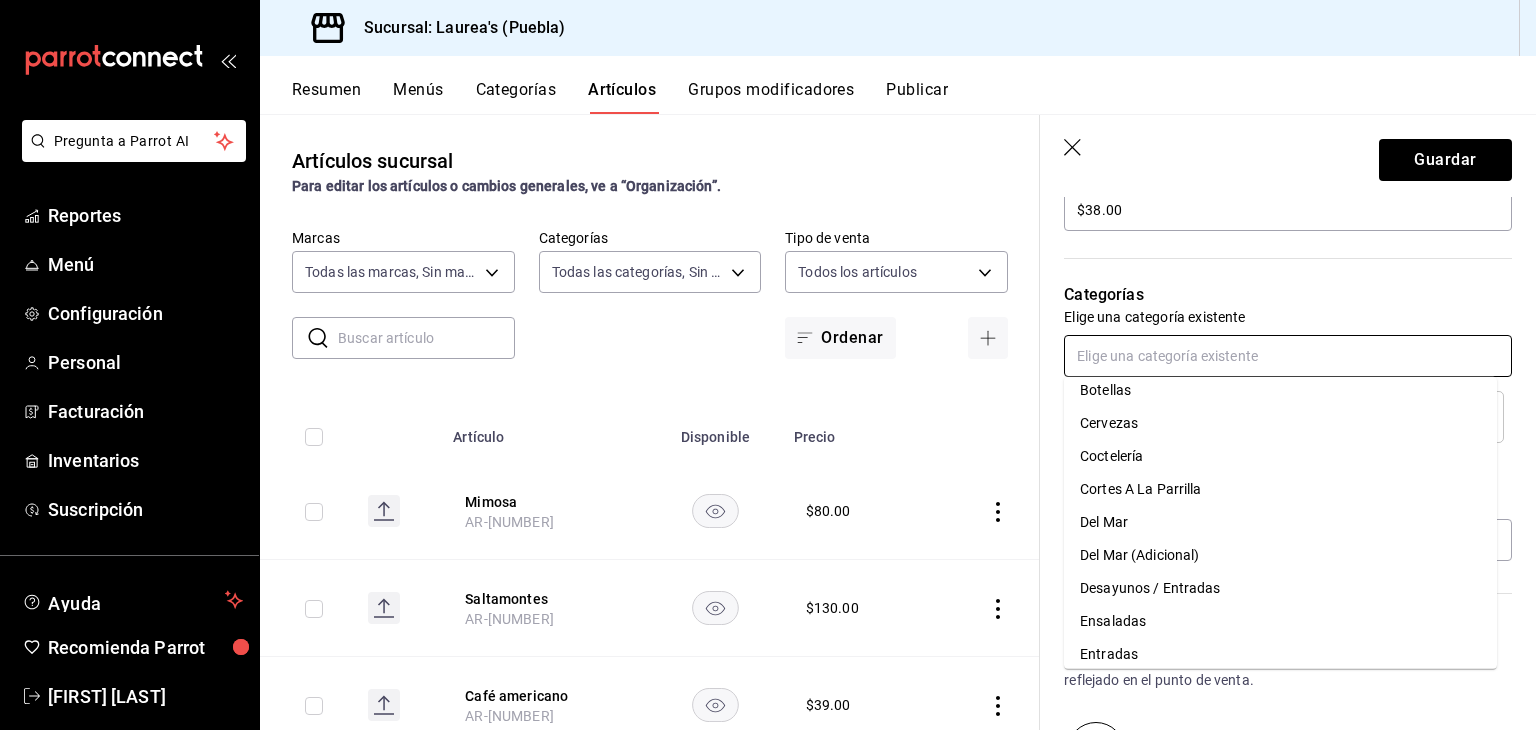 scroll, scrollTop: 351, scrollLeft: 0, axis: vertical 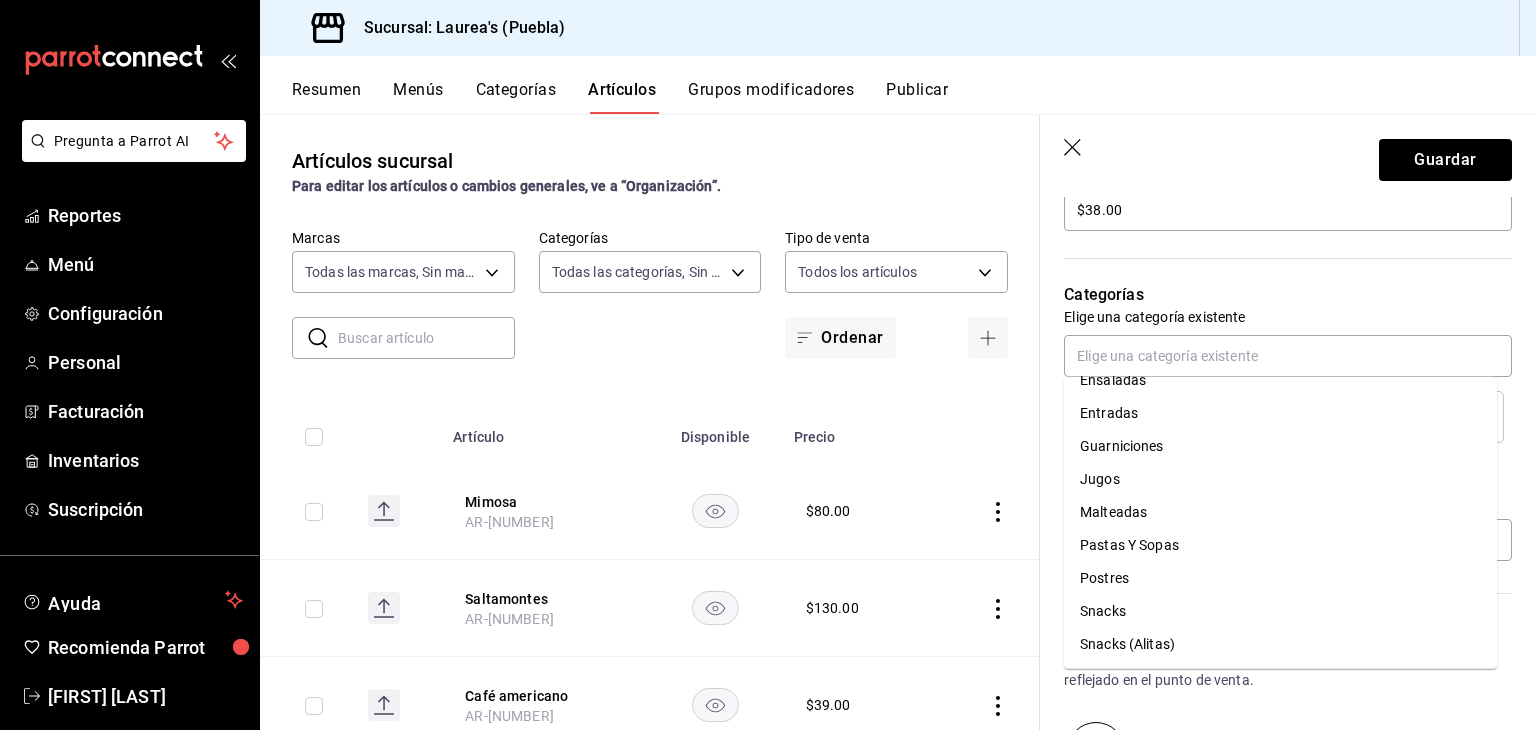 click on "Categorías" at bounding box center (1288, 295) 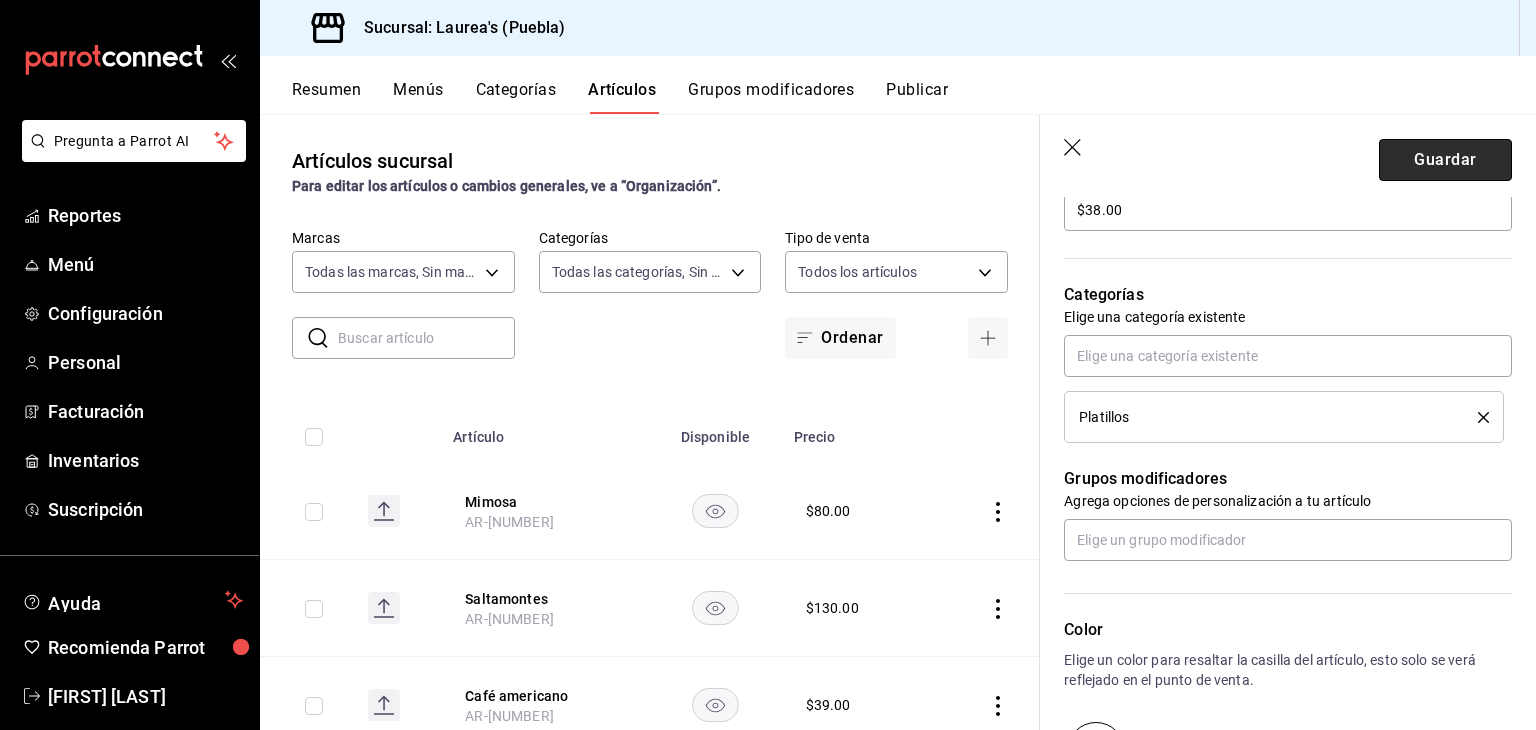click on "Guardar" at bounding box center (1445, 160) 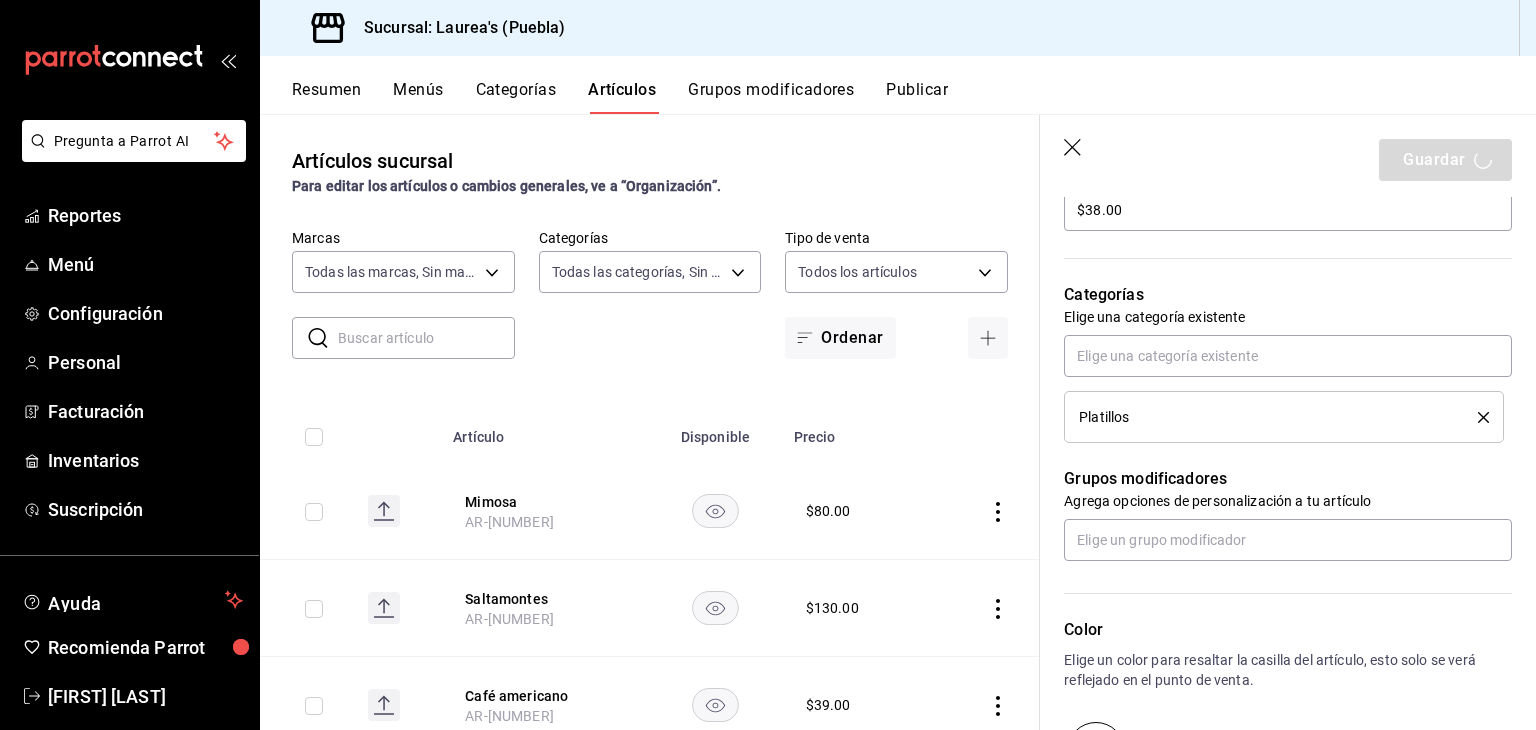 type on "x" 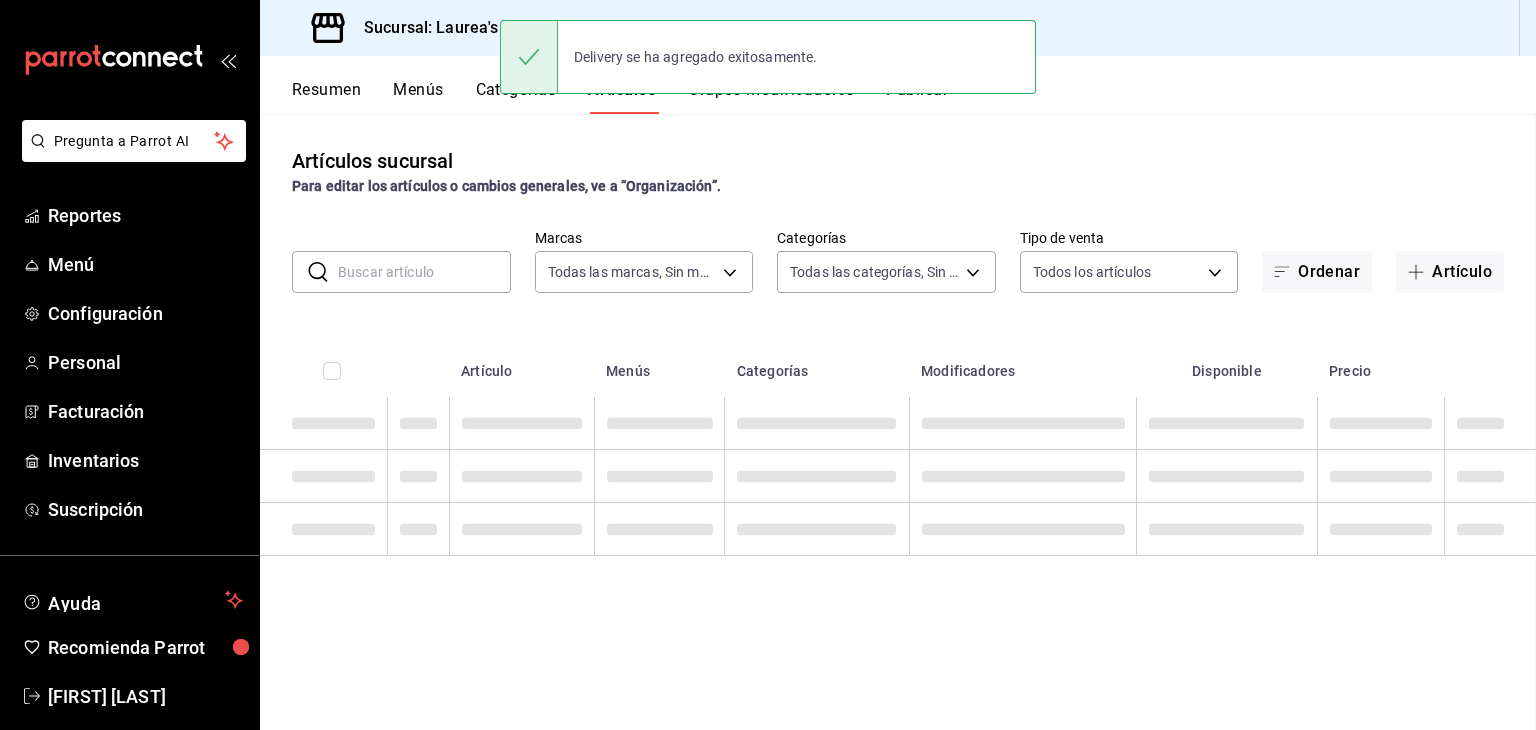 scroll, scrollTop: 0, scrollLeft: 0, axis: both 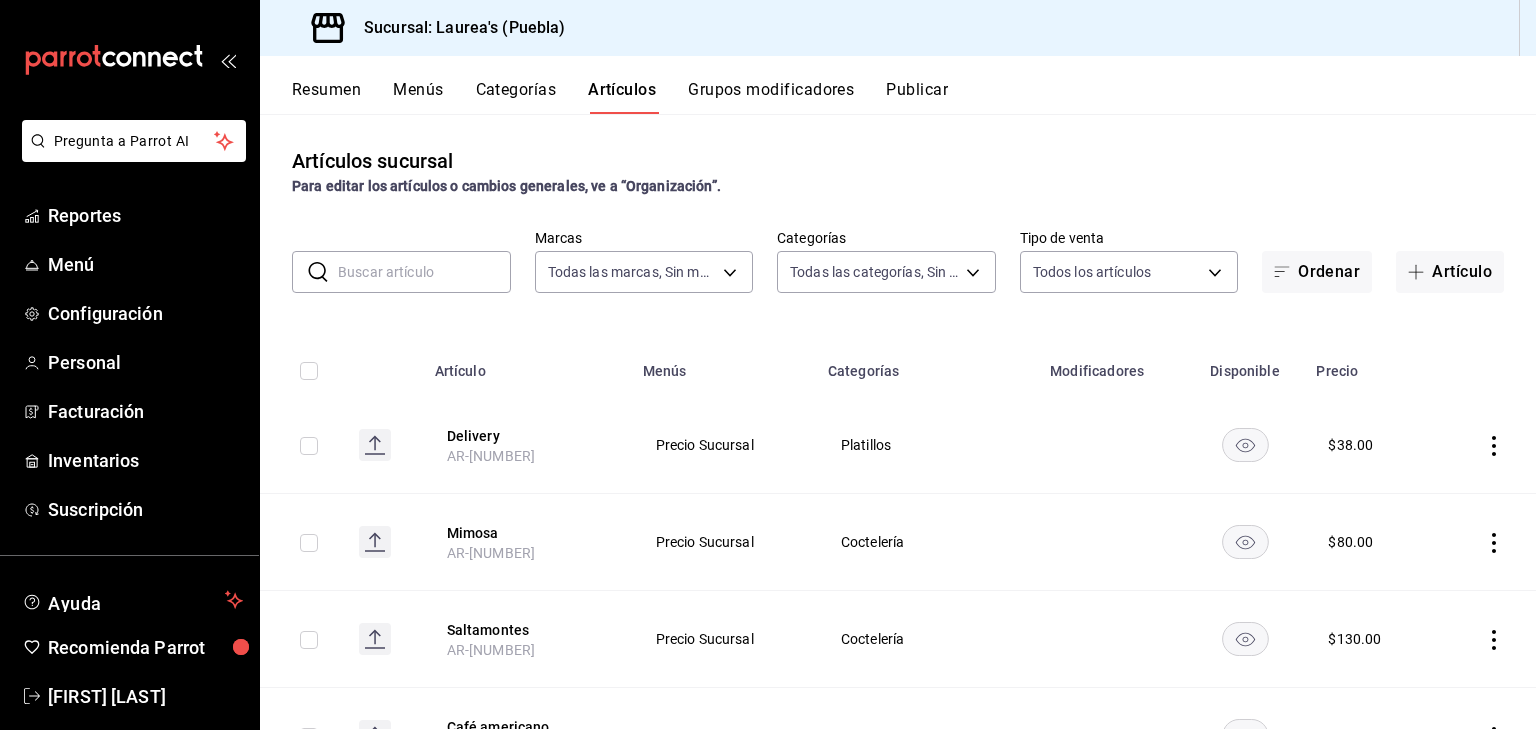 click on "Resumen" at bounding box center [326, 97] 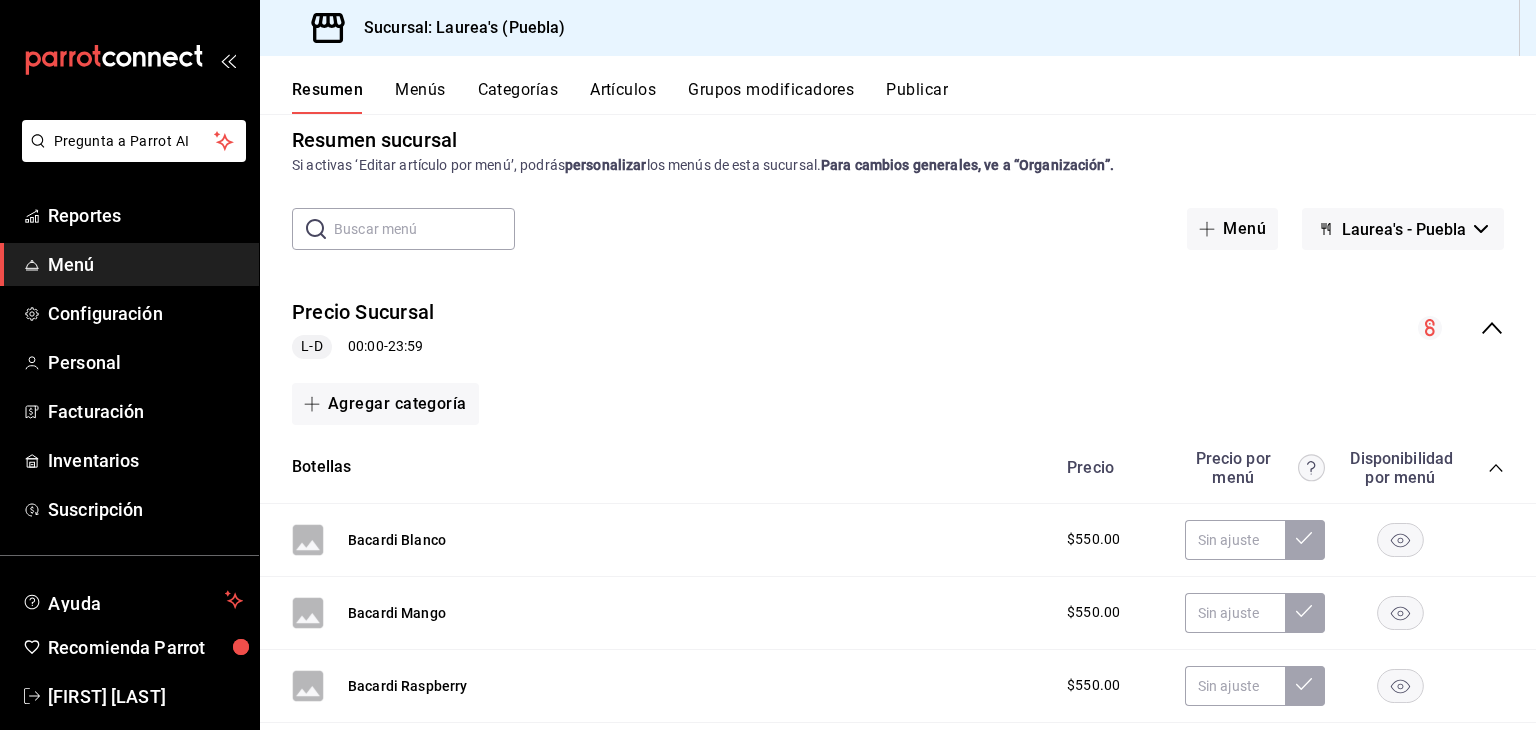 scroll, scrollTop: 0, scrollLeft: 0, axis: both 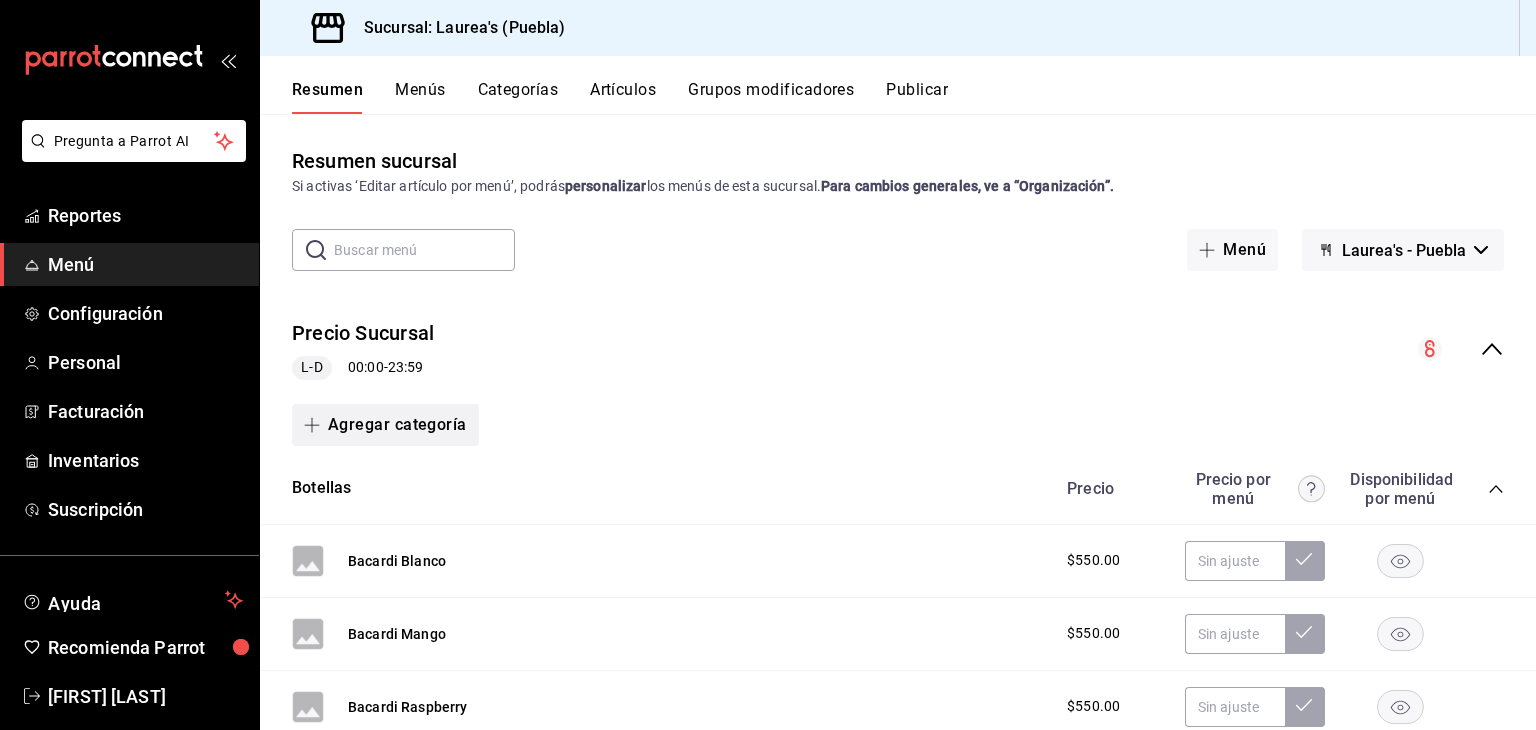click on "Agregar categoría" at bounding box center (385, 425) 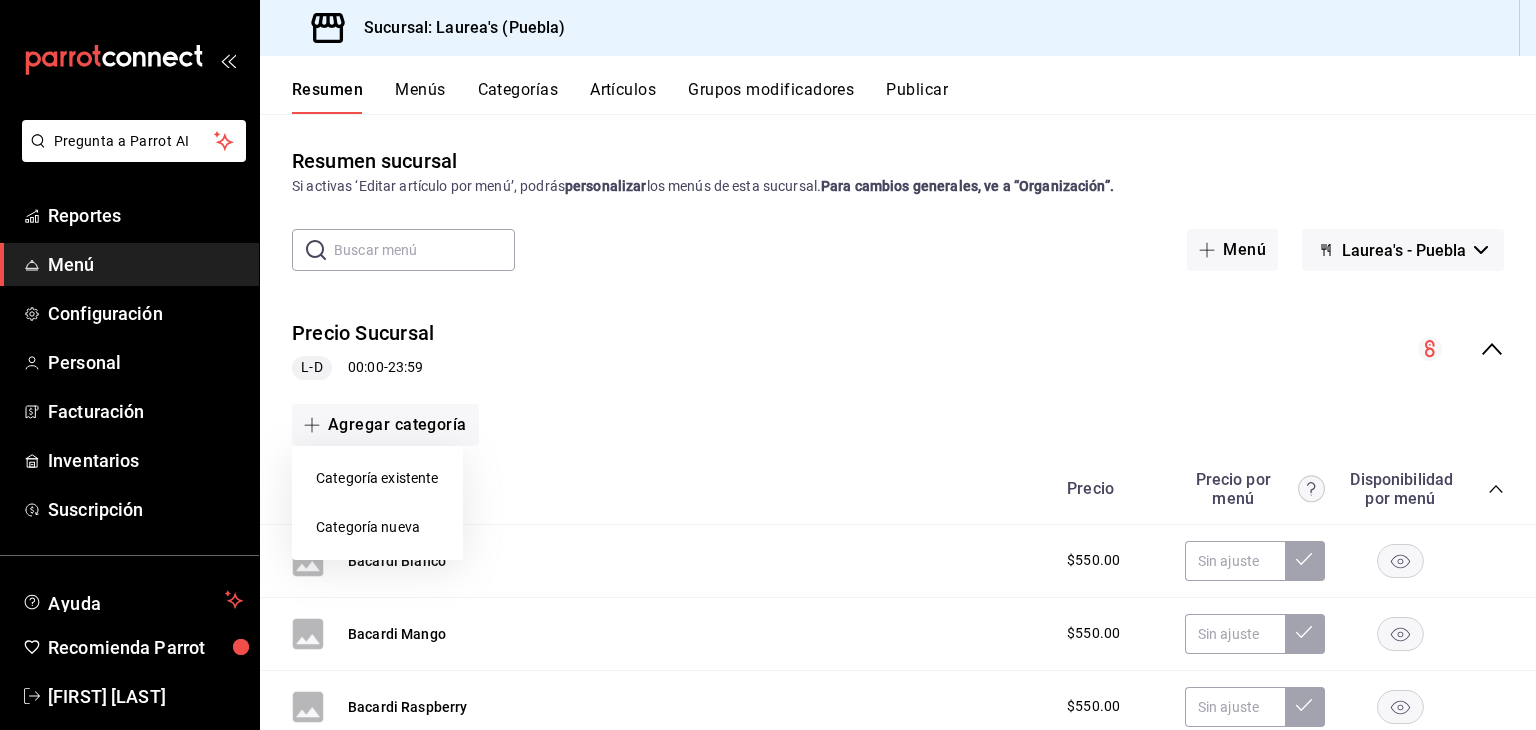 click on "Categoría nueva" at bounding box center [377, 527] 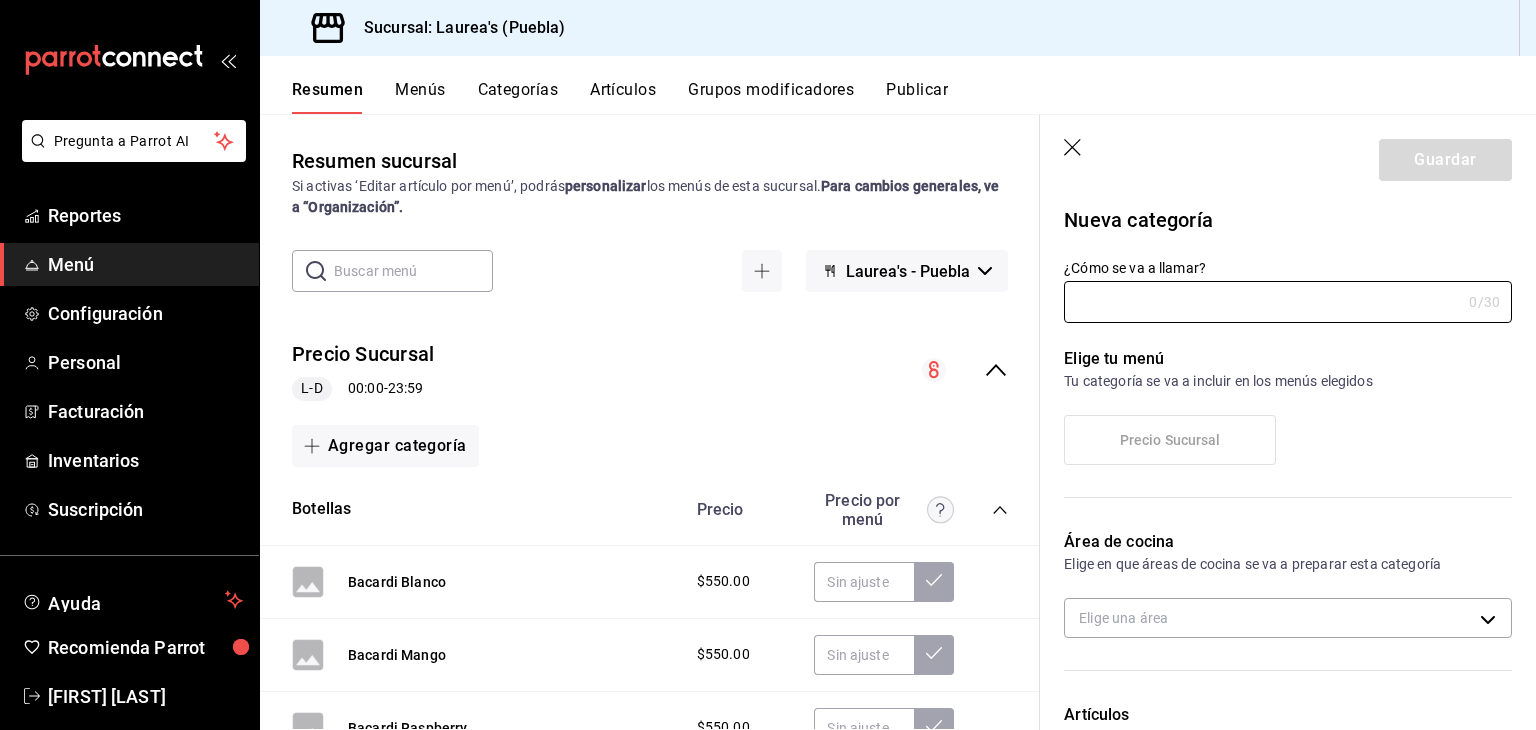 type on "[NUMBER]" 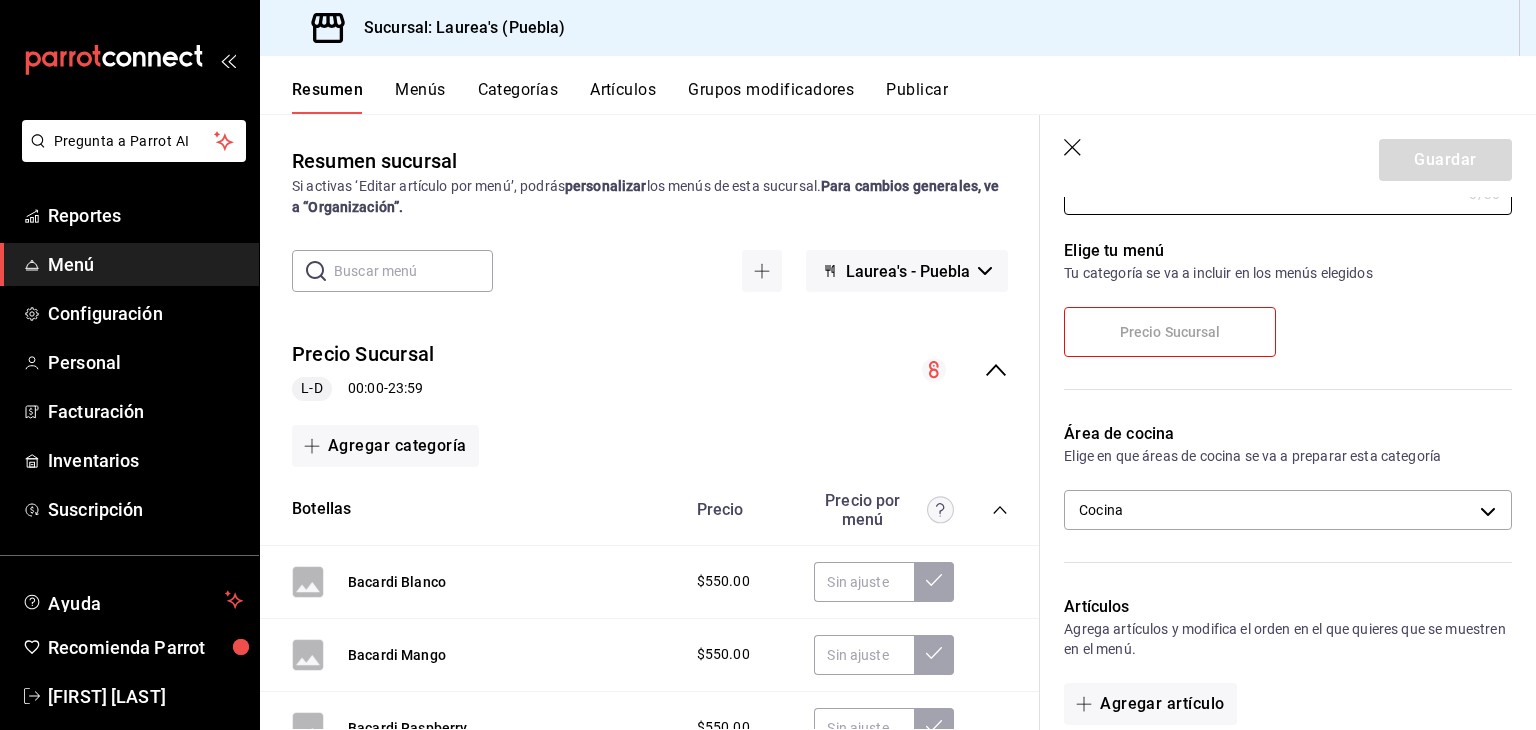 scroll, scrollTop: 0, scrollLeft: 0, axis: both 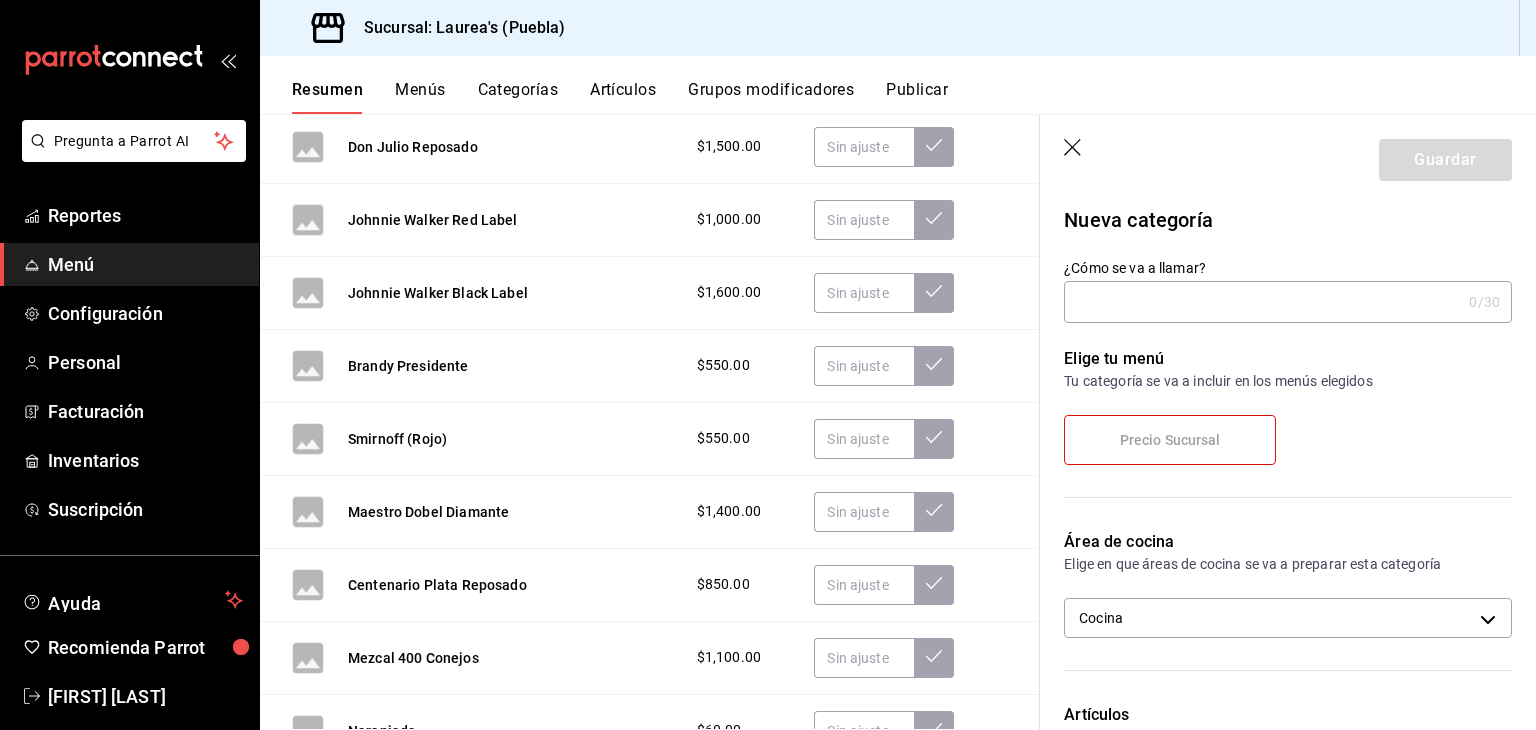 click on "¿Cómo se va a llamar?" at bounding box center [1262, 302] 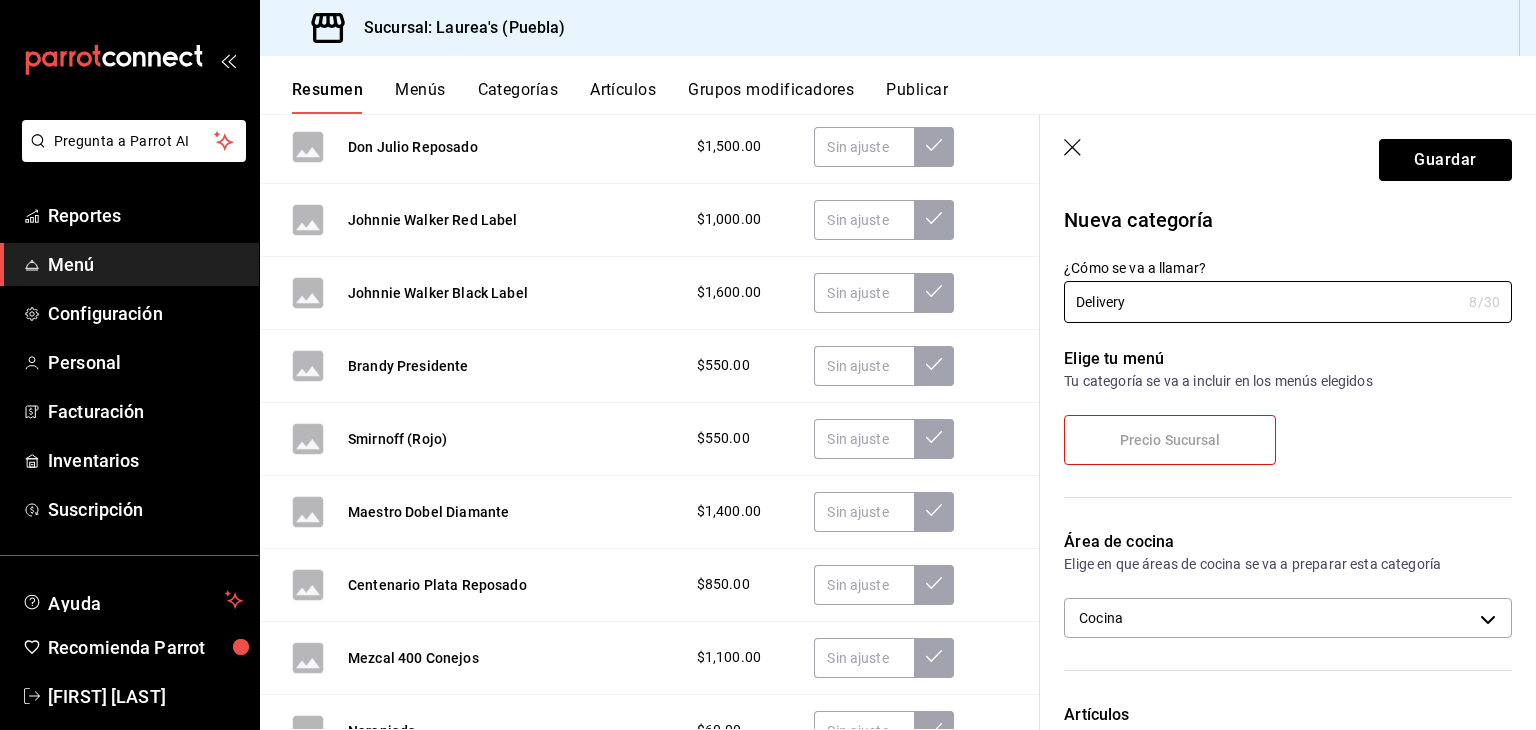scroll, scrollTop: 100, scrollLeft: 0, axis: vertical 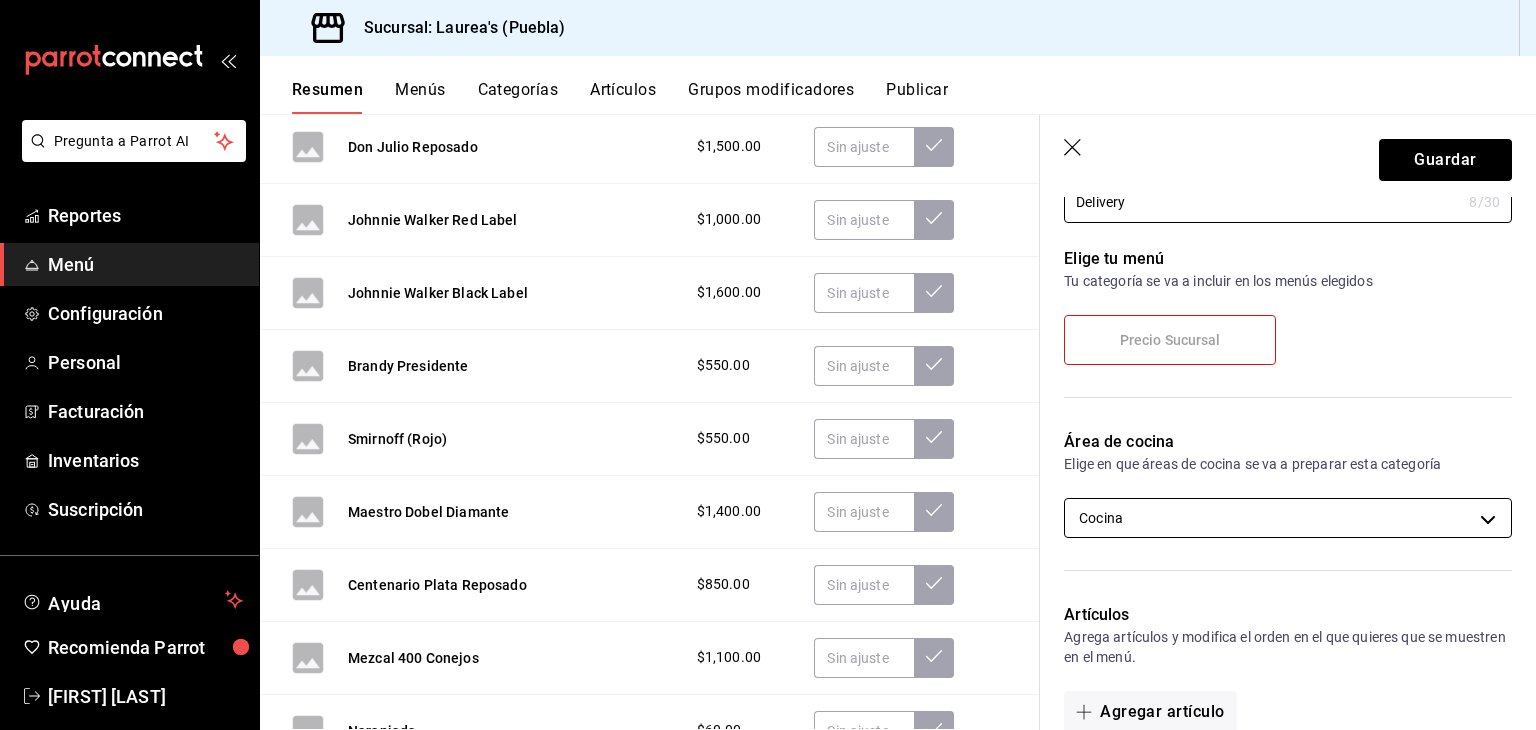 type on "Delivery" 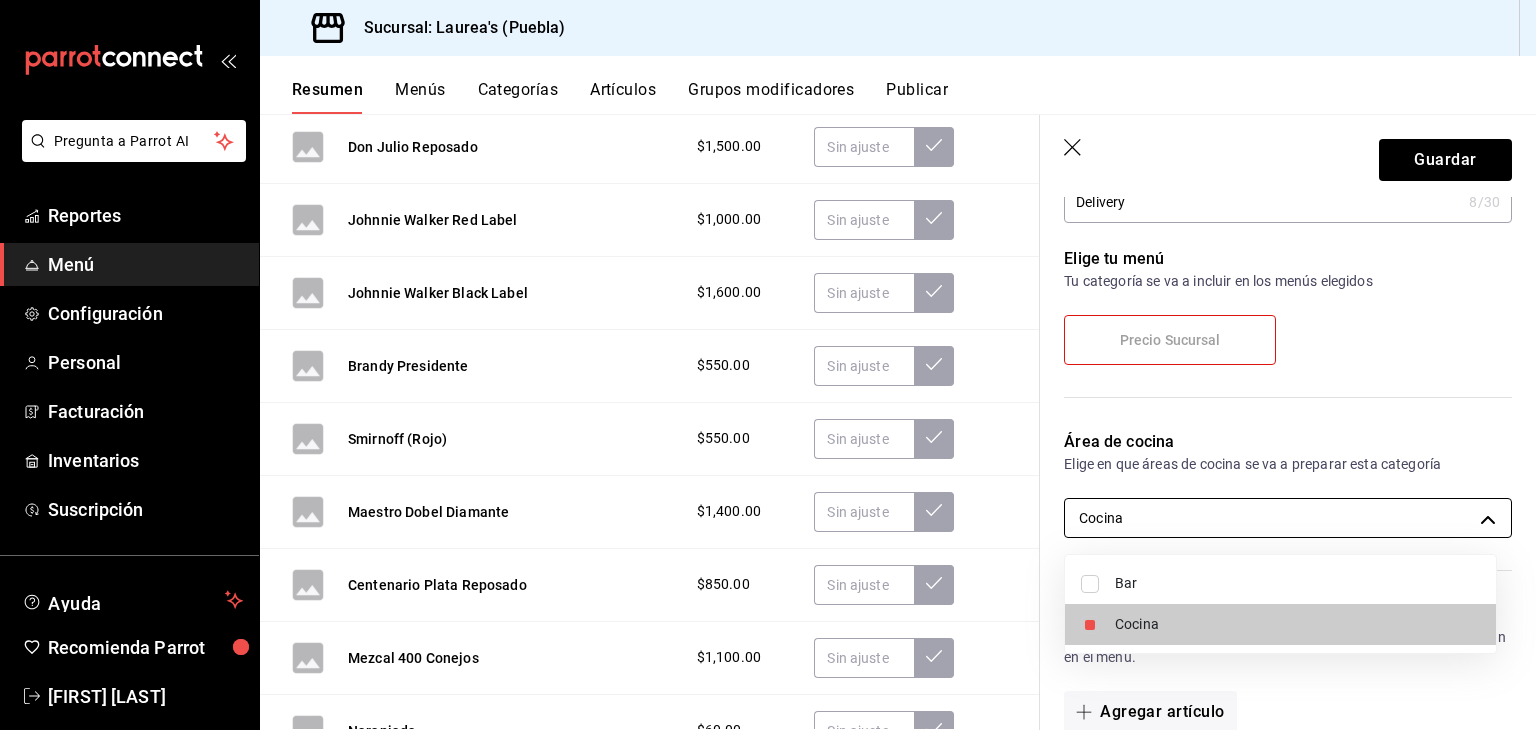 click on "Pregunta a Parrot AI Reportes   Menú   Configuración   Personal   Facturación   Inventarios   Suscripción   Ayuda Recomienda Parrot   [FIRST] [LAST]   Sugerir nueva función   Sucursal: [BUSINESS_NAME] ([CITY]) Resumen Menús Categorías Artículos Grupos modificadores Publicar Resumen sucursal Si activas ‘Editar artículo por menú’, podrás  personalizar  los menús de esta sucursal.  Para cambios generales, ve a “Organización”. ​ ​ [BUSINESS_NAME] - [CITY] Precio Sucursal L-D 00:00  -  23:59 Agregar categoría Botellas Precio Precio por menú   Bacardi Blanco $[PRICE] Bacardi Mango $[PRICE] Bacardi Raspberry $[PRICE] 1800 Cristalino - Reposado $[PRICE] Patrón Silver $[PRICE] Don Julio Reposado $[PRICE] Johnnie Walker Red Label $[PRICE] Johnnie Walker Black Label $[PRICE] Brandy Presidente $[PRICE] Smirnoff (Rojo) $[PRICE] Maestro Dobel Diamante $[PRICE] Centenario Plata Reposado $[PRICE] Mezcal 400 Conejos $[PRICE] Naranjada $[PRICE] Agregar artículo Cervezas Precio Precio por menú   Corona Extra" at bounding box center [768, 365] 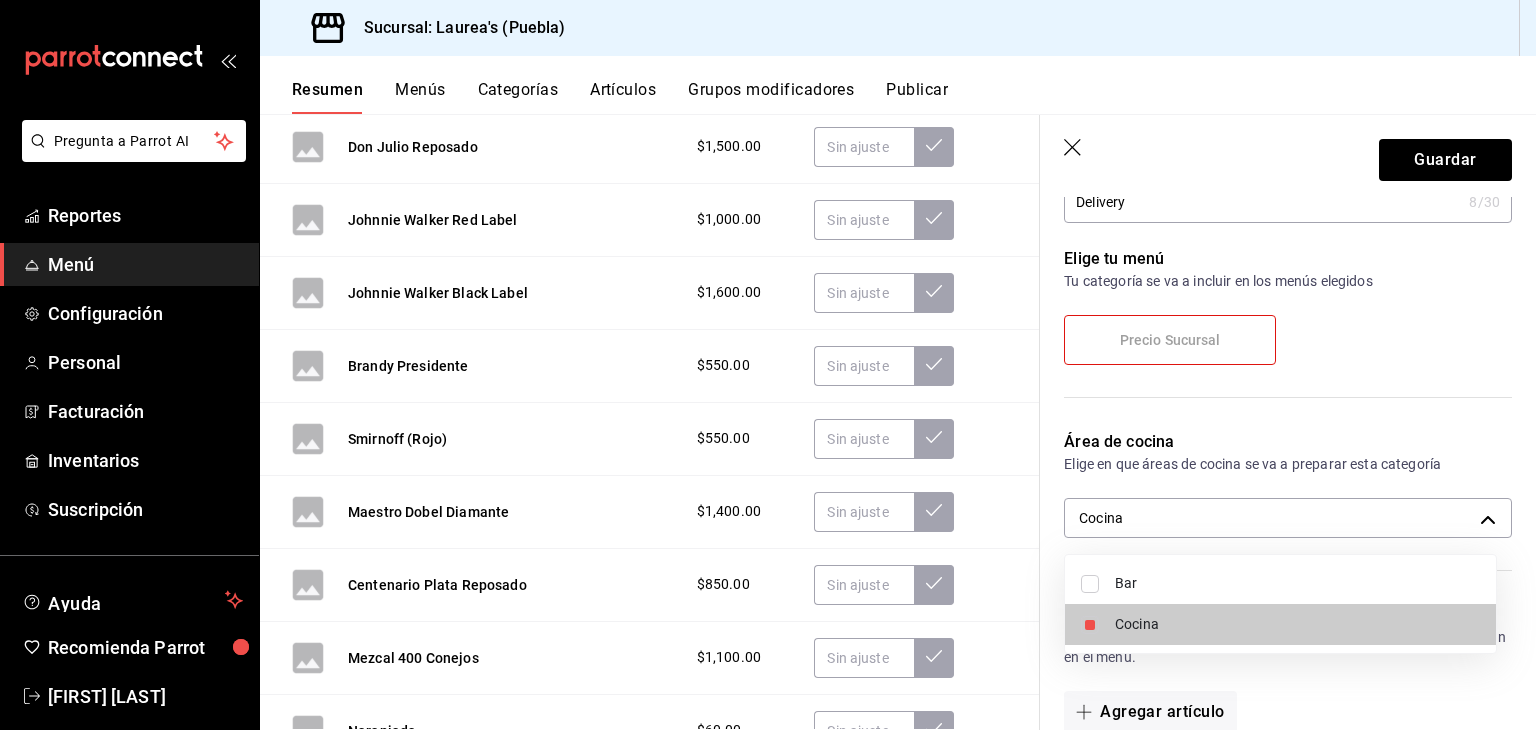 click at bounding box center [768, 365] 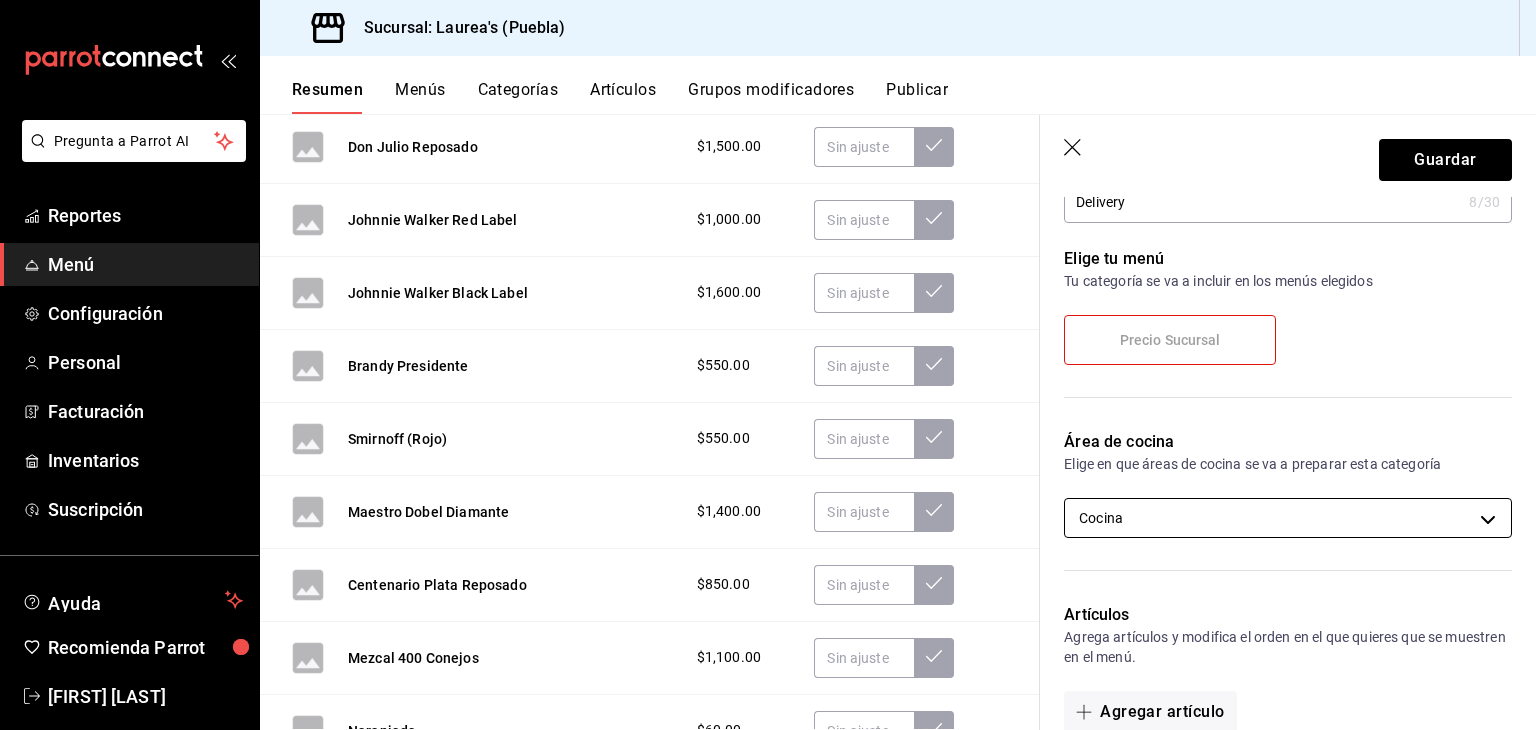 scroll, scrollTop: 0, scrollLeft: 0, axis: both 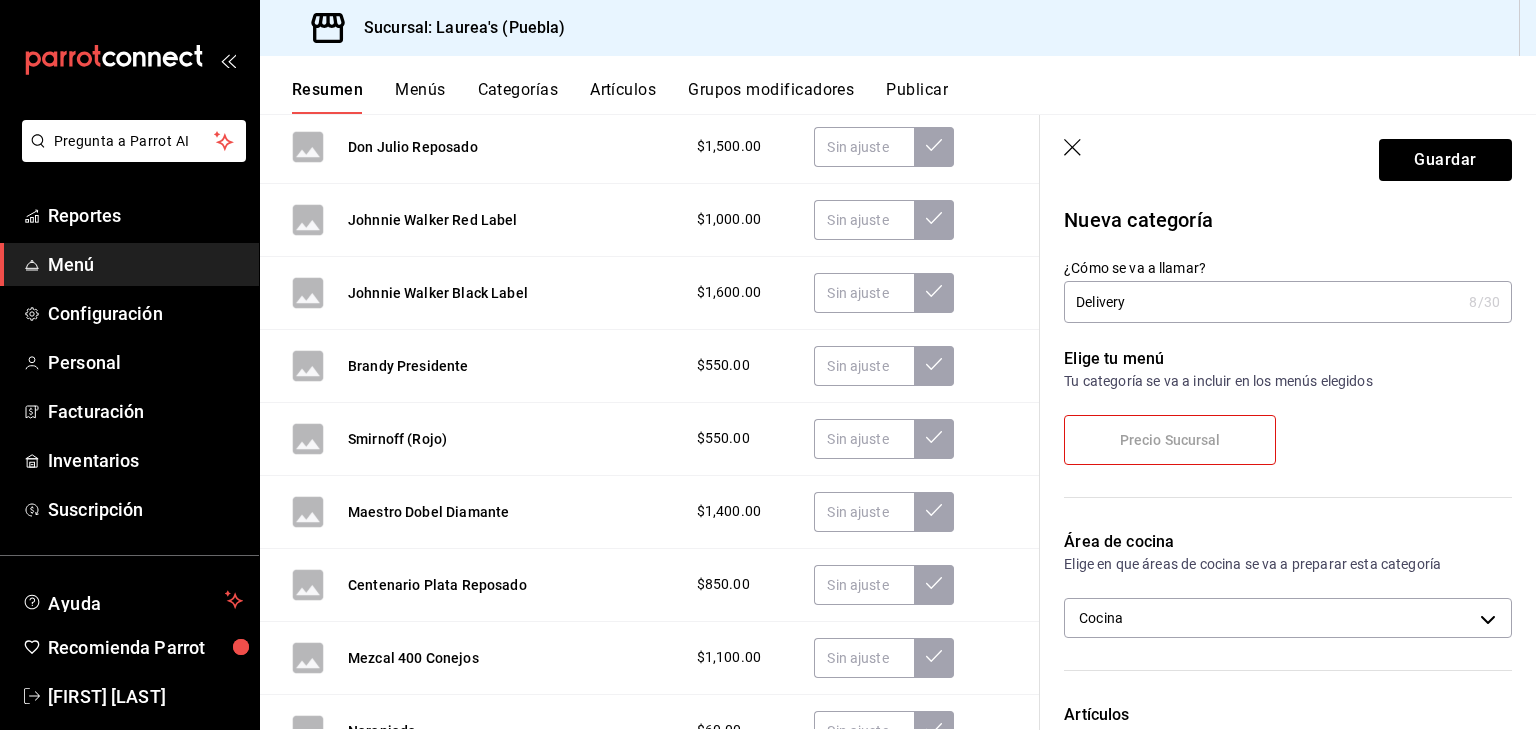 click on "Precio Sucursal" at bounding box center [1170, 440] 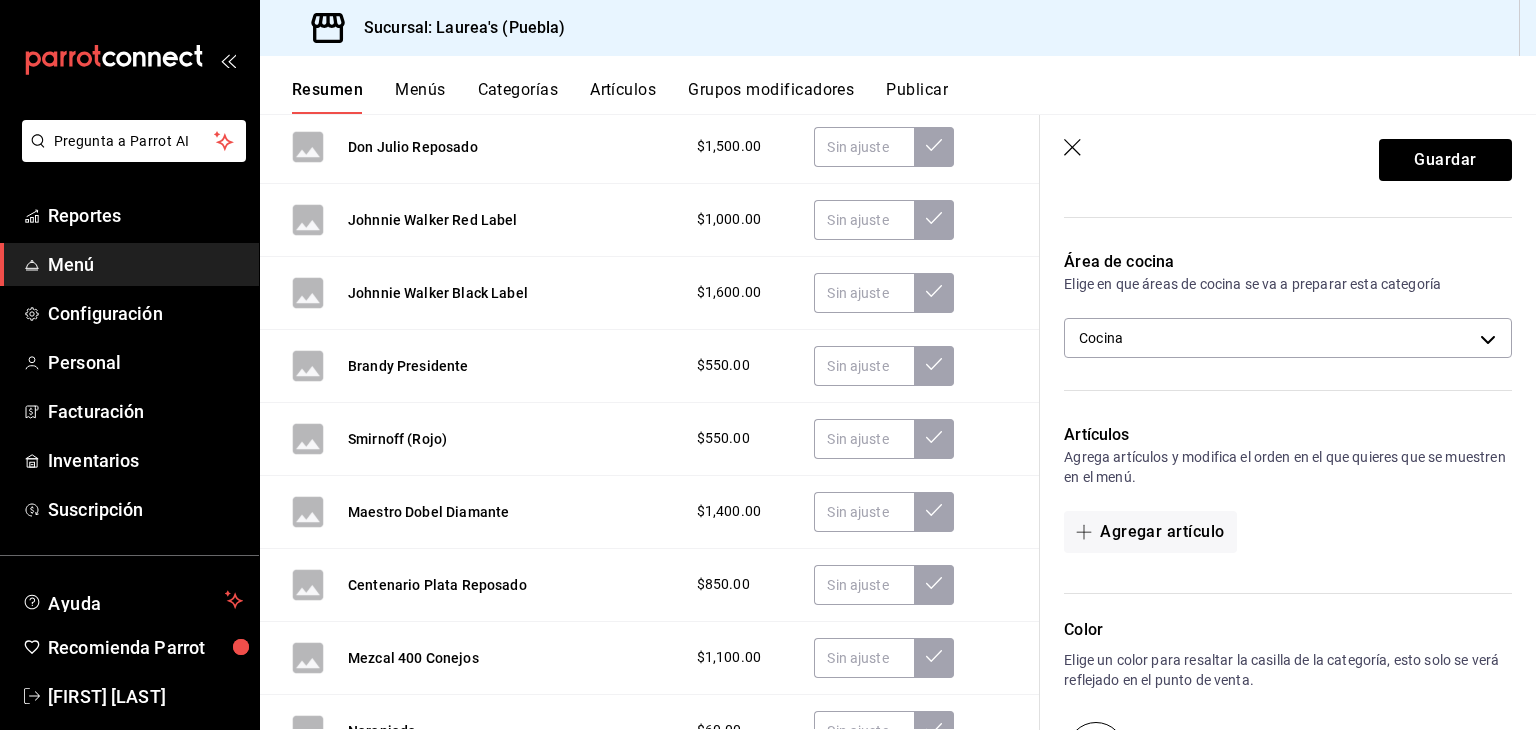 scroll, scrollTop: 400, scrollLeft: 0, axis: vertical 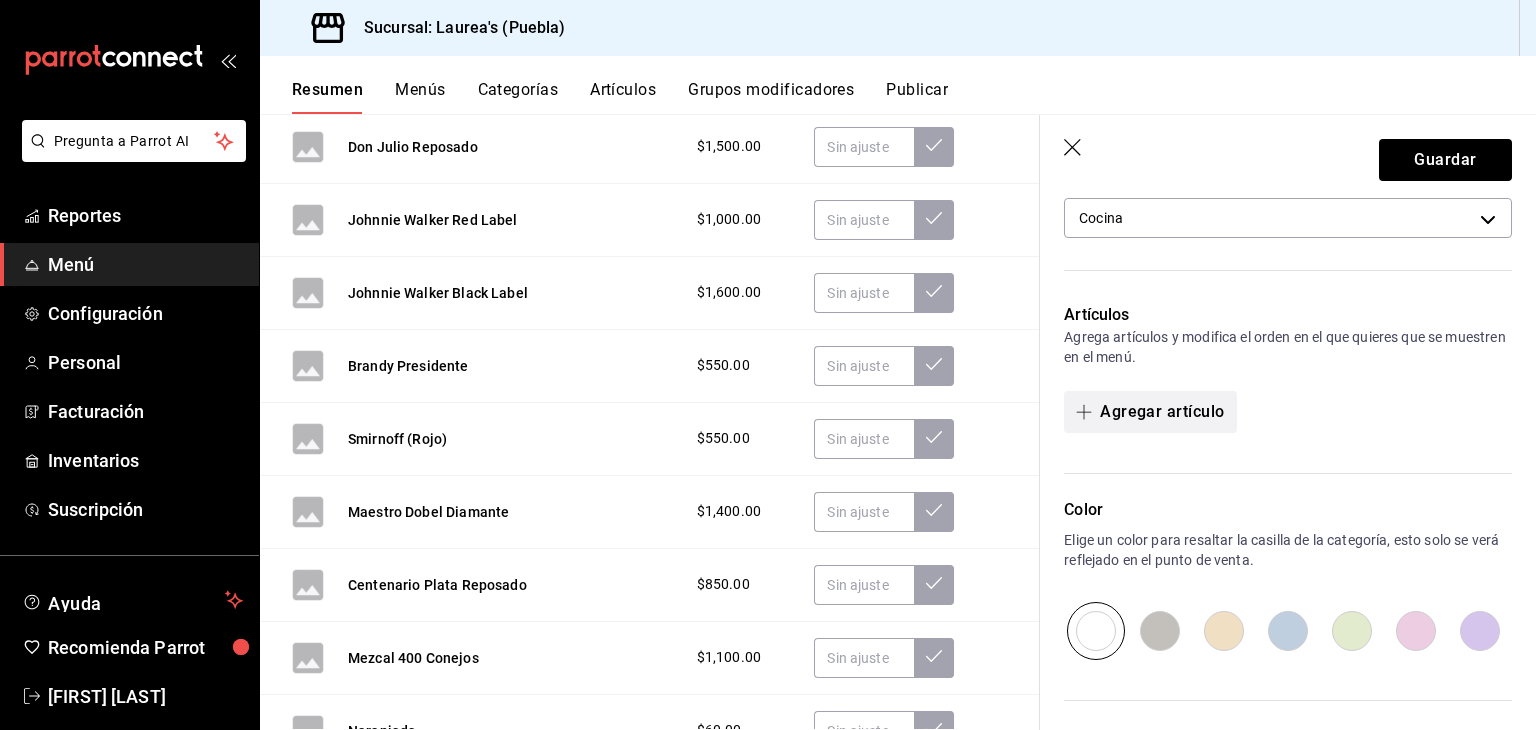 click on "Agregar artículo" at bounding box center [1150, 412] 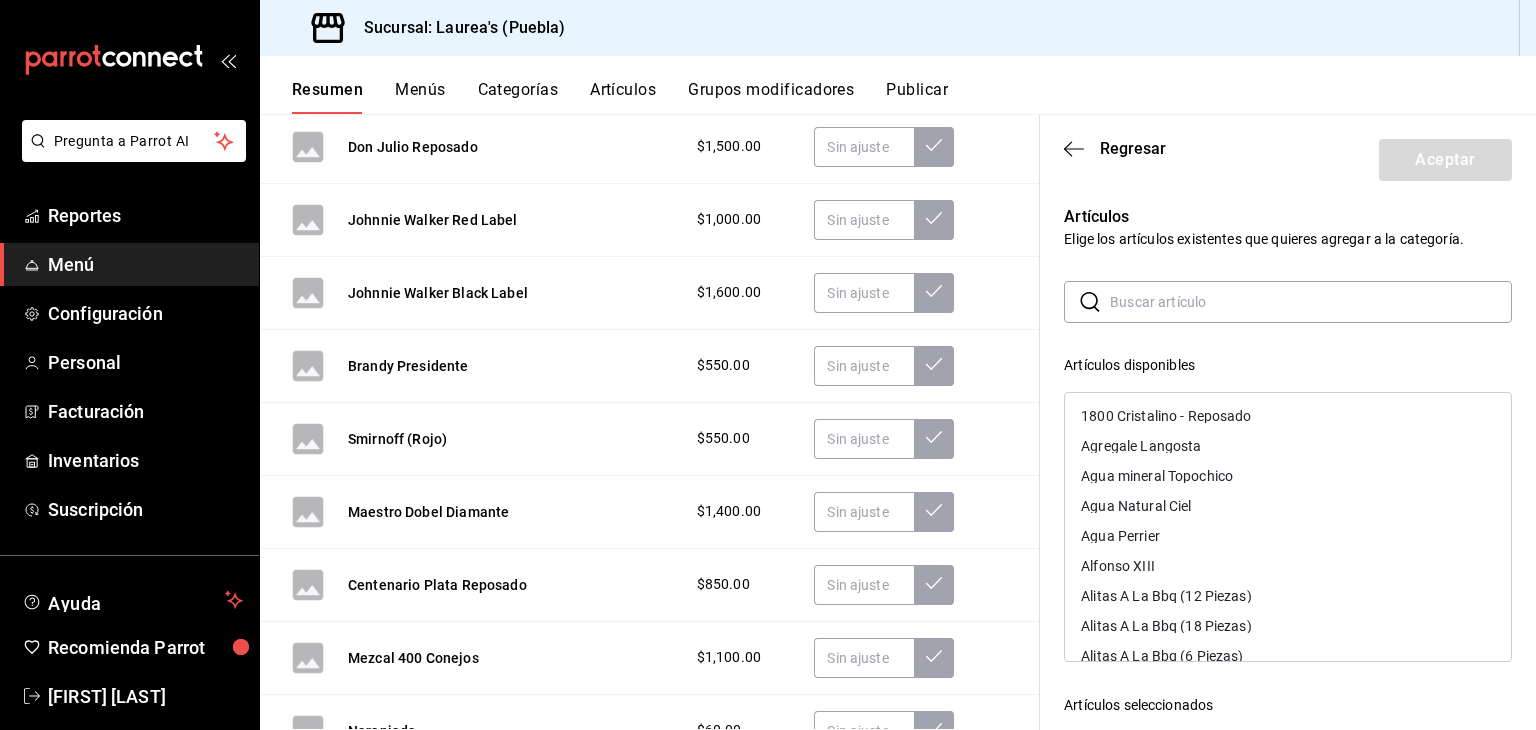 click at bounding box center [1311, 302] 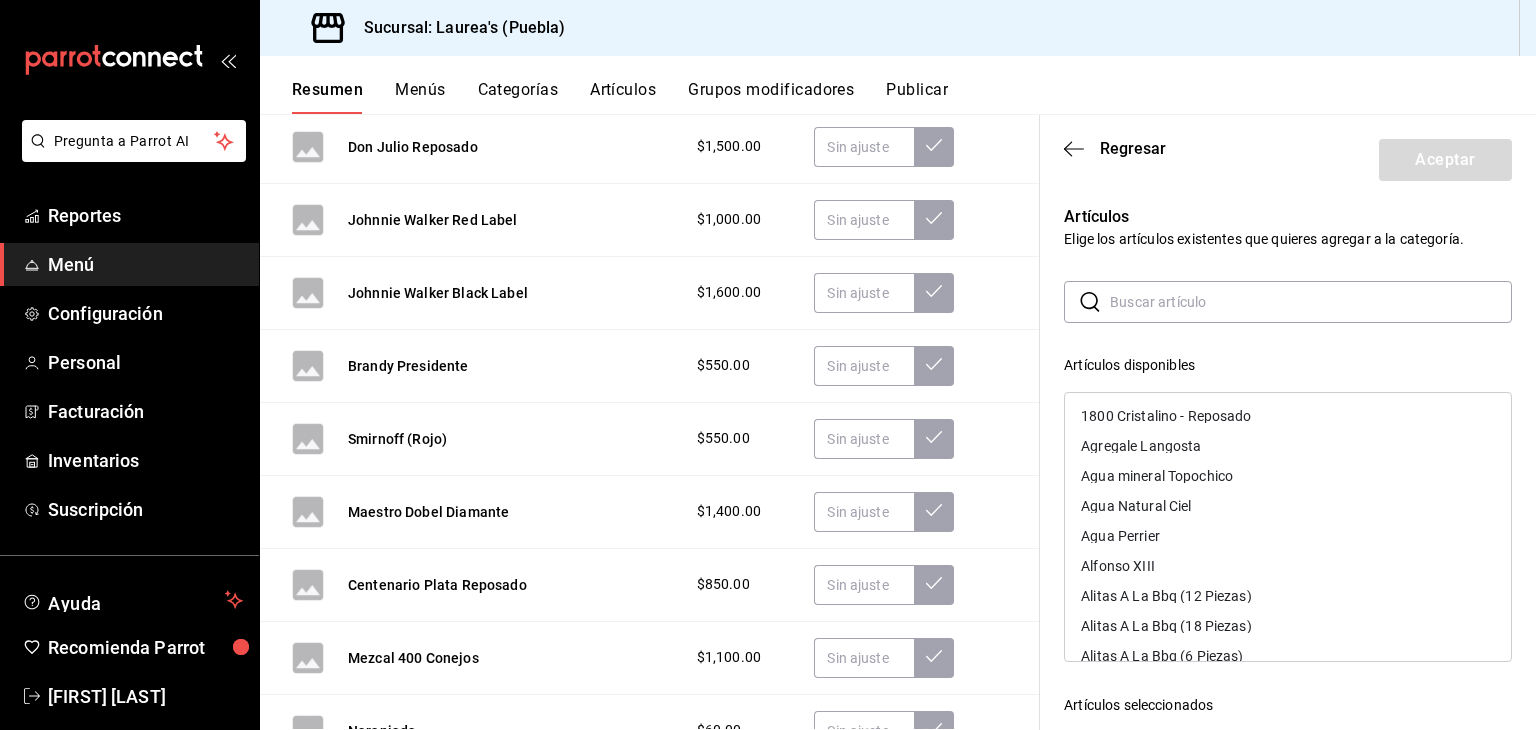 click on "Artículos disponibles 1800 Cristalino - Reposado Agregale Langosta Agua mineral Topochico Agua Natural Ciel Agua Perrier Alfonso XIII Alitas A La Bbq (12 Piezas) Alitas A La Bbq (18 Piezas) Alitas A La Bbq (6 Piezas) Alitas Al Chiltepín (12 Piezas) Alitas Al Chiltepín (18 Piezas) Alitas Al Chiltepín (6 Piezas) Alitas De Guacamole Con Habanero (12 Piezas) Alitas De Guacamole Con Habanero (18 Piezas) Alitas De Guacamole Con Habanero (6 Piezas) Alitas De Tamarindo (12 Piezas) Alitas De Tamarindo (18 Piezas) Alitas De Tamarindo (6 Piezas) Alitas Mango Habanero (12 Piezas) Alitas Mango Habanero (18 Piezas) Alitas Mango Habanero (6 Piezas) Alitas Miel De Chipotle (12 Piezas) Alitas Miel De Chipotle (18 Piezas) Alitas Miel De Chipotle (6 Piezas) Alitas Ranch (12 Piezas) Alitas Ranch (18 Piezas) Alitas Ranch (6 Piezas) Aros De Cebolla Arrachera Bacardi Blanco Bacardi Mango Bacardi Raspberry Bahama Mama Blue Lagoon Bosque Rojo Bowl De Yogurt Brandy Presidente Bruschettas Con Ricotta Café americano Caldo Tlalpeño" at bounding box center (1288, 505) 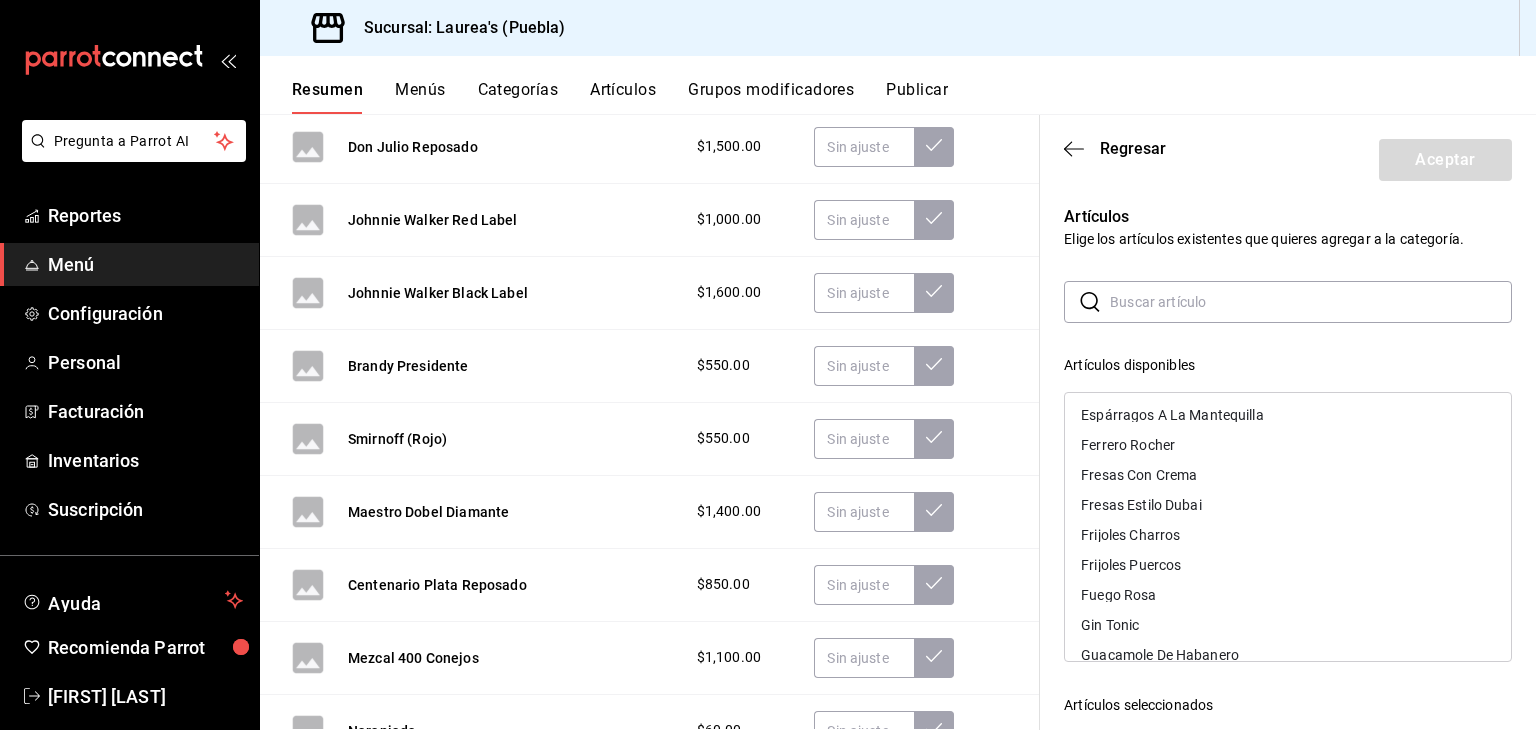 scroll, scrollTop: 2851, scrollLeft: 0, axis: vertical 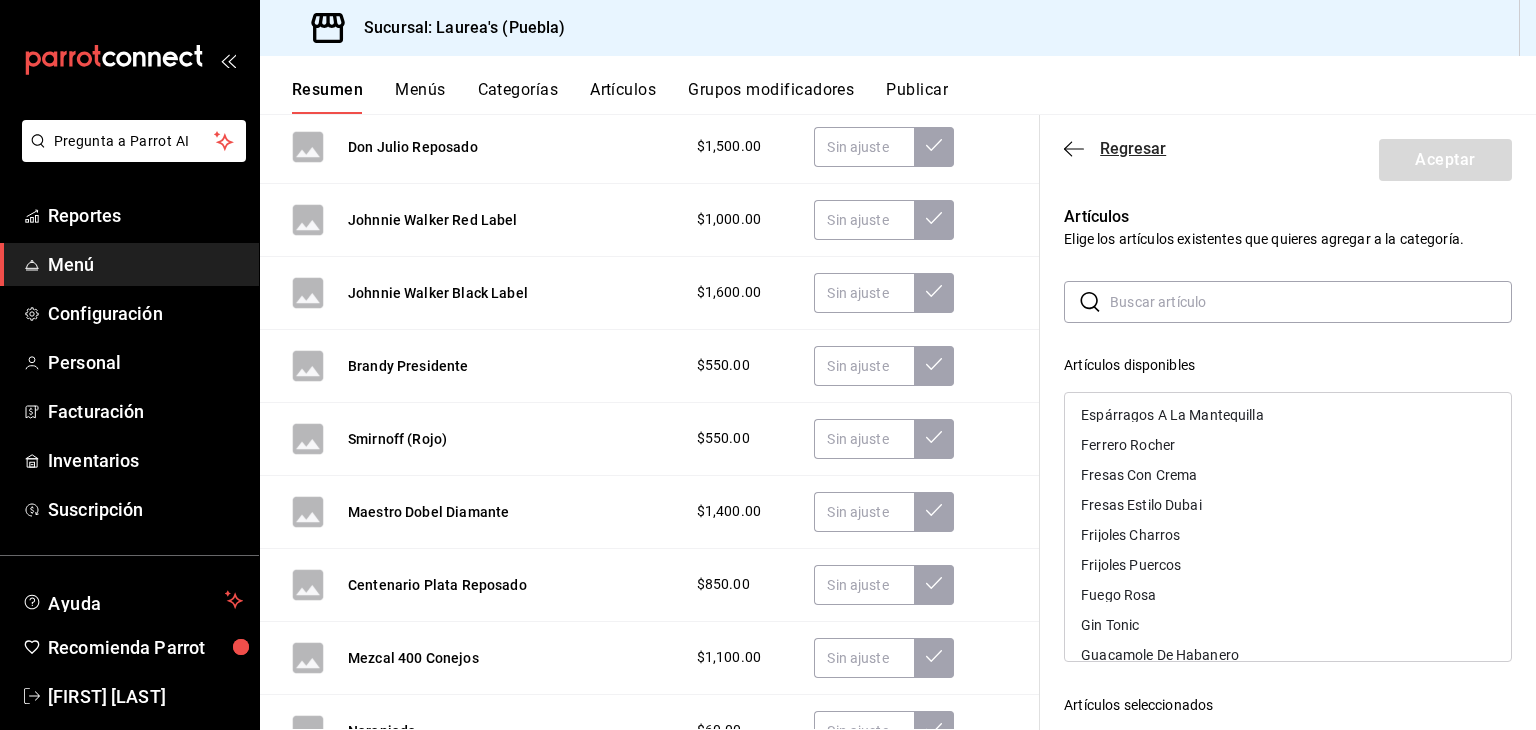 click 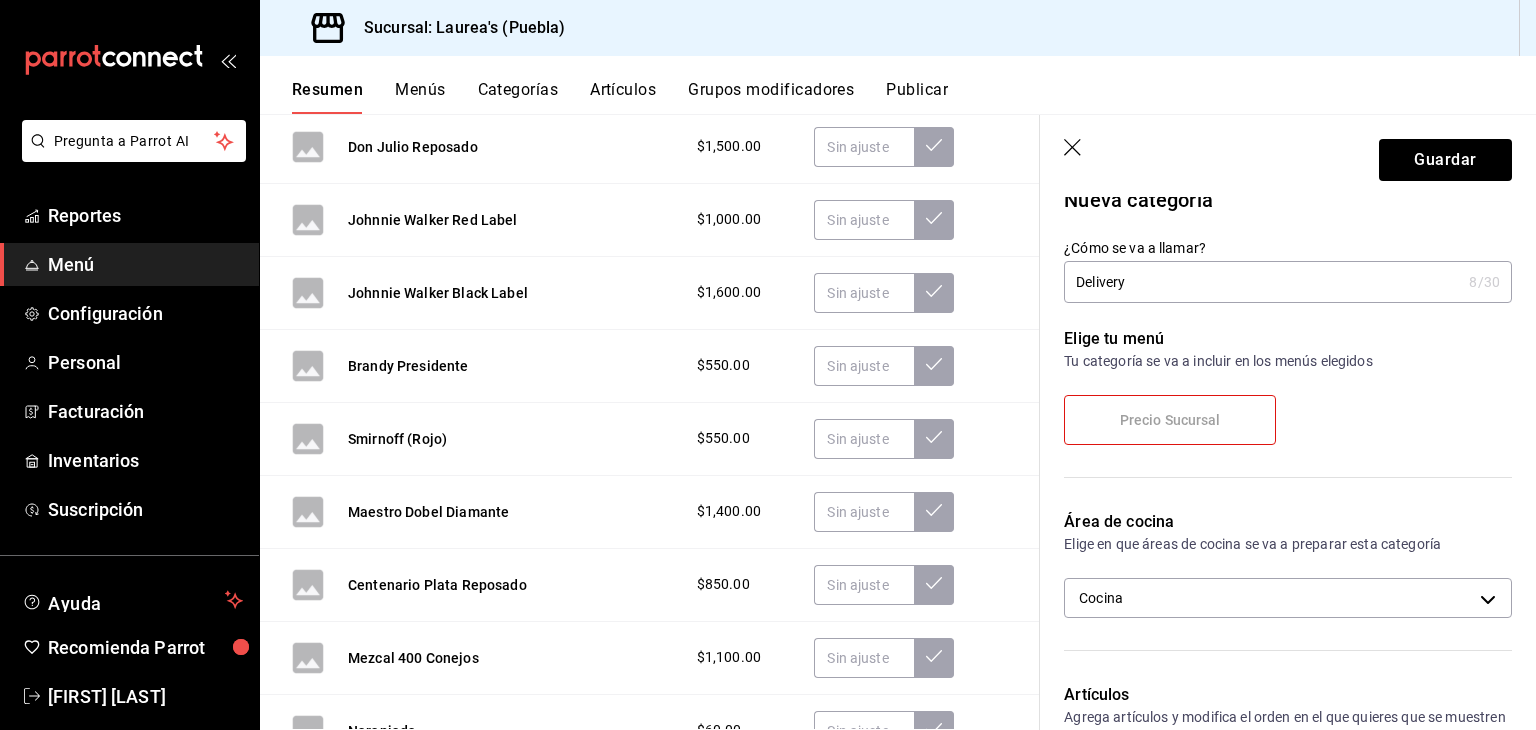 scroll, scrollTop: 0, scrollLeft: 0, axis: both 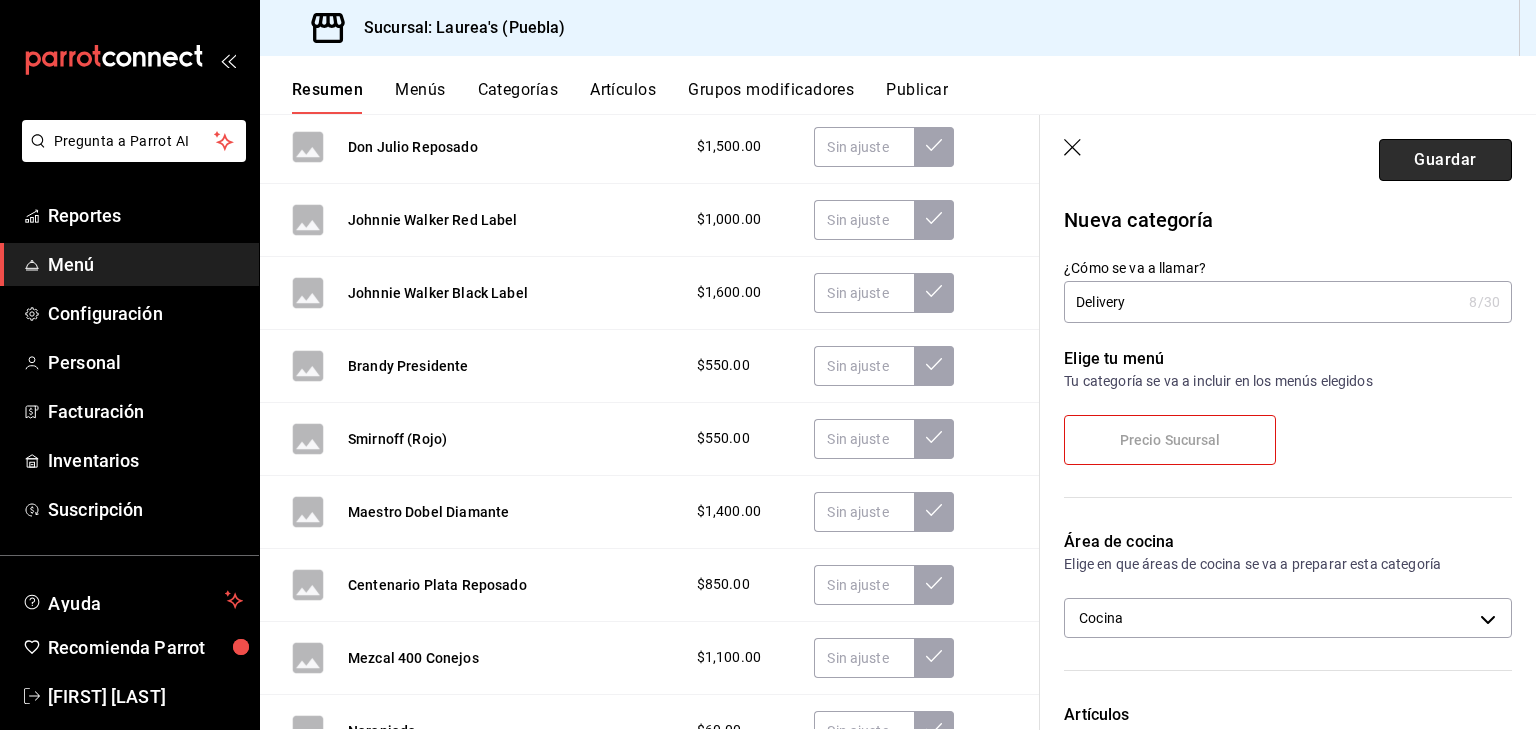 click on "Guardar" at bounding box center [1445, 160] 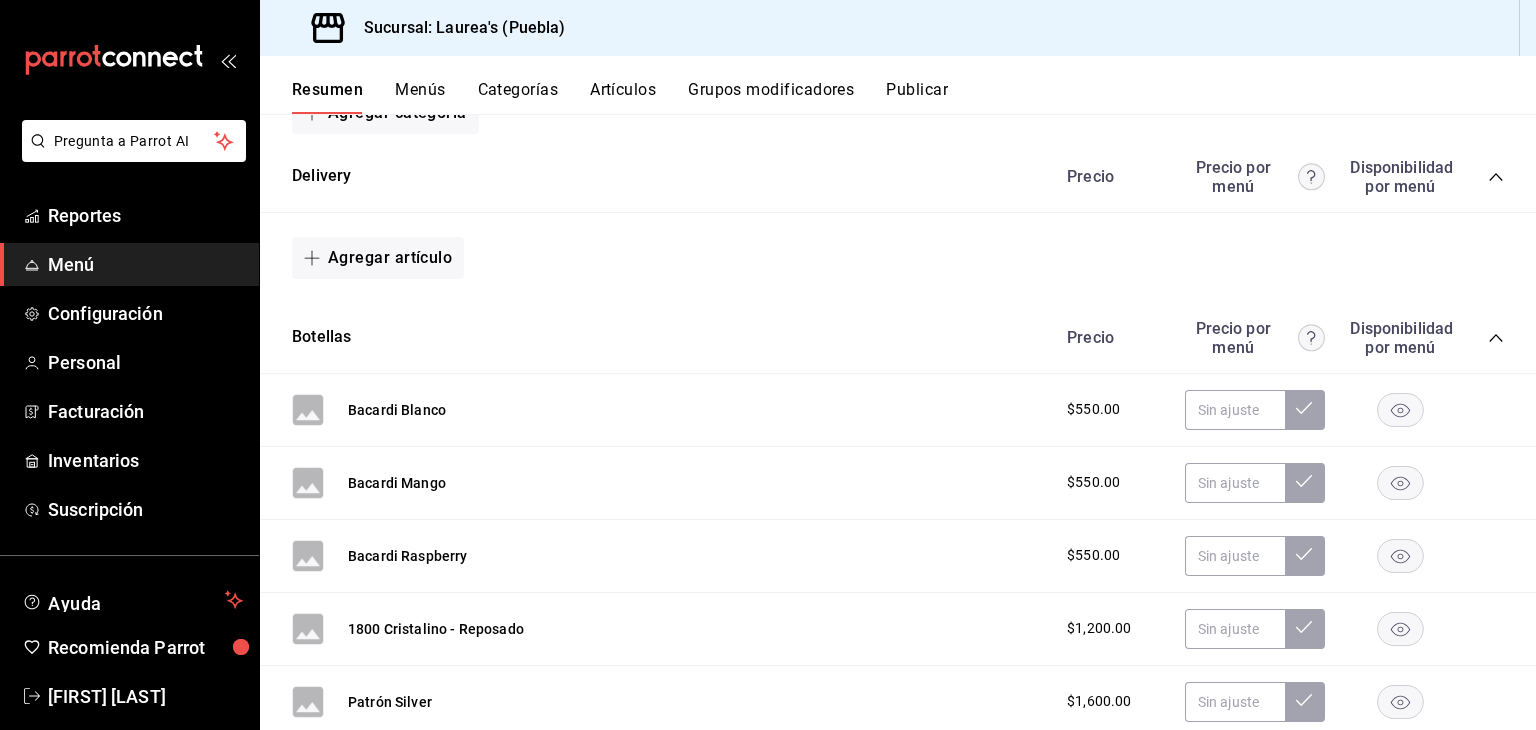 scroll, scrollTop: 212, scrollLeft: 0, axis: vertical 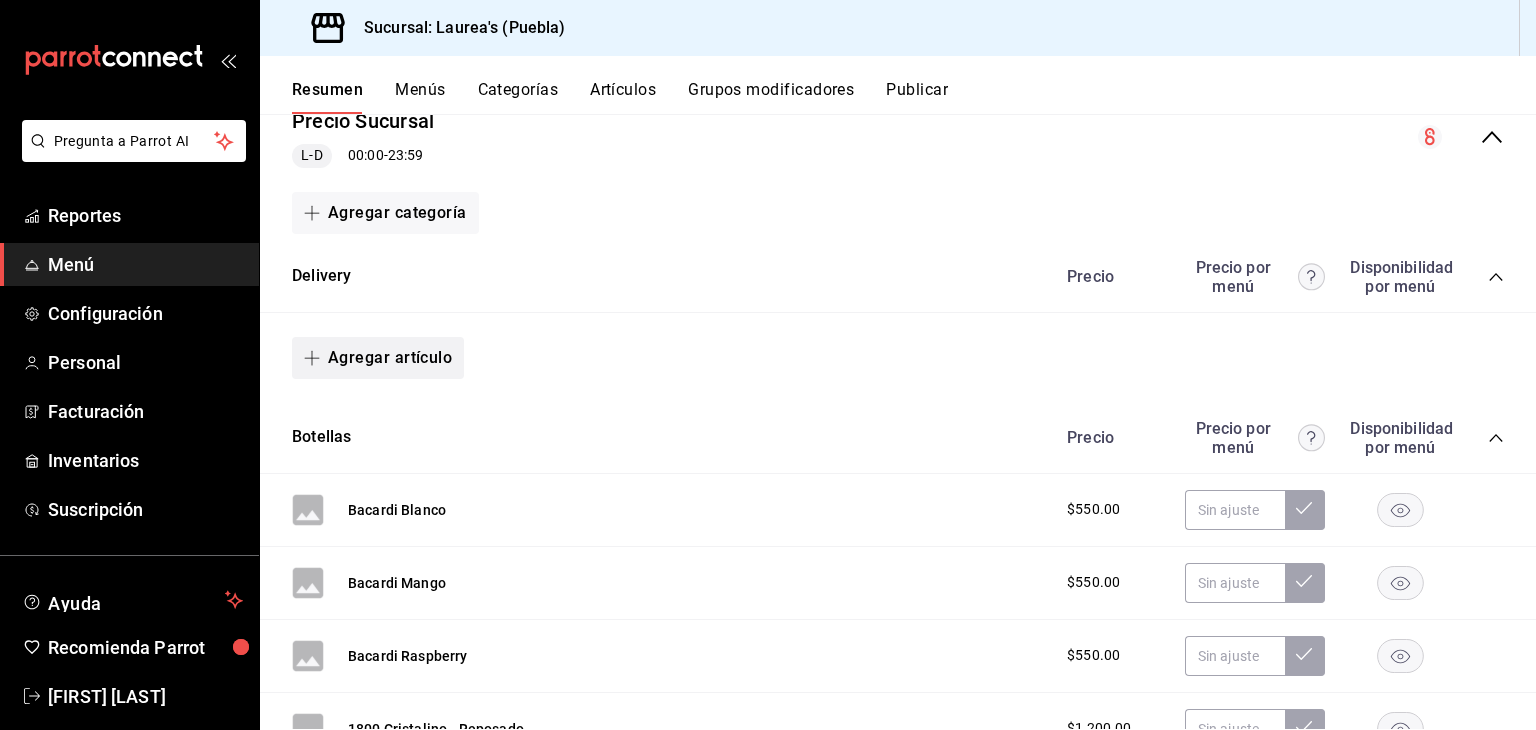 click on "Agregar artículo" at bounding box center [378, 358] 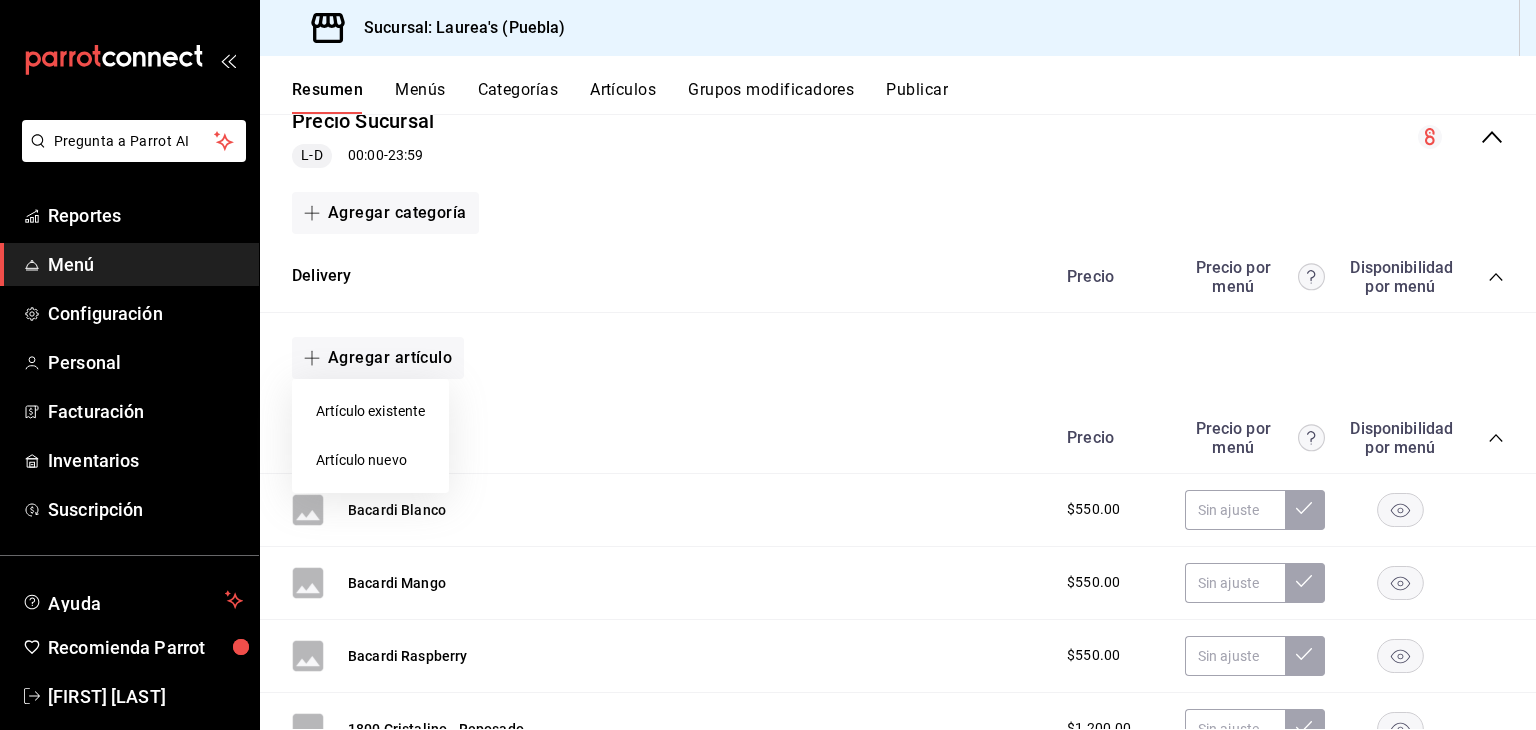 click on "Artículo nuevo" at bounding box center (370, 460) 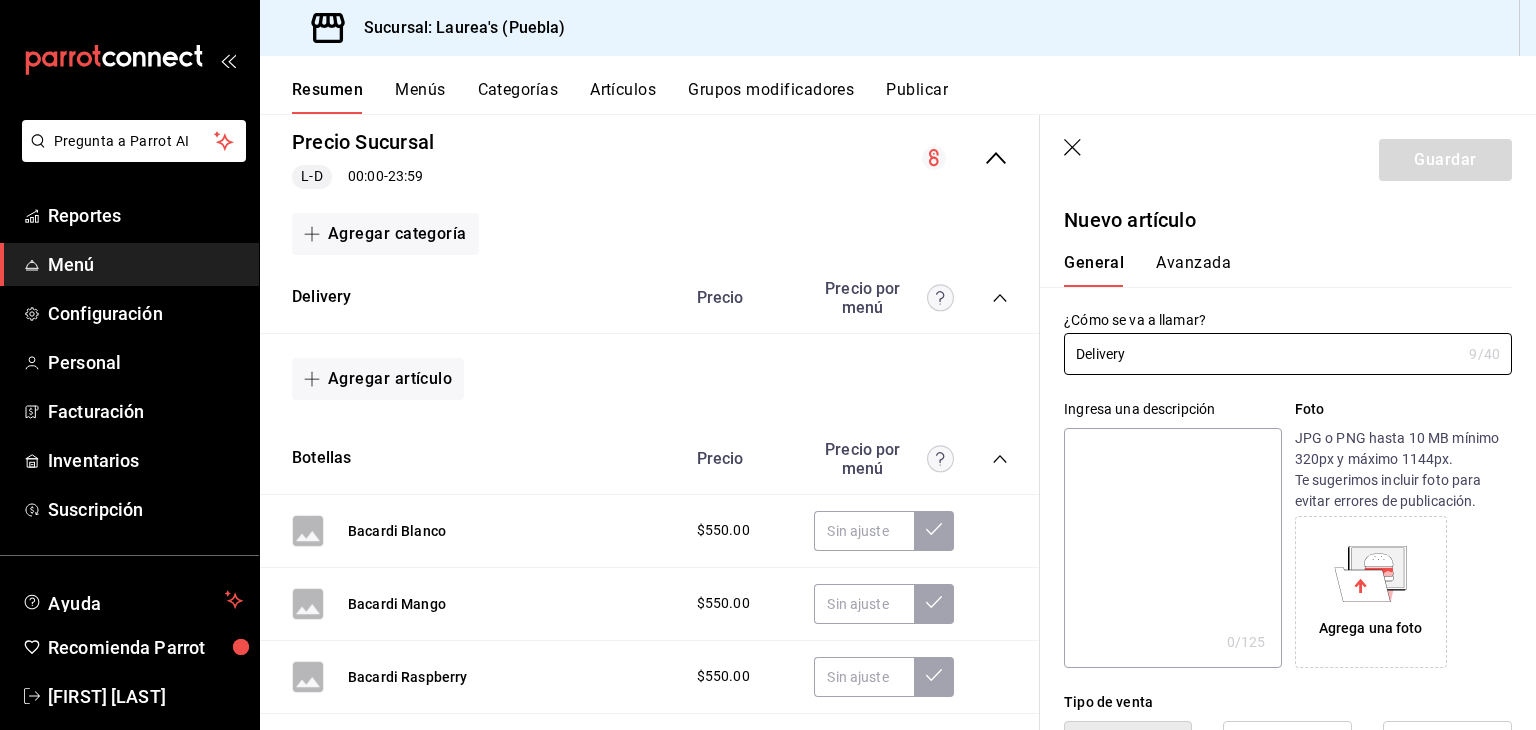 drag, startPoint x: 1125, startPoint y: 358, endPoint x: 1061, endPoint y: 364, distance: 64.28063 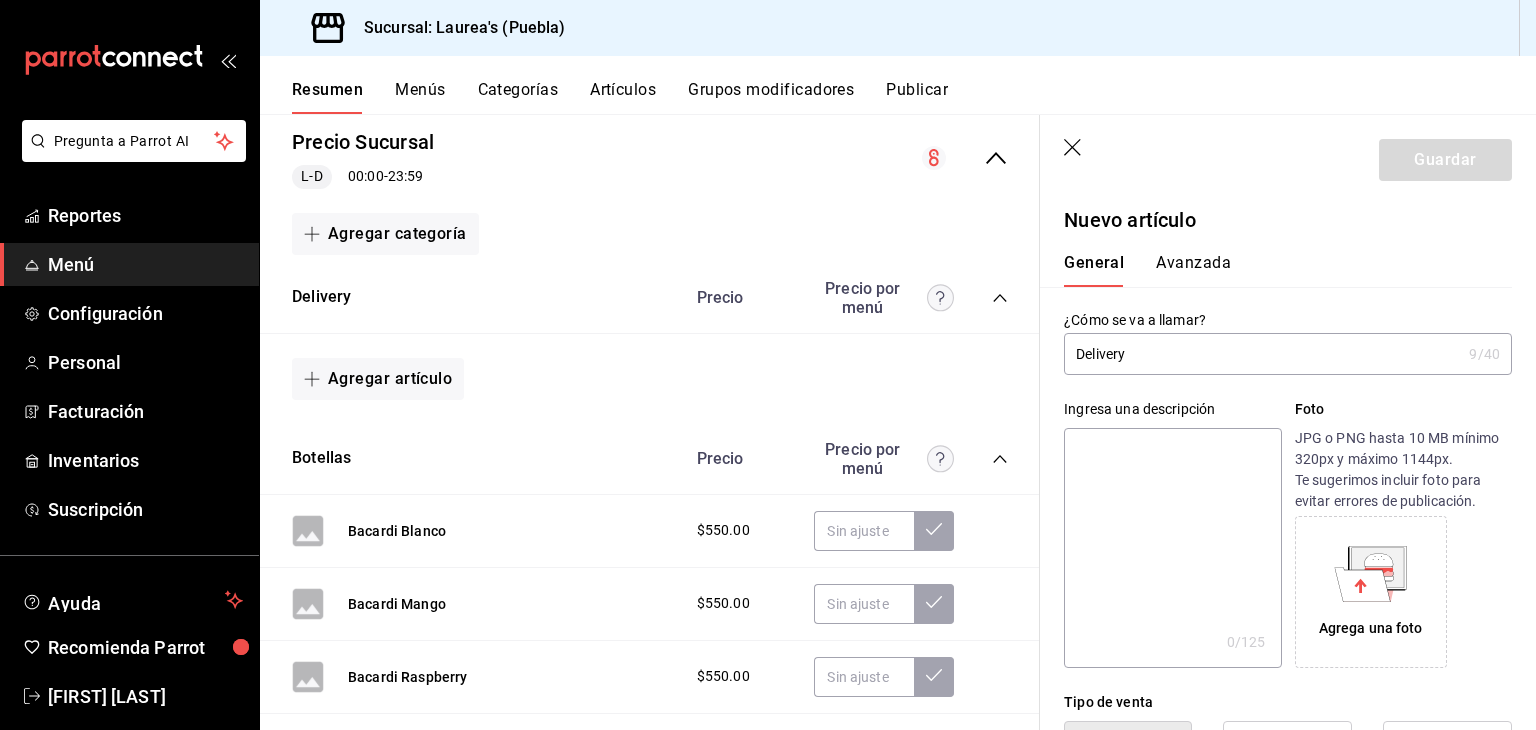 click at bounding box center [1172, 548] 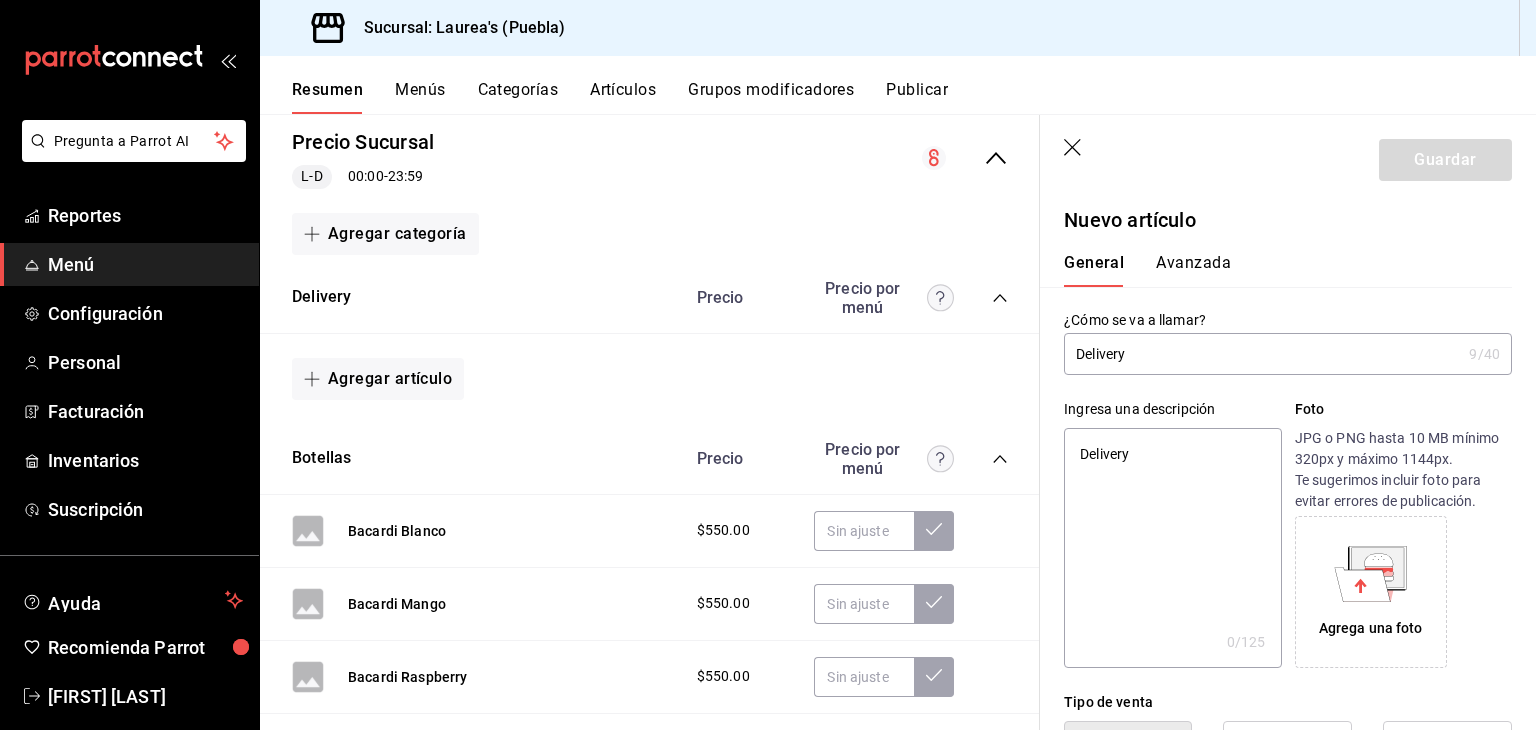 type on "x" 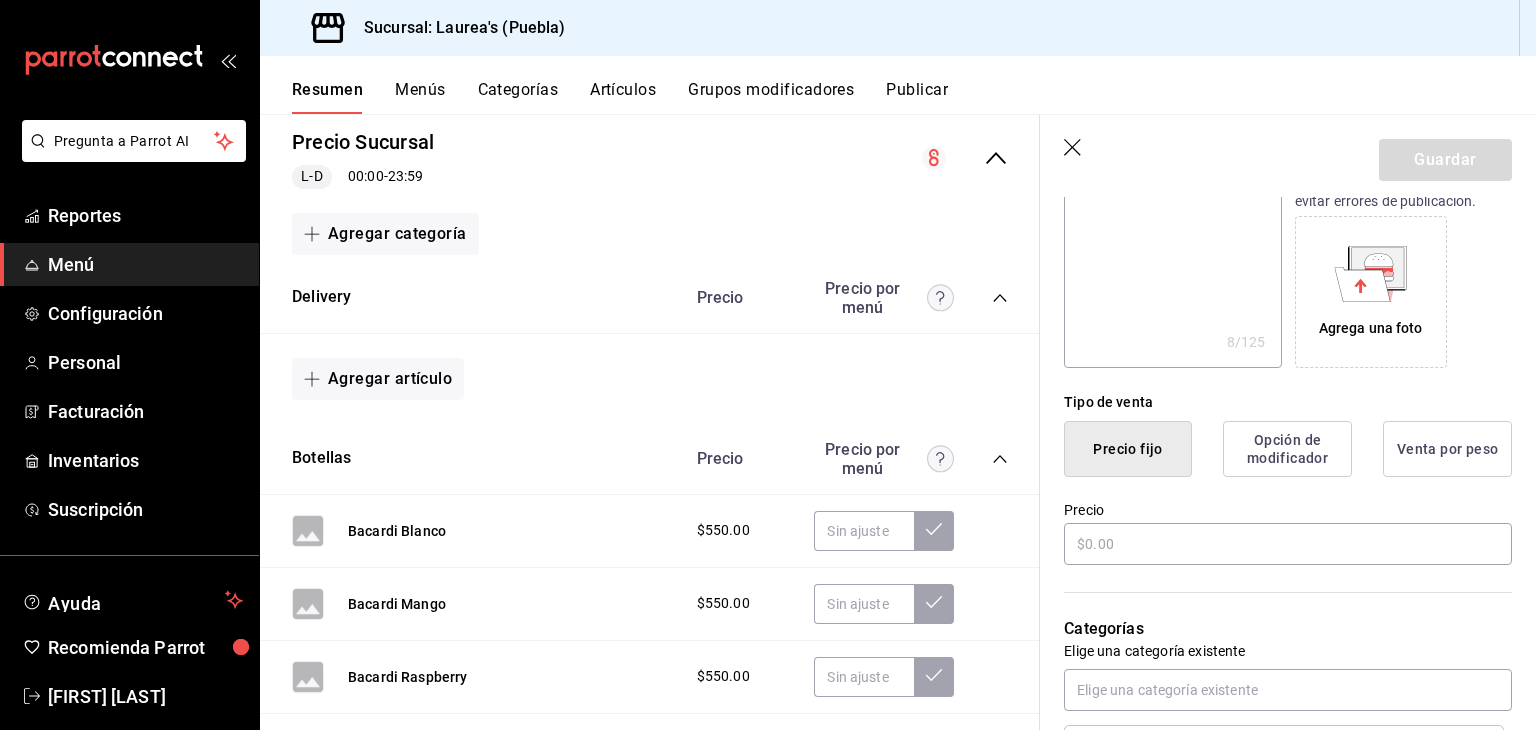 scroll, scrollTop: 400, scrollLeft: 0, axis: vertical 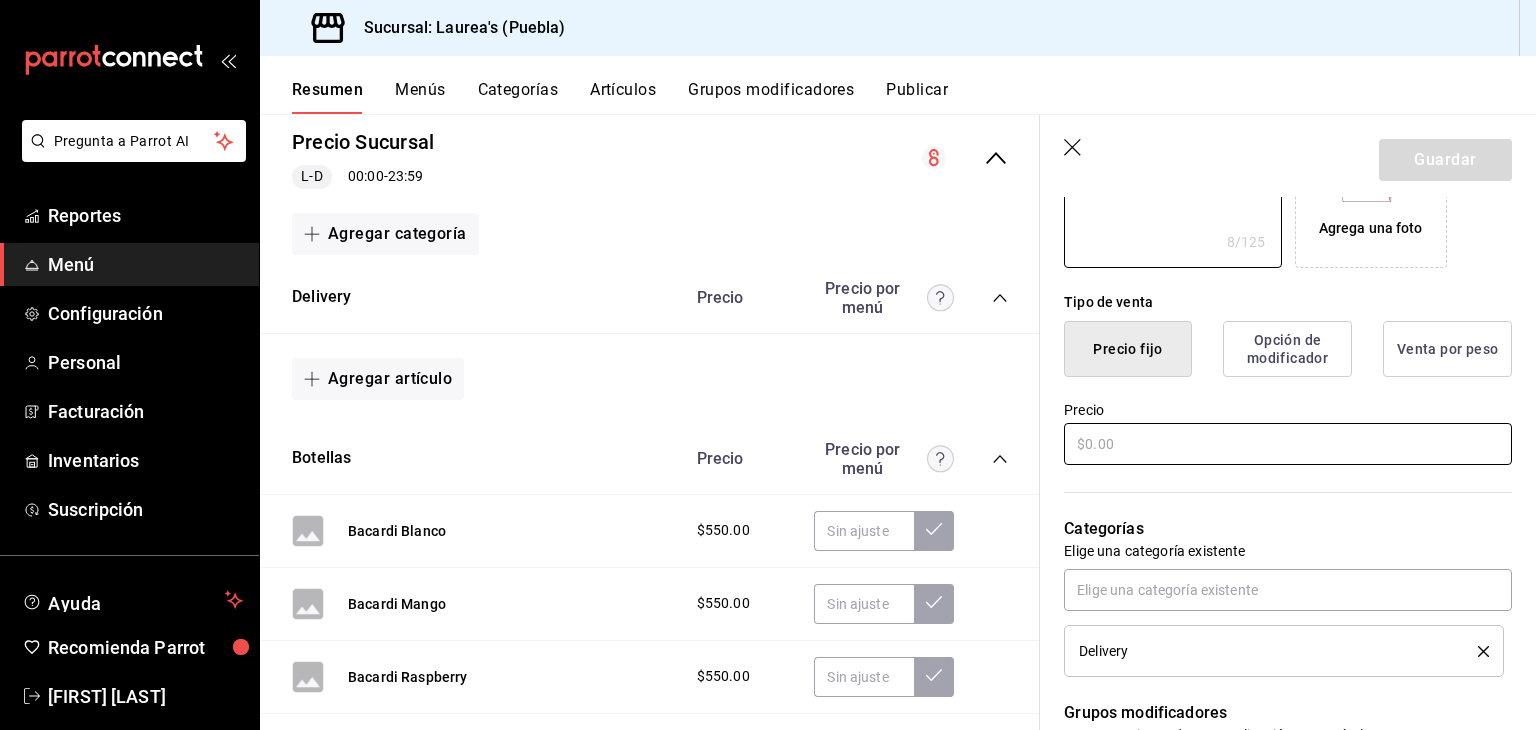 type on "Delivery" 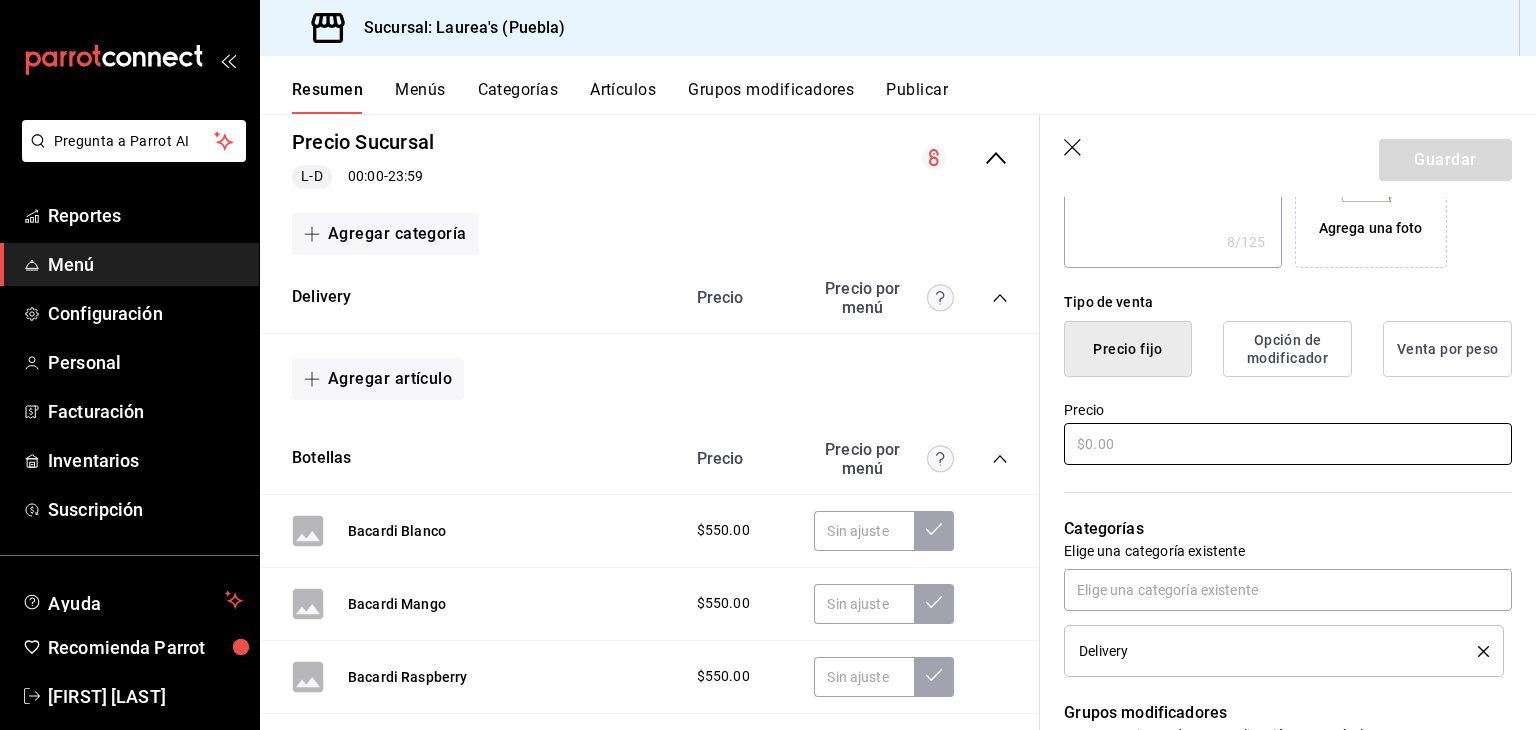 type on "$3.00" 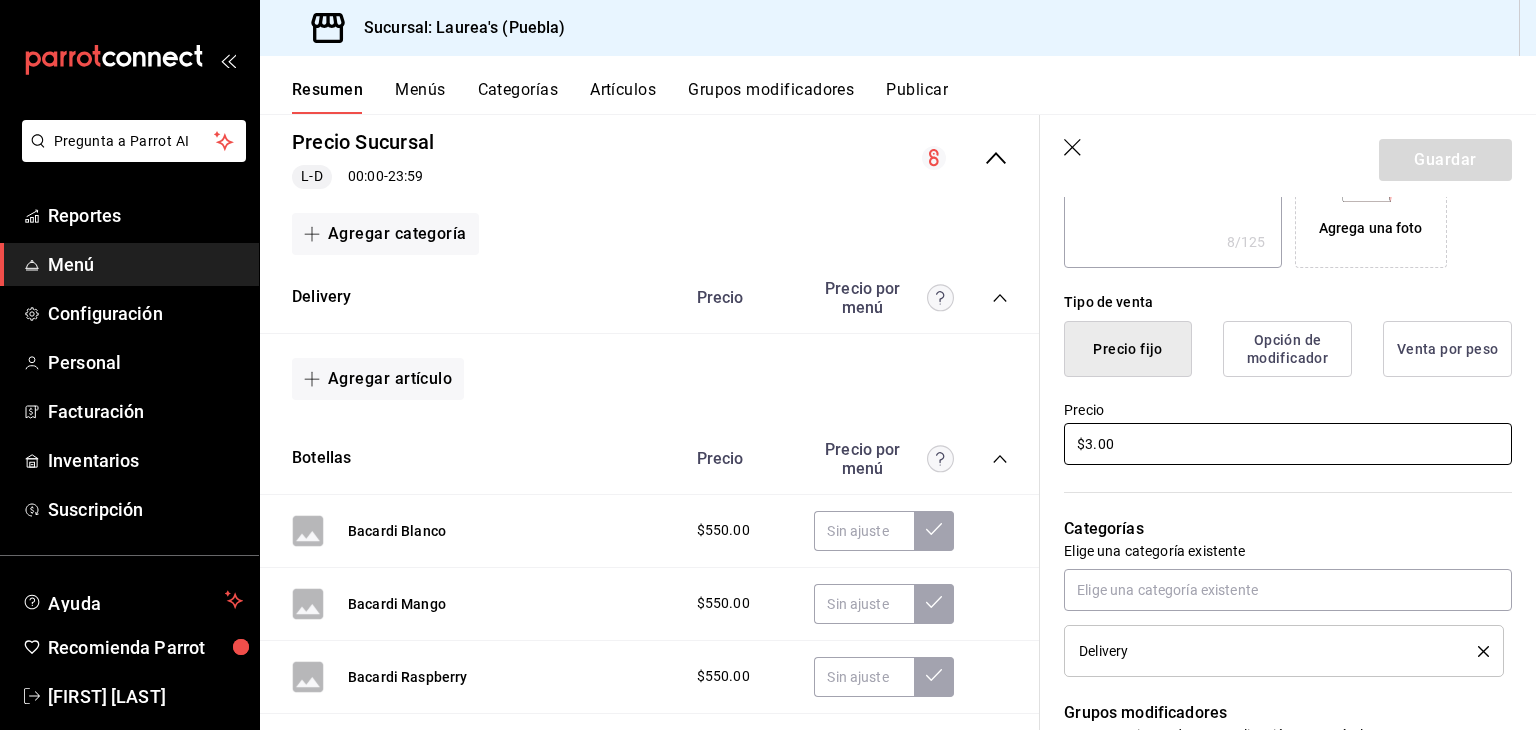 type on "x" 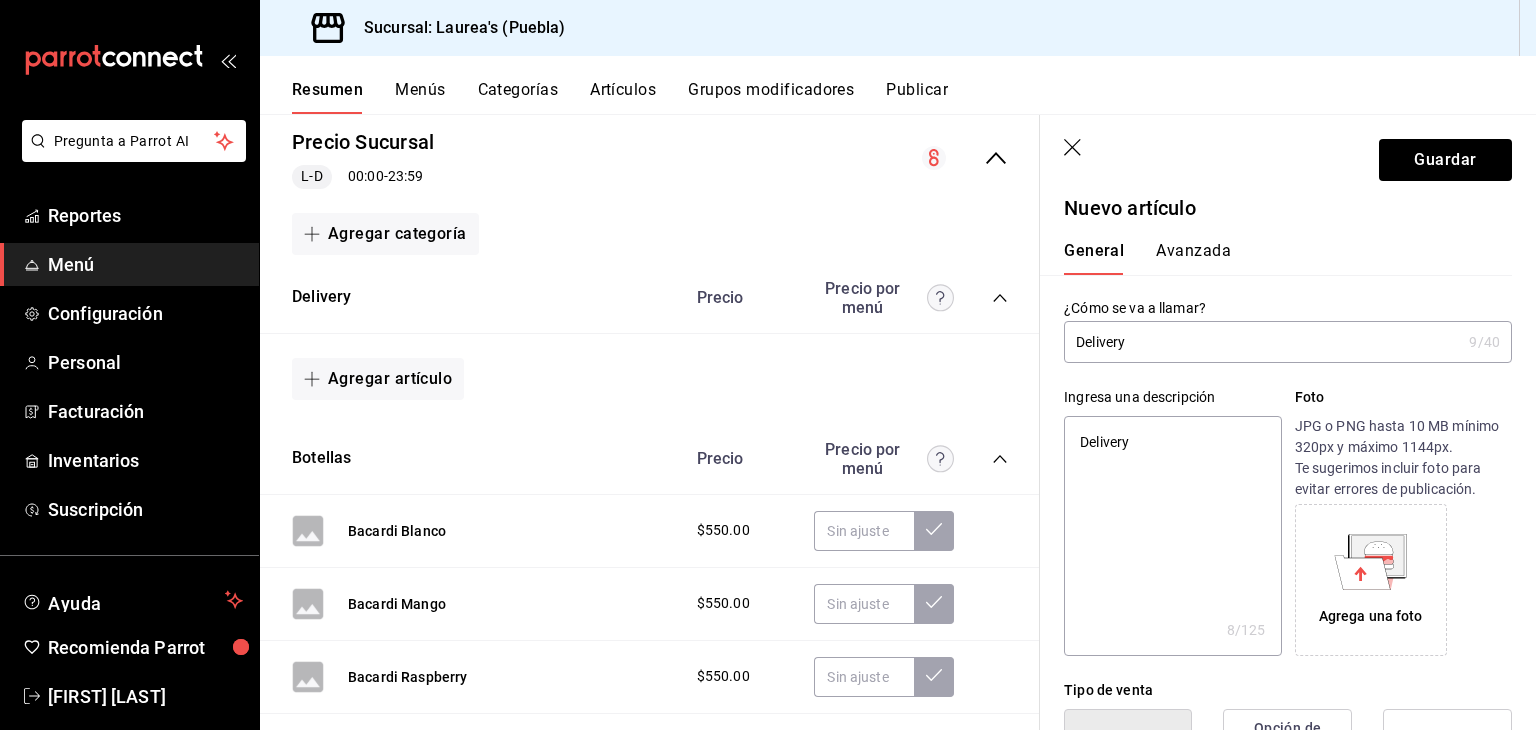 scroll, scrollTop: 0, scrollLeft: 0, axis: both 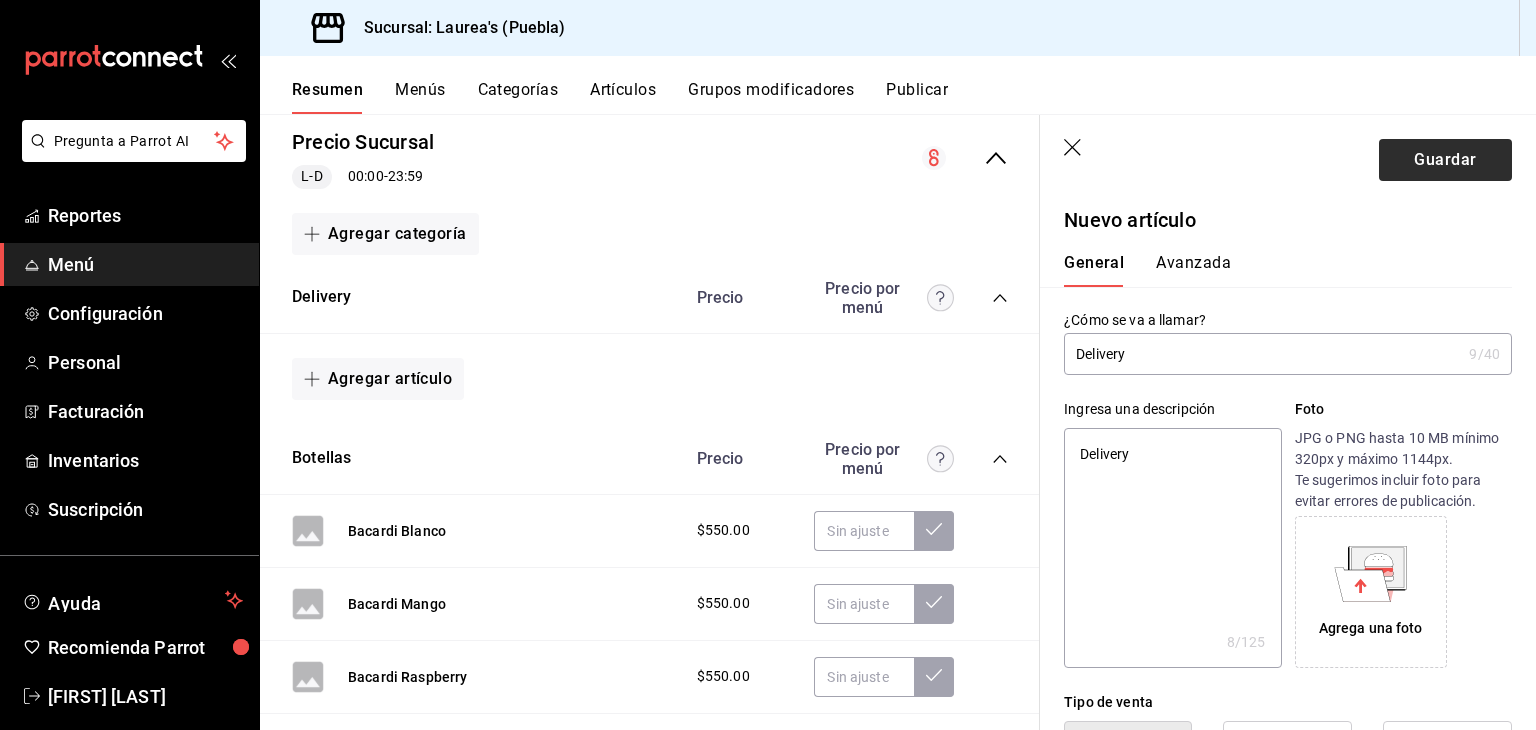 type on "$38.00" 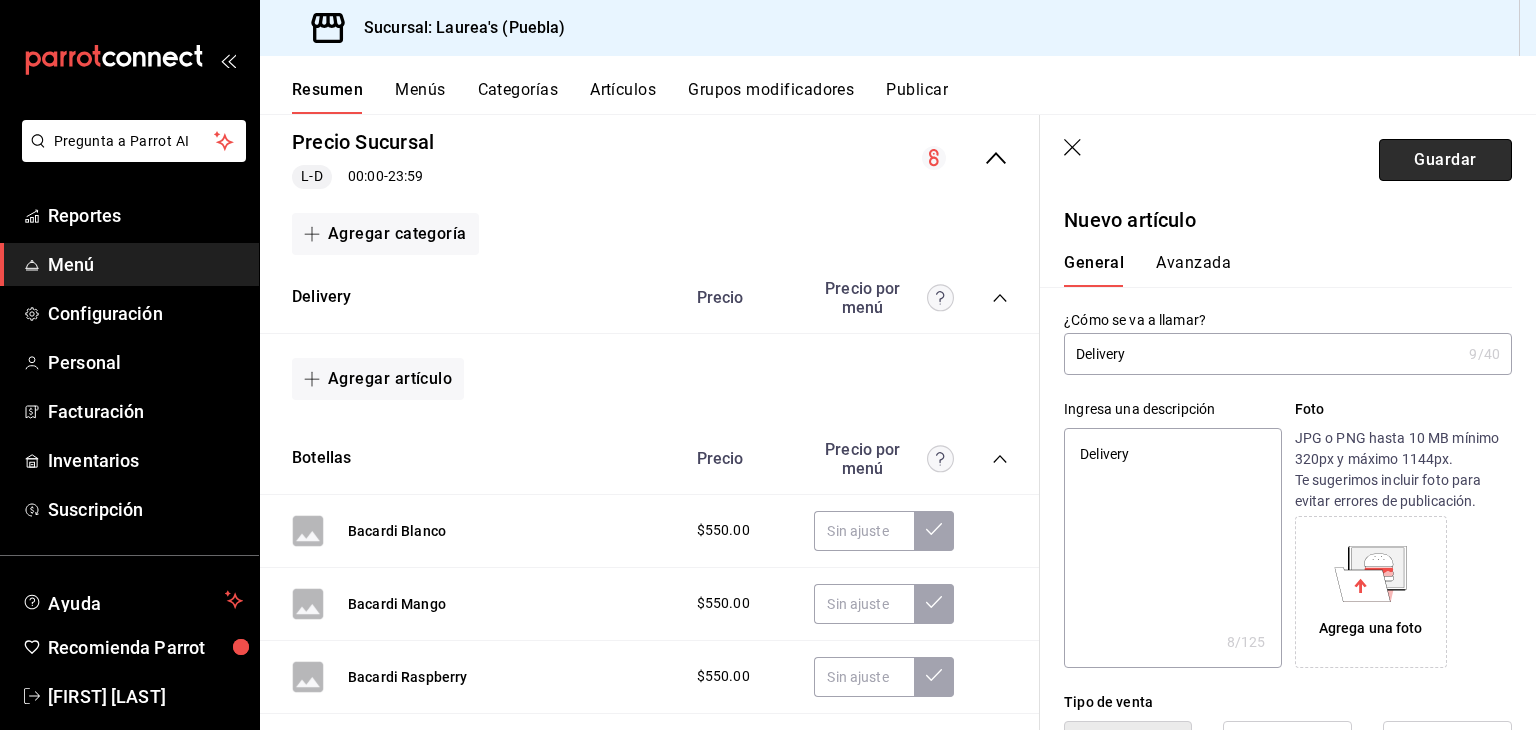 click on "Guardar" at bounding box center [1445, 160] 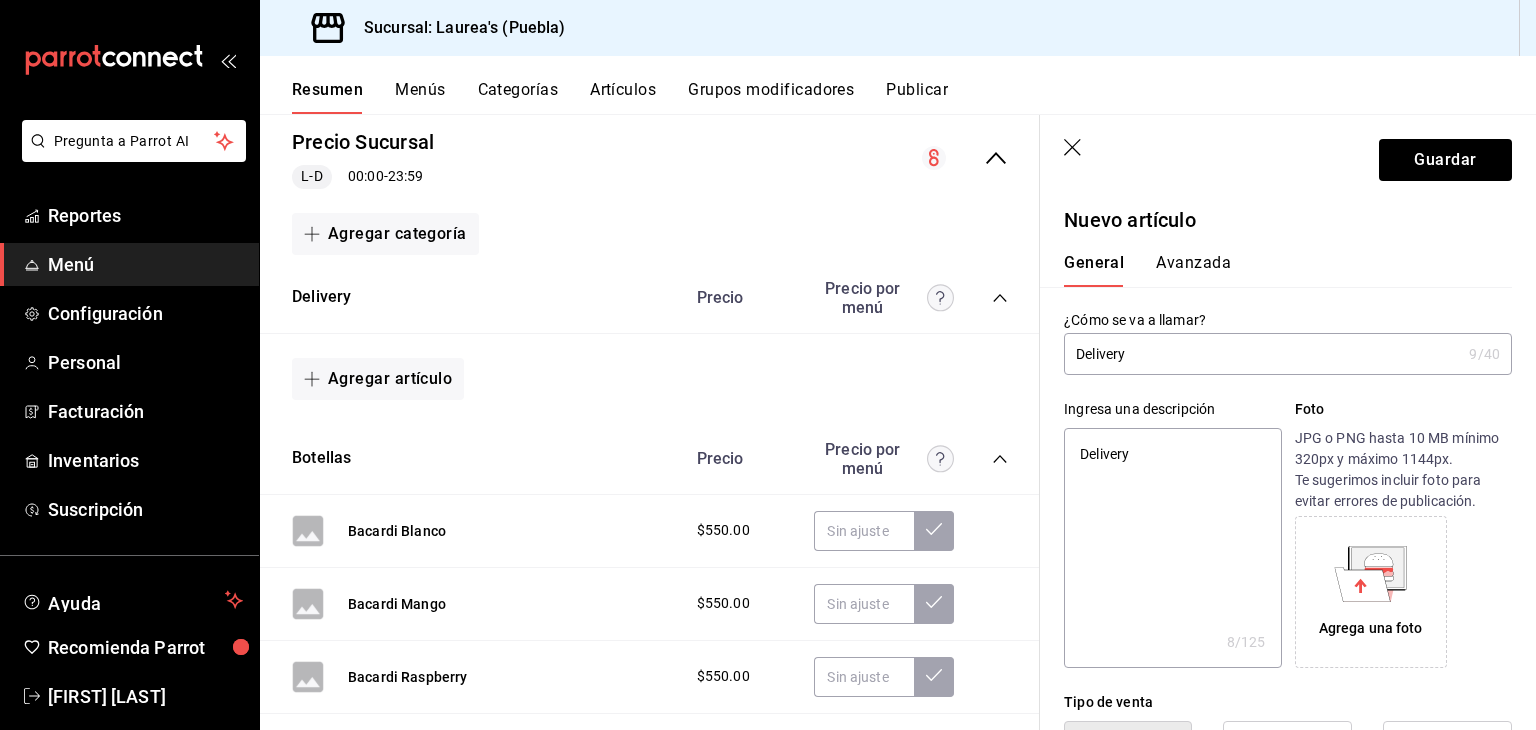 type on "x" 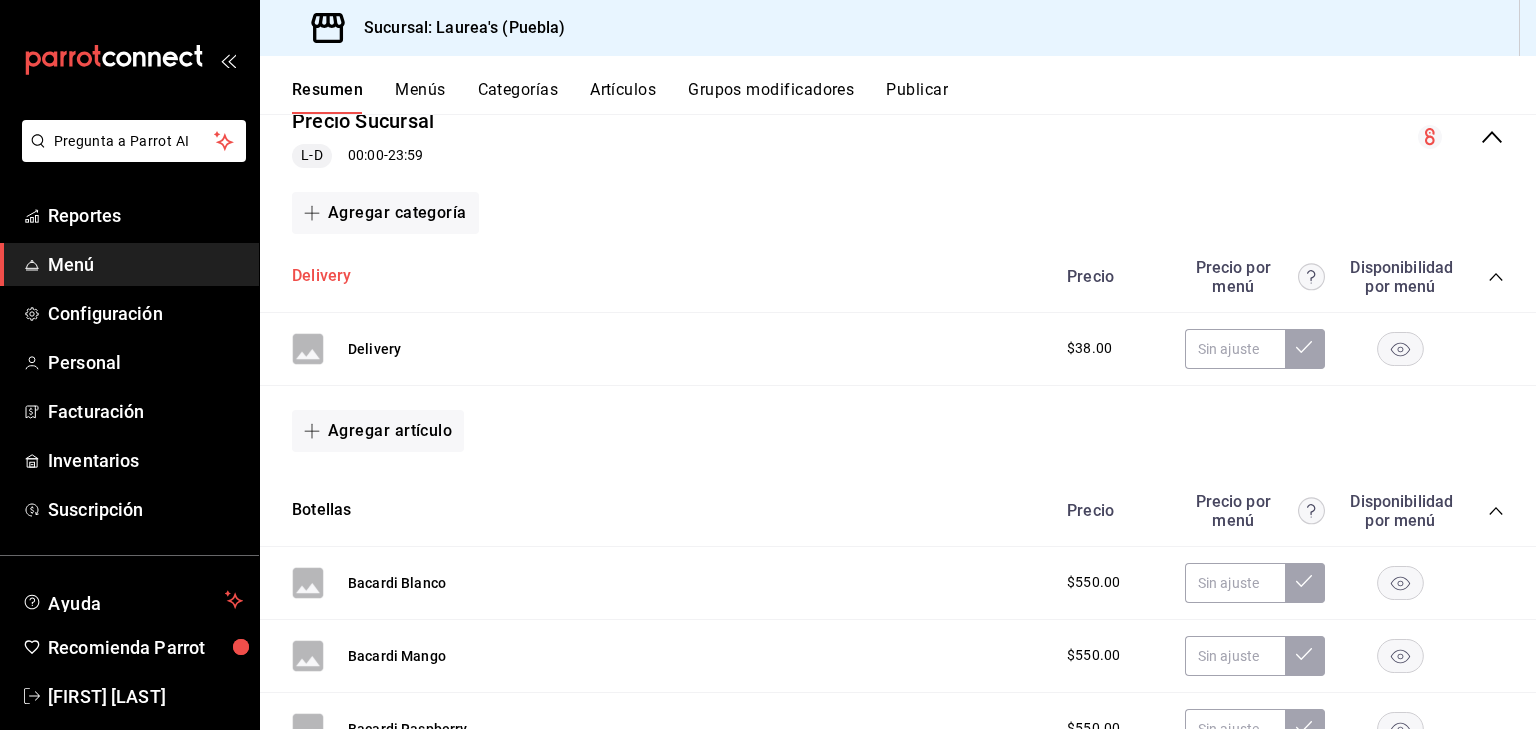 click on "Delivery" at bounding box center [321, 276] 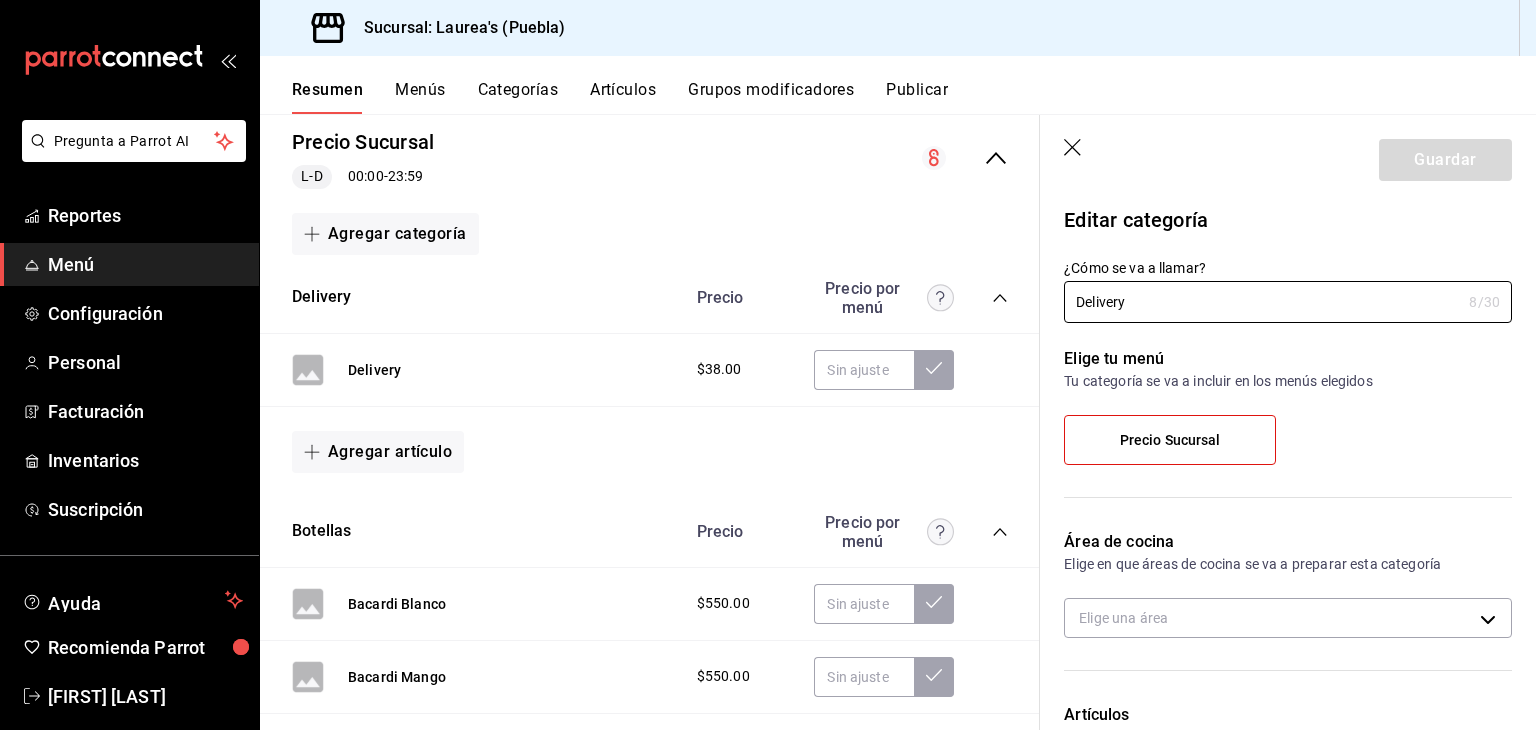 type on "f265d34f-e360-44cc-99aa-c19594ee1af6" 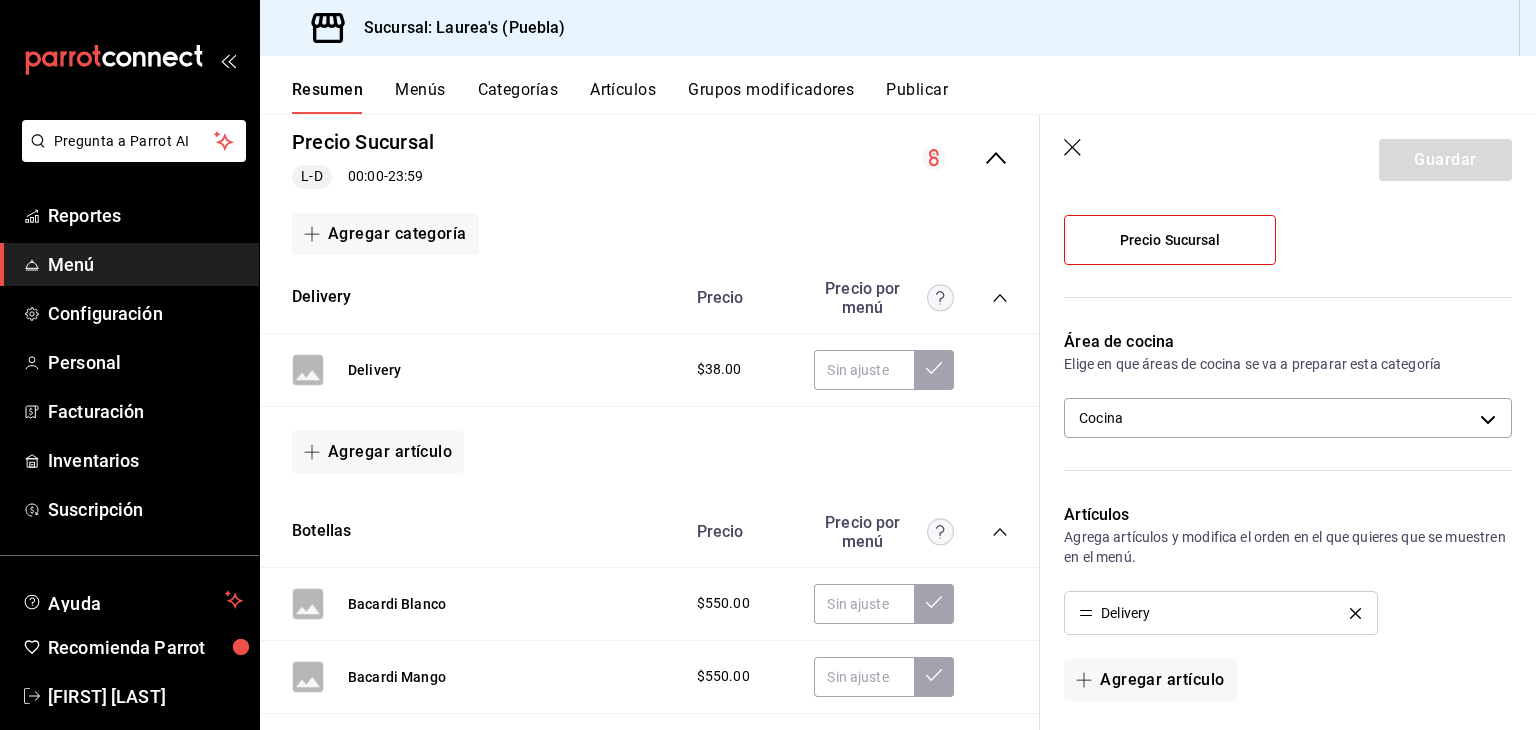 scroll, scrollTop: 200, scrollLeft: 0, axis: vertical 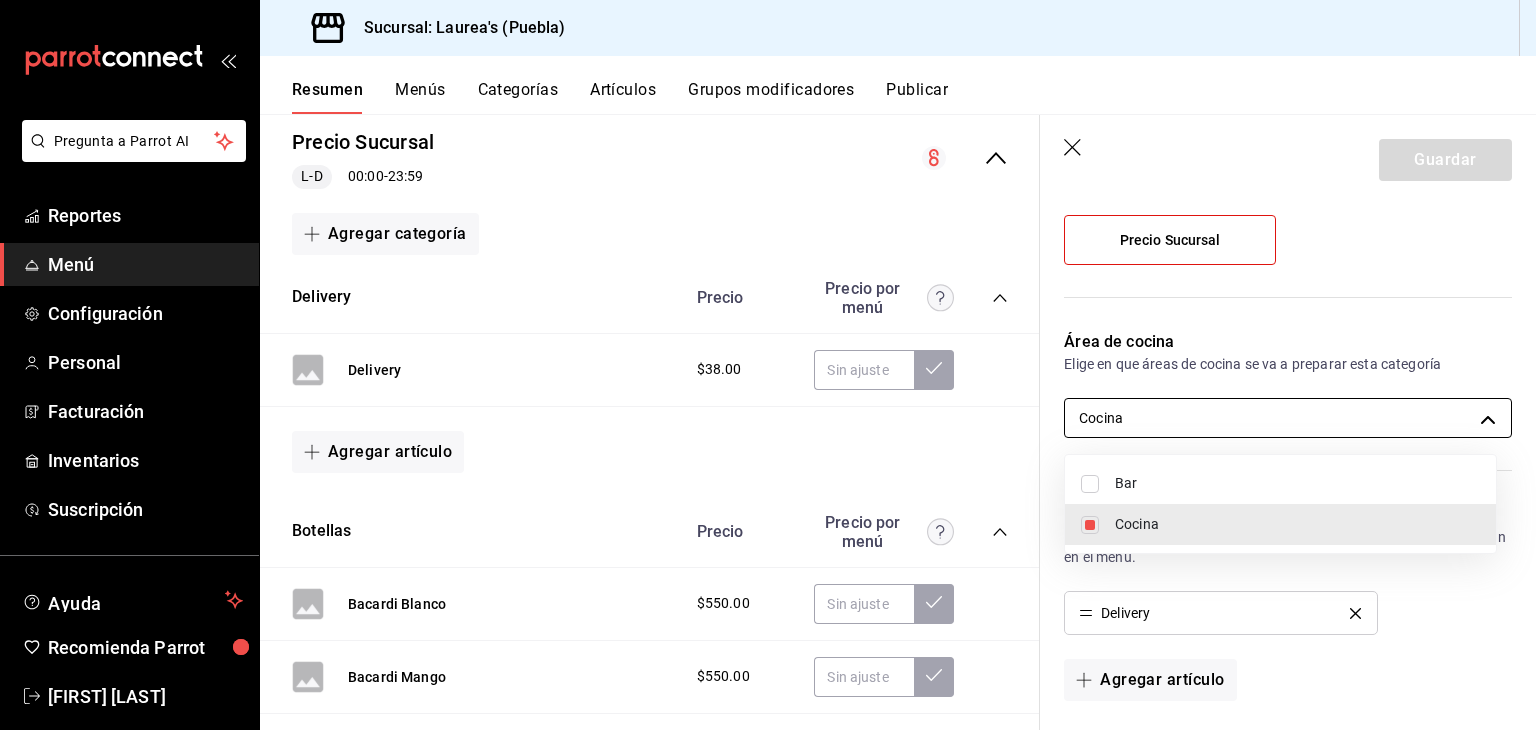 click on "Pregunta a Parrot AI Reportes   Menú   Configuración   Personal   Facturación   Inventarios   Suscripción   Ayuda Recomienda Parrot   [FIRST] [LAST]   Sugerir nueva función   Sucursal: [BUSINESS_NAME] ([CITY]) Resumen Menús Categorías Artículos Grupos modificadores Publicar Resumen sucursal Si activas ‘Editar artículo por menú’, podrás  personalizar  los menús de esta sucursal.  Para cambios generales, ve a “Organización”. ​ ​ [BUSINESS_NAME] - [CITY] Precio Sucursal L-D 00:00  -  23:59 Agregar categoría Delivery Precio Precio por menú   Delivery $[PRICE] Agregar artículo Botellas Precio Precio por menú   Bacardi Blanco $[PRICE] Bacardi Mango $[PRICE] Bacardi Raspberry $[PRICE] 1800 Cristalino - Reposado $[PRICE] Patrón Silver $[PRICE] Don Julio Reposado $[PRICE] Johnnie Walker Red Label $[PRICE] Johnnie Walker Black Label $[PRICE] Brandy Presidente $[PRICE] Smirnoff (Rojo) $[PRICE] Maestro Dobel Diamante $[PRICE] Centenario Plata Reposado $[PRICE] Mezcal 400 Conejos $[PRICE] Naranjada $[PRICE]" at bounding box center (768, 365) 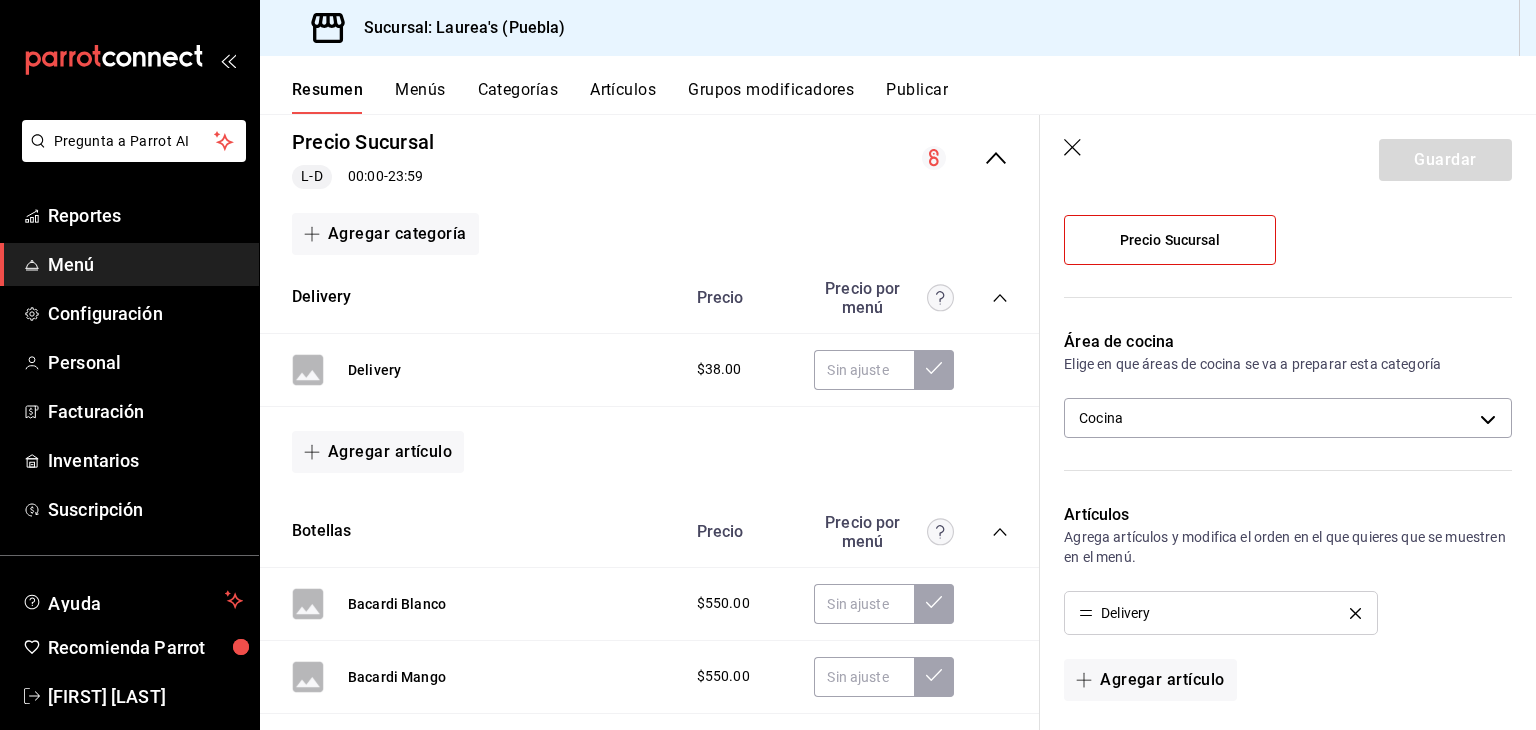 click on "Guardar" at bounding box center (1288, 156) 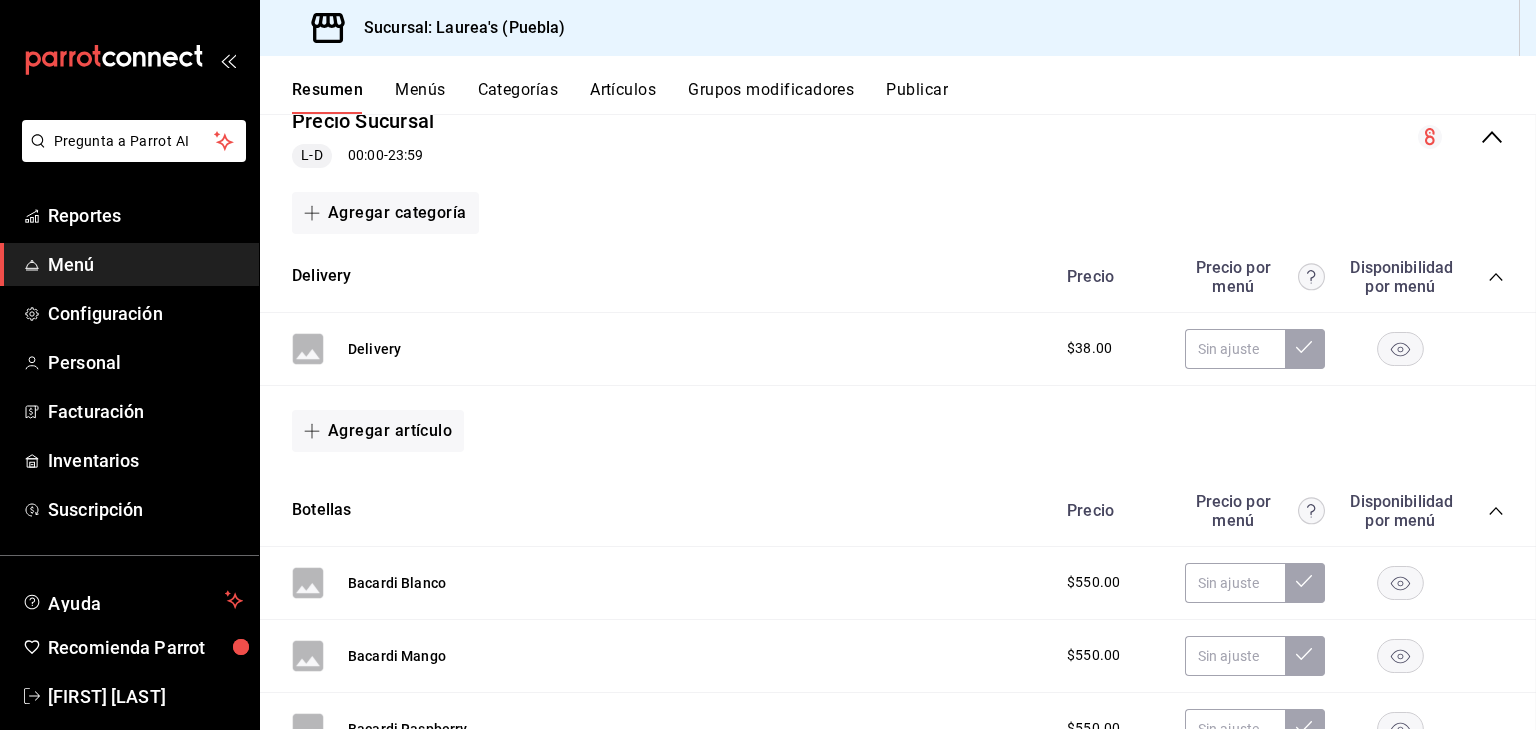 scroll, scrollTop: 0, scrollLeft: 0, axis: both 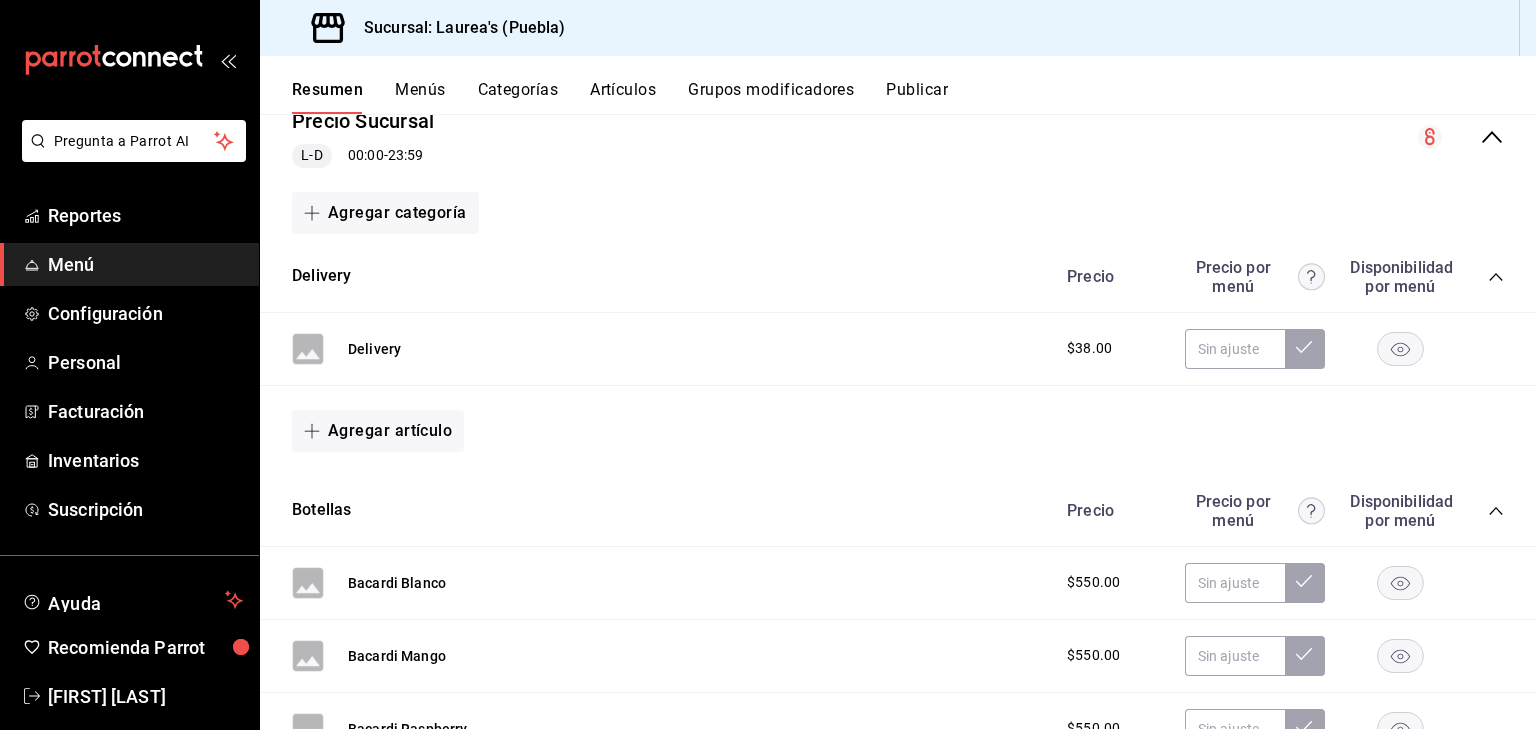 click on "Publicar" at bounding box center [917, 97] 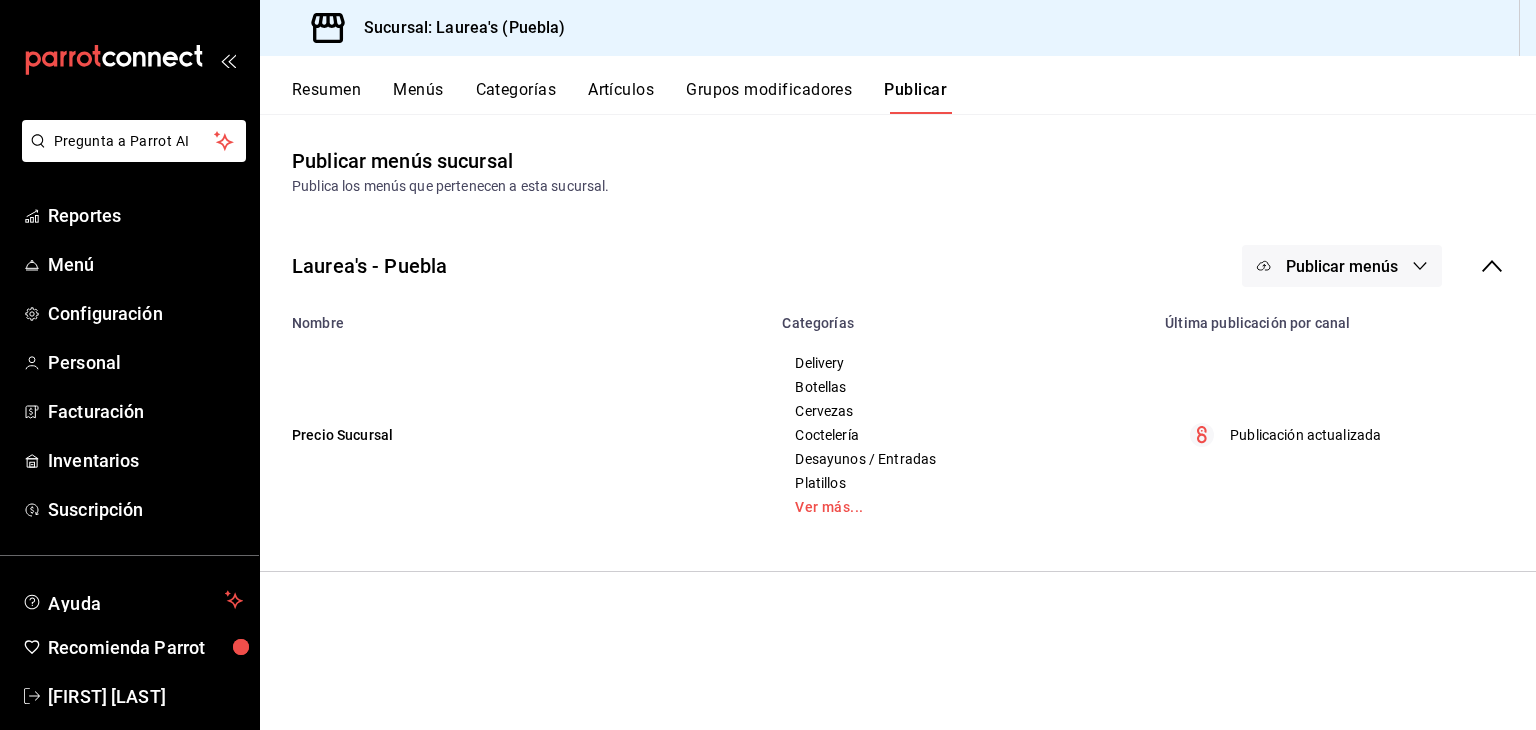 click on "Publicar menús" at bounding box center [1342, 266] 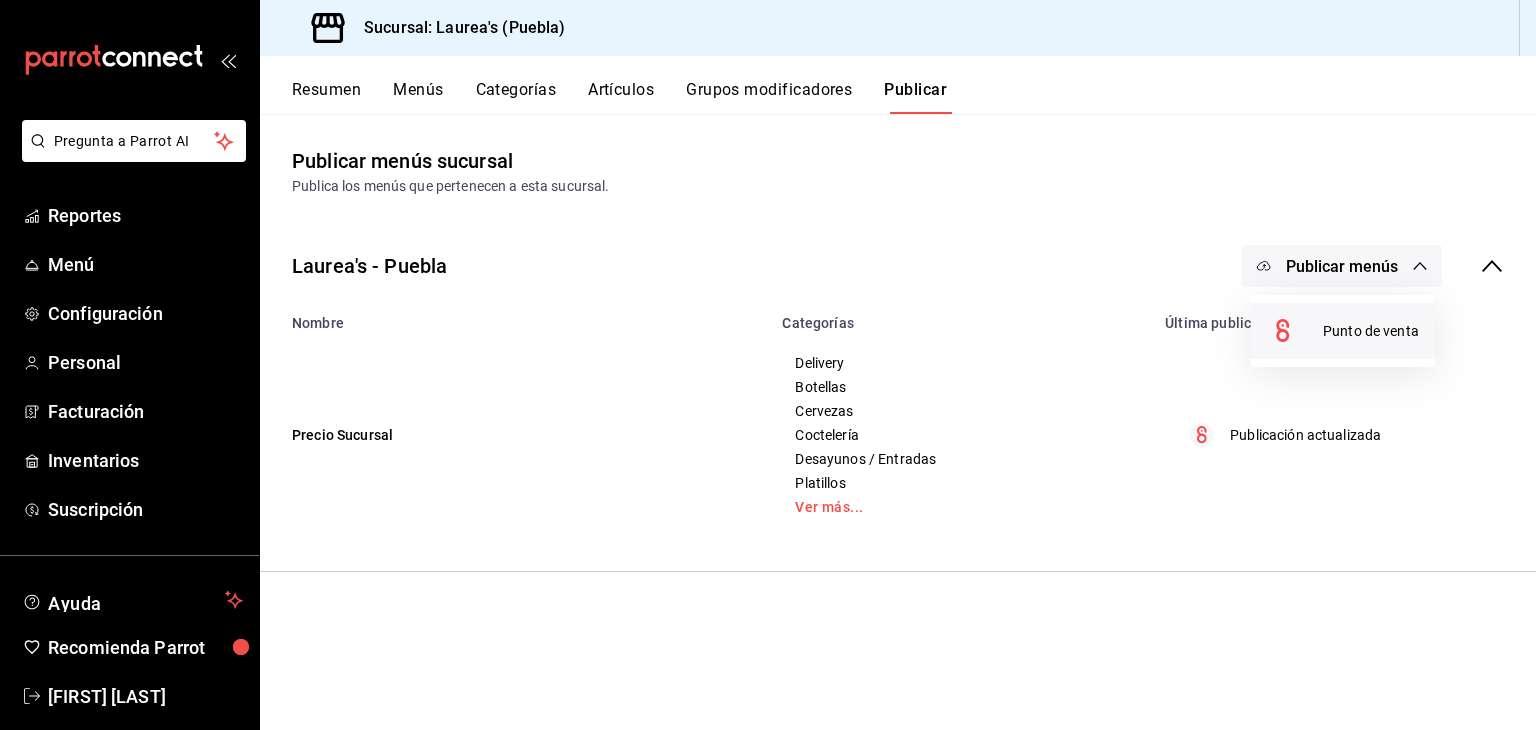 click on "Punto de venta" at bounding box center (1371, 331) 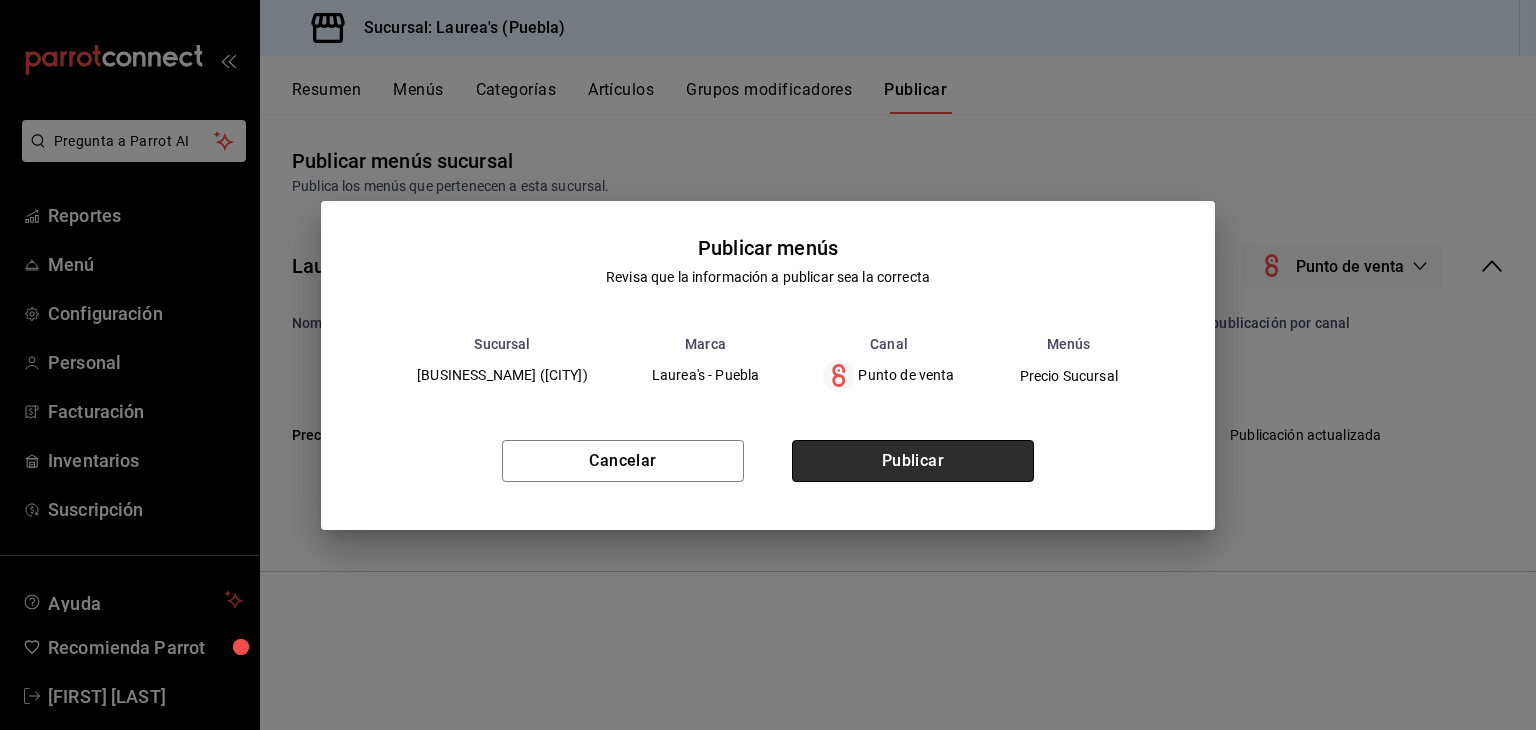 click on "Publicar" at bounding box center (913, 461) 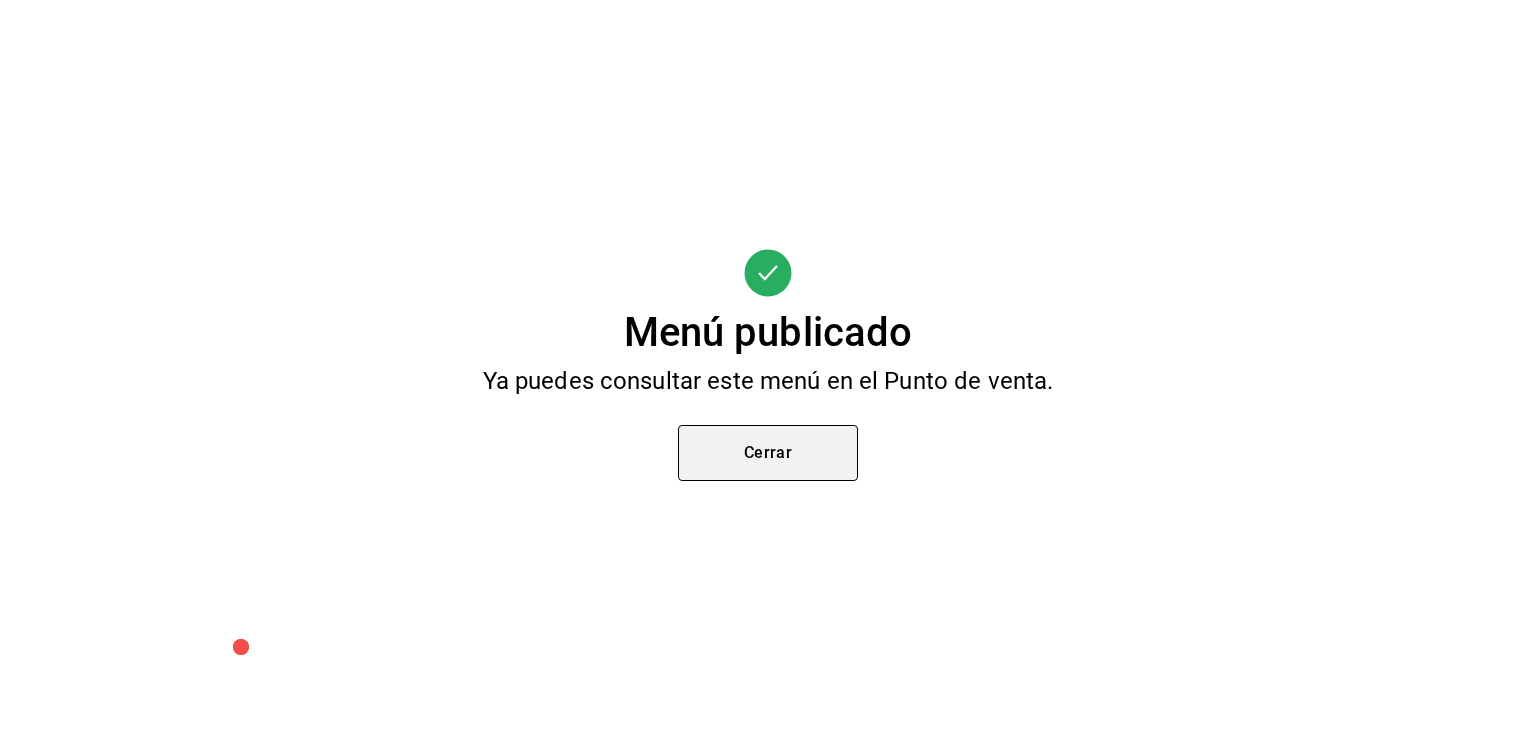 click on "Cerrar" at bounding box center (768, 453) 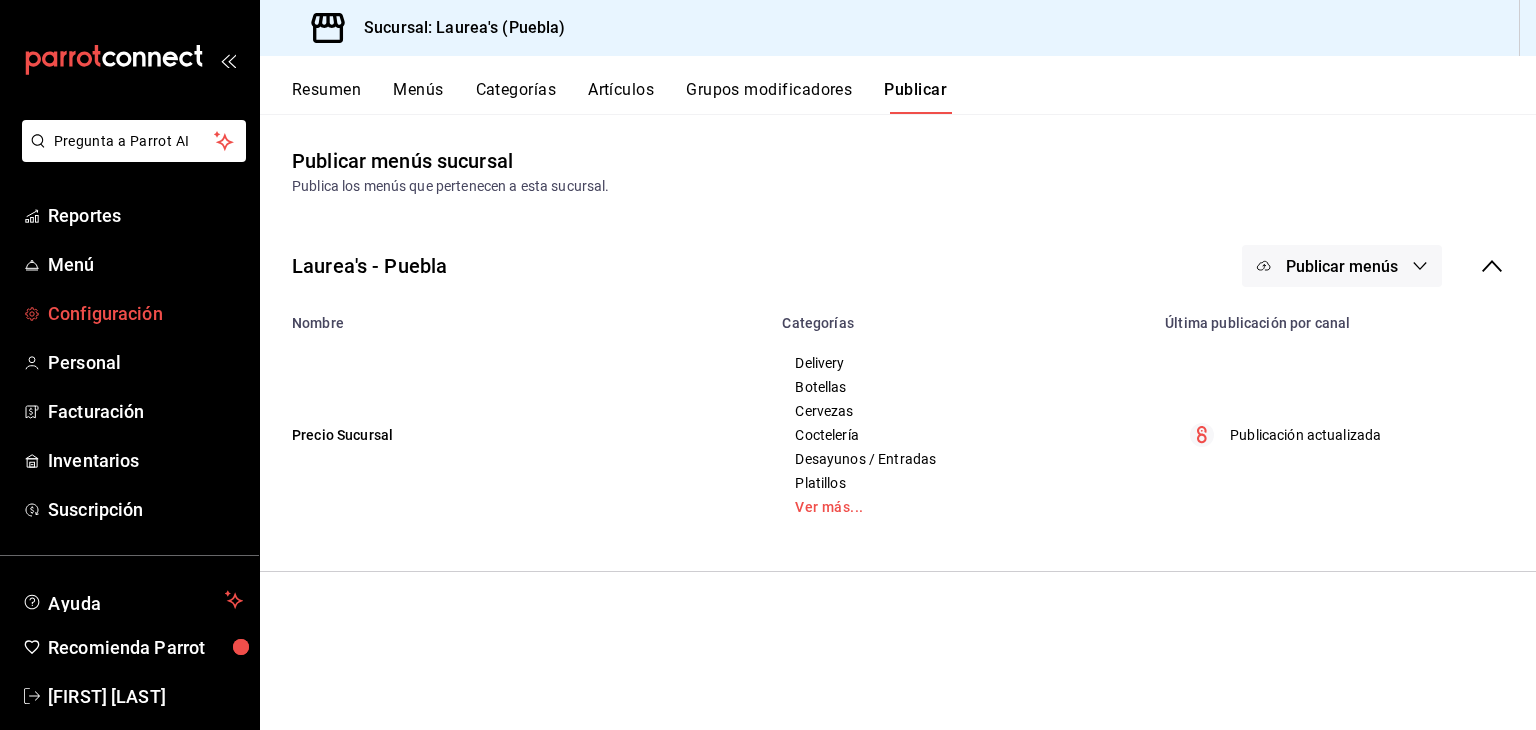 click on "Configuración" at bounding box center (145, 313) 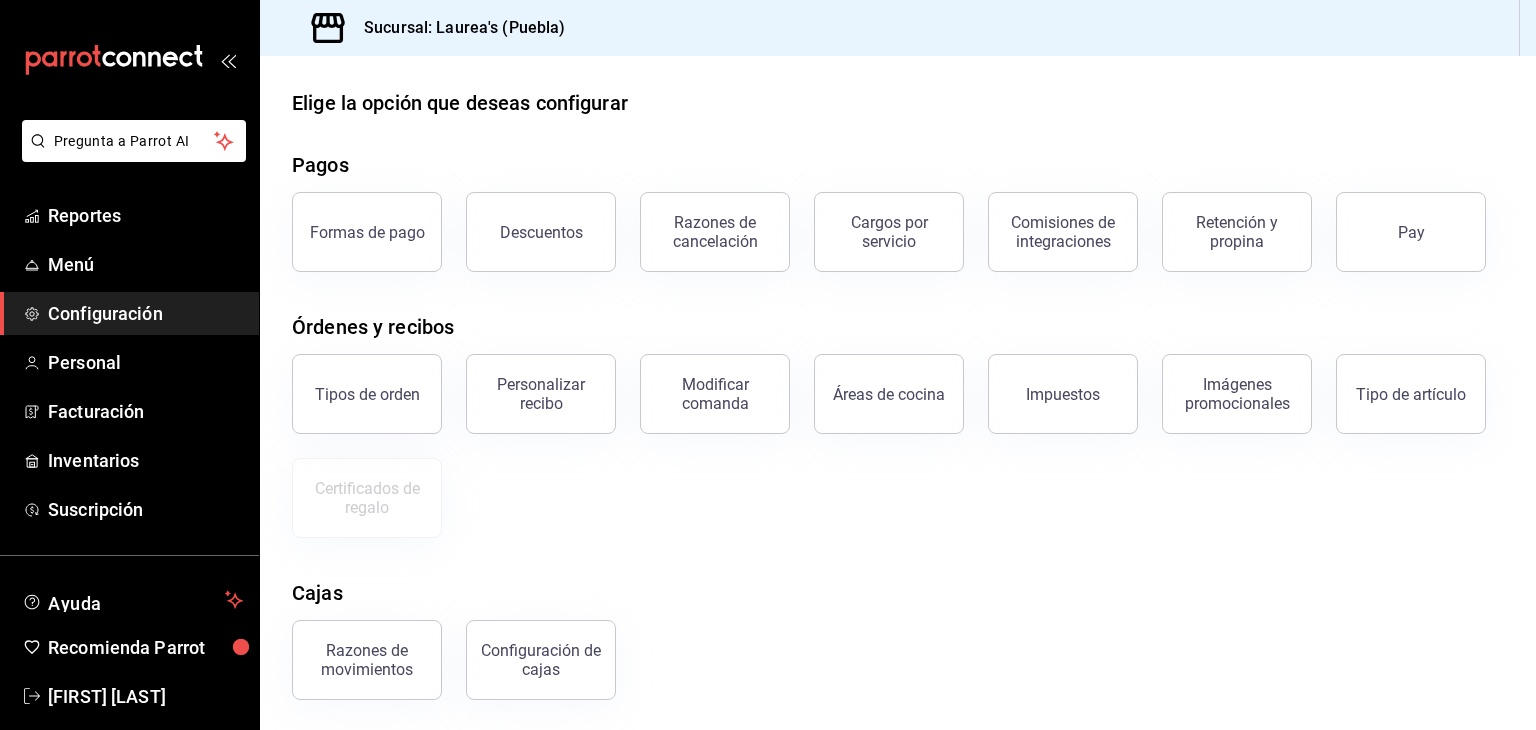 scroll, scrollTop: 0, scrollLeft: 0, axis: both 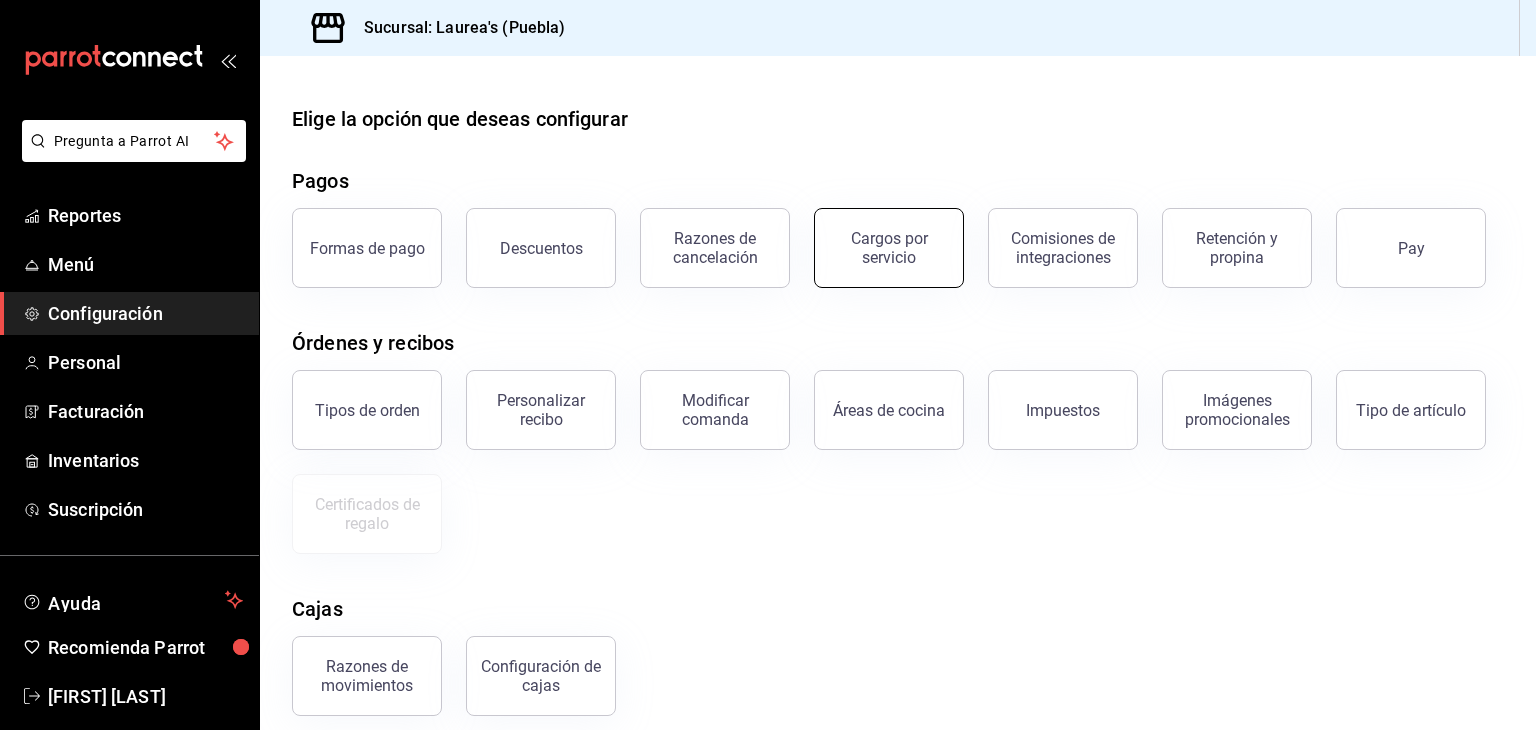 click on "Cargos por servicio" at bounding box center [889, 248] 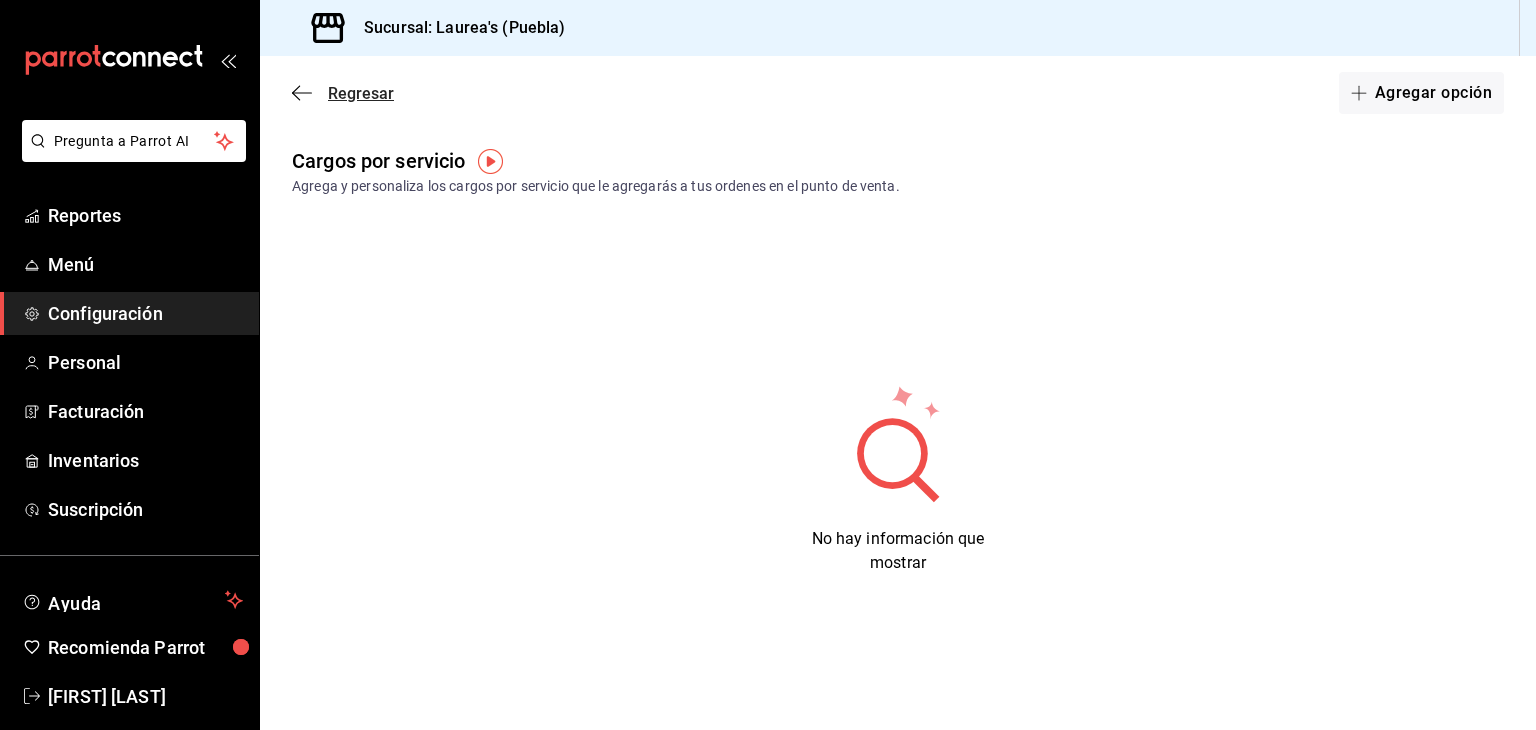 click 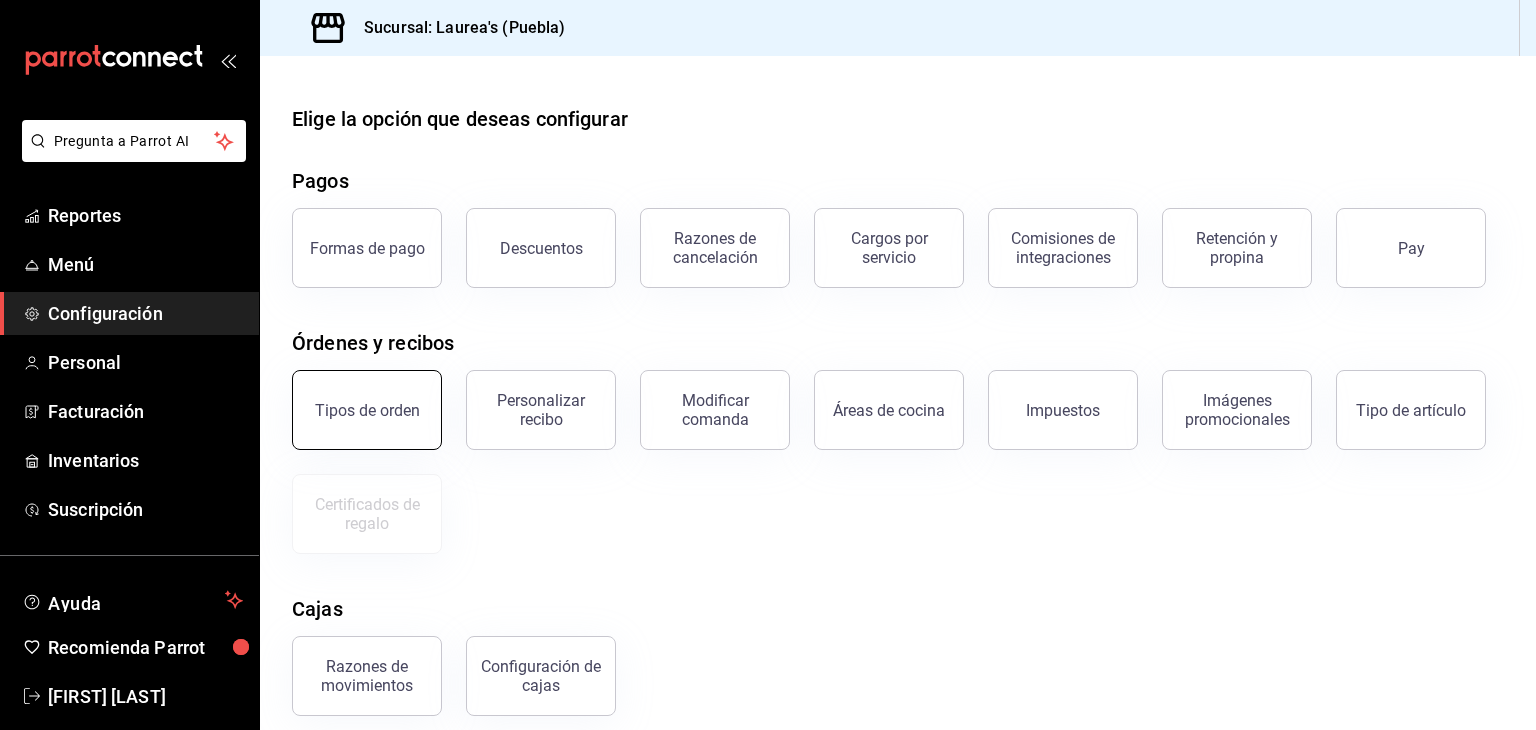scroll, scrollTop: 0, scrollLeft: 0, axis: both 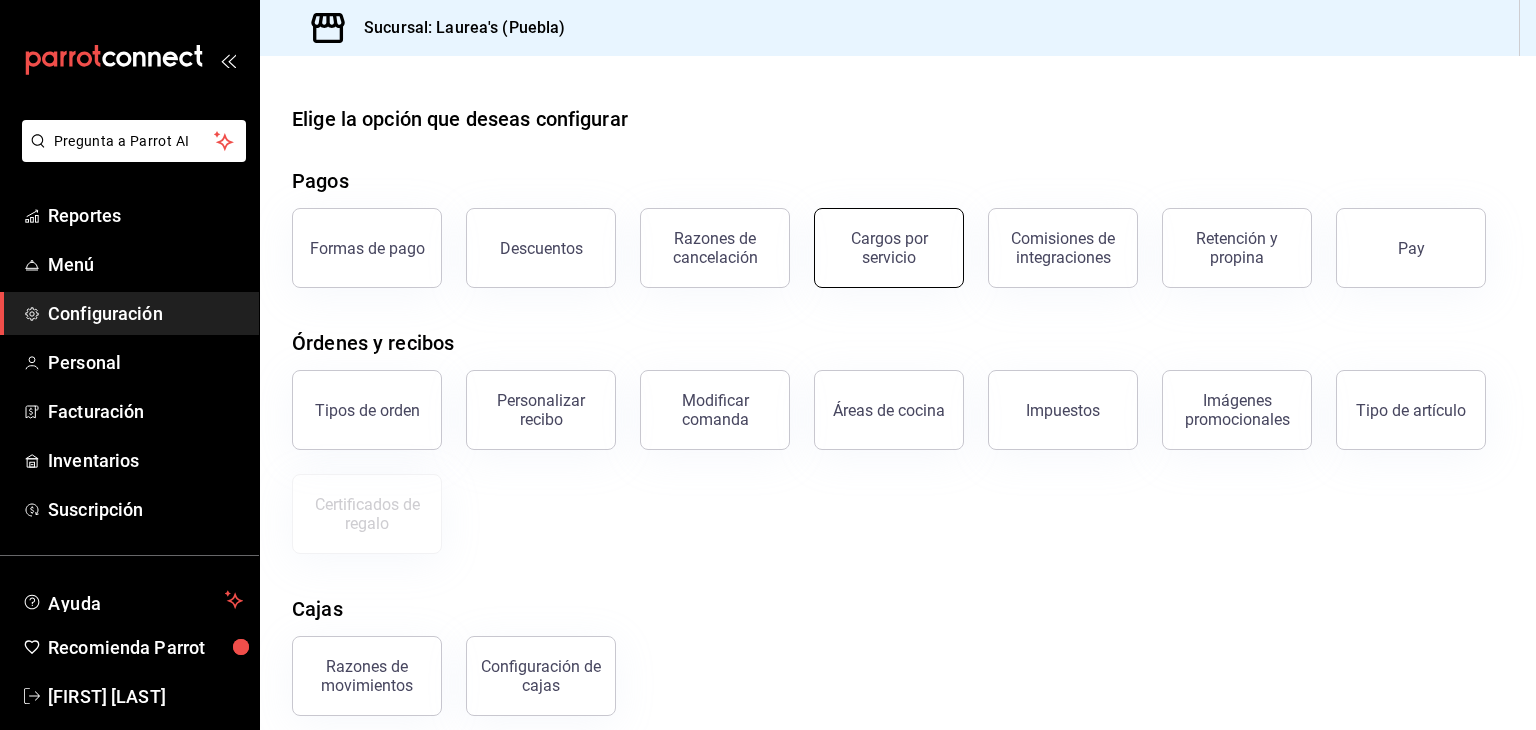 click on "Cargos por servicio" at bounding box center [889, 248] 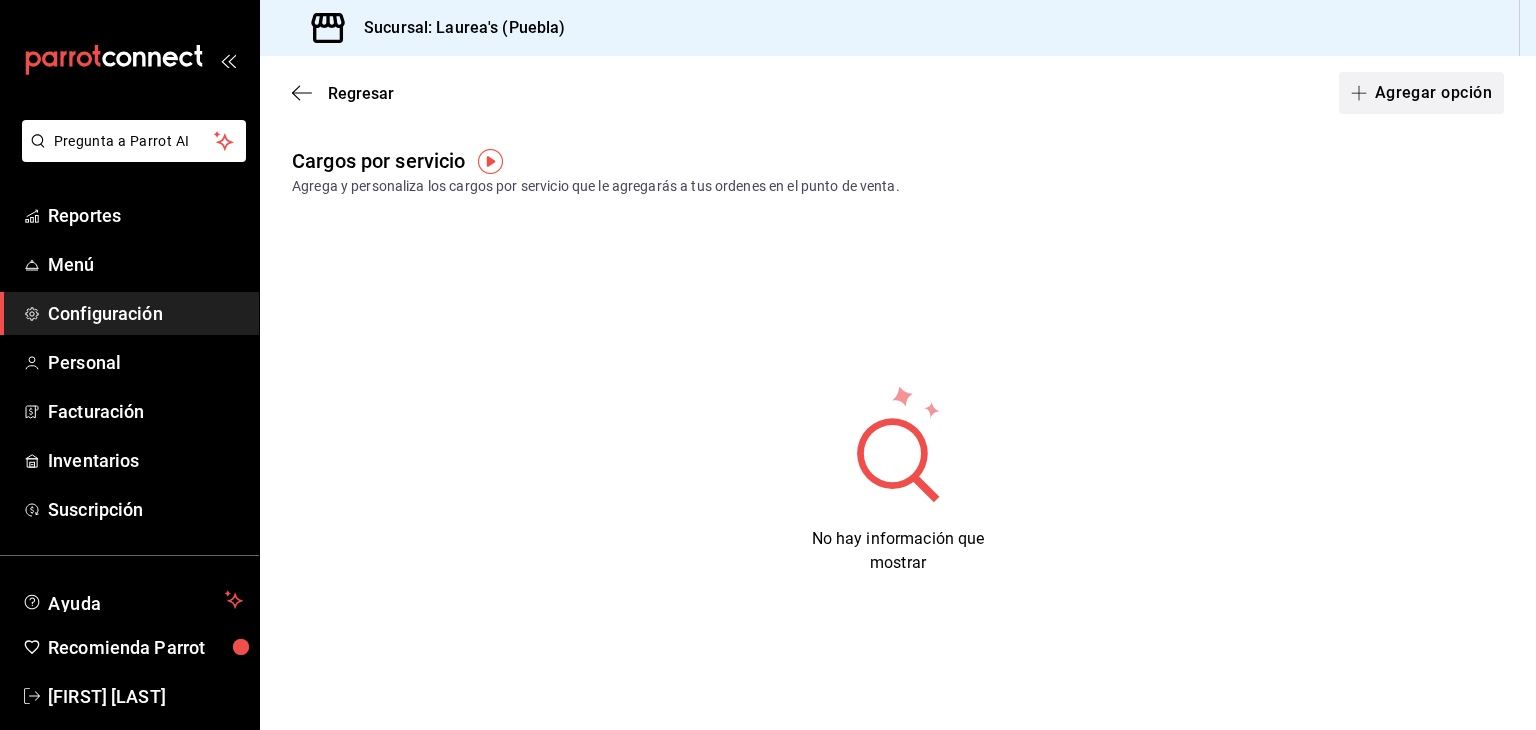 click on "Agregar opción" at bounding box center (1421, 93) 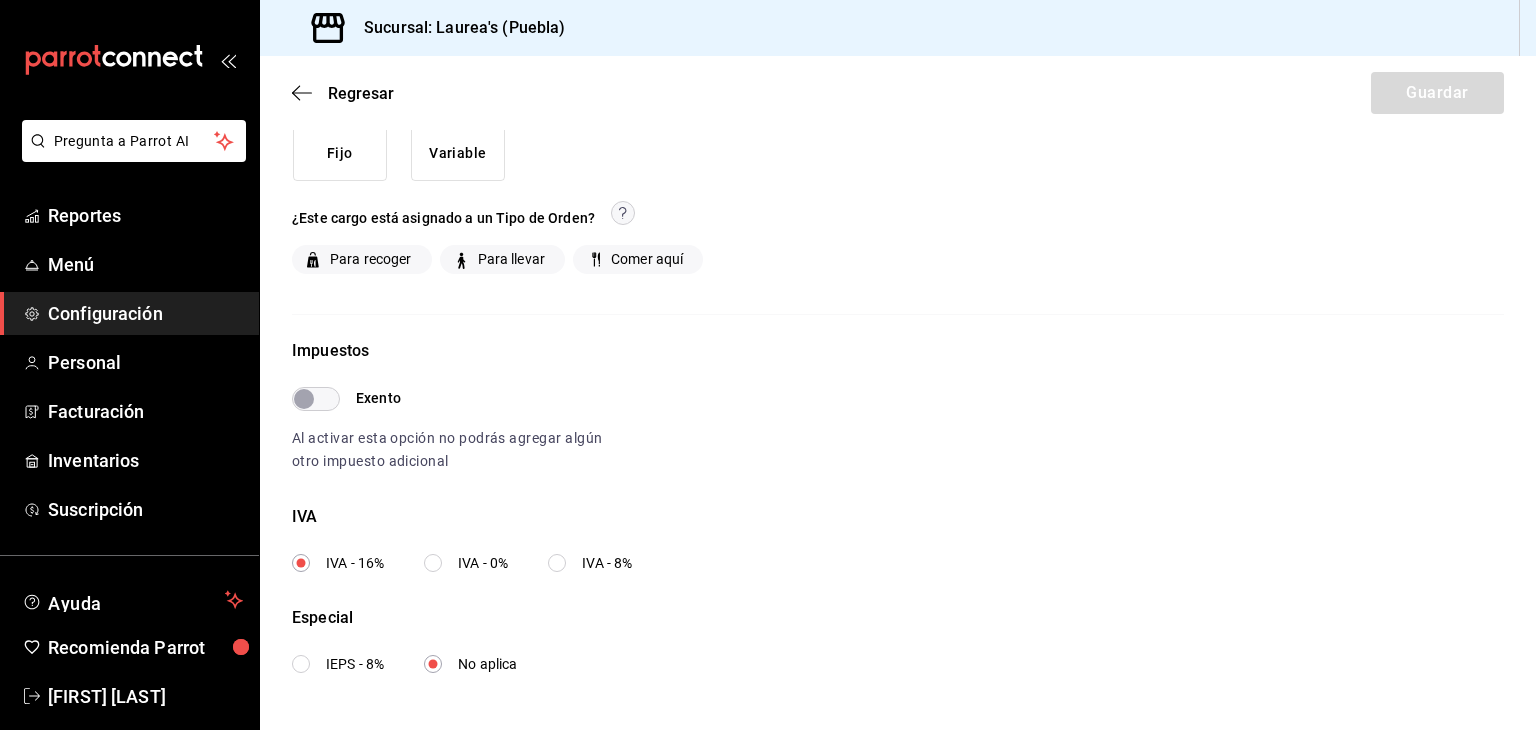 scroll, scrollTop: 0, scrollLeft: 0, axis: both 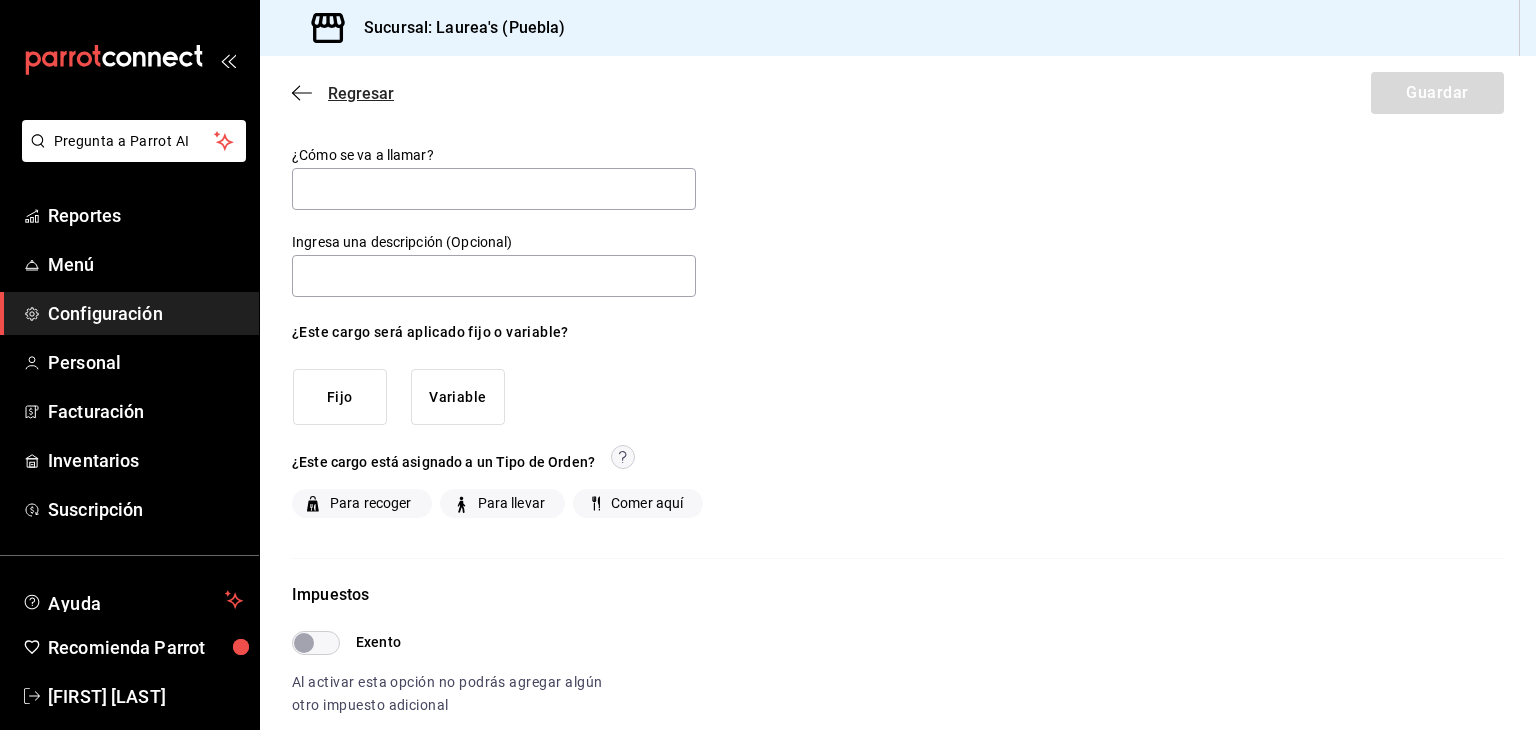 click 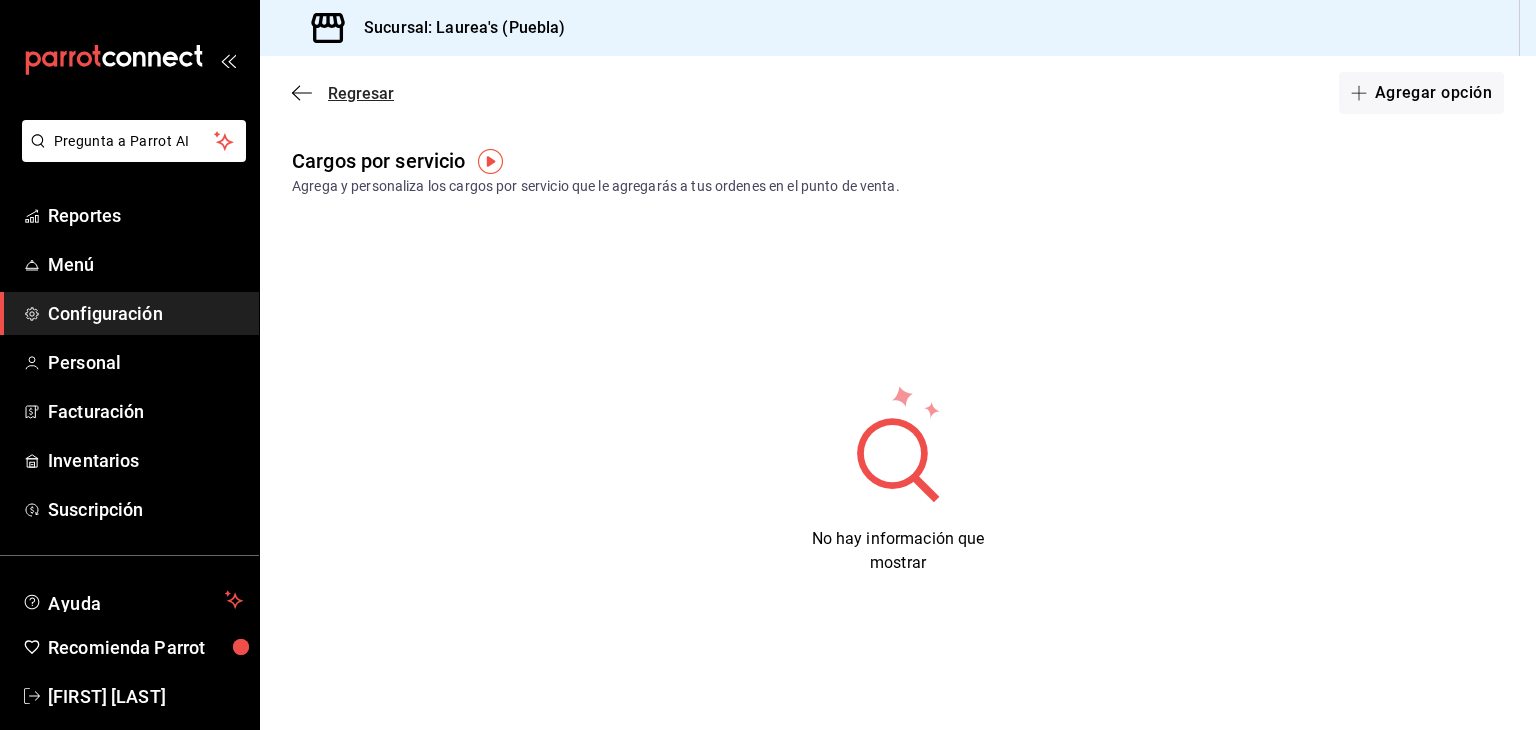 click 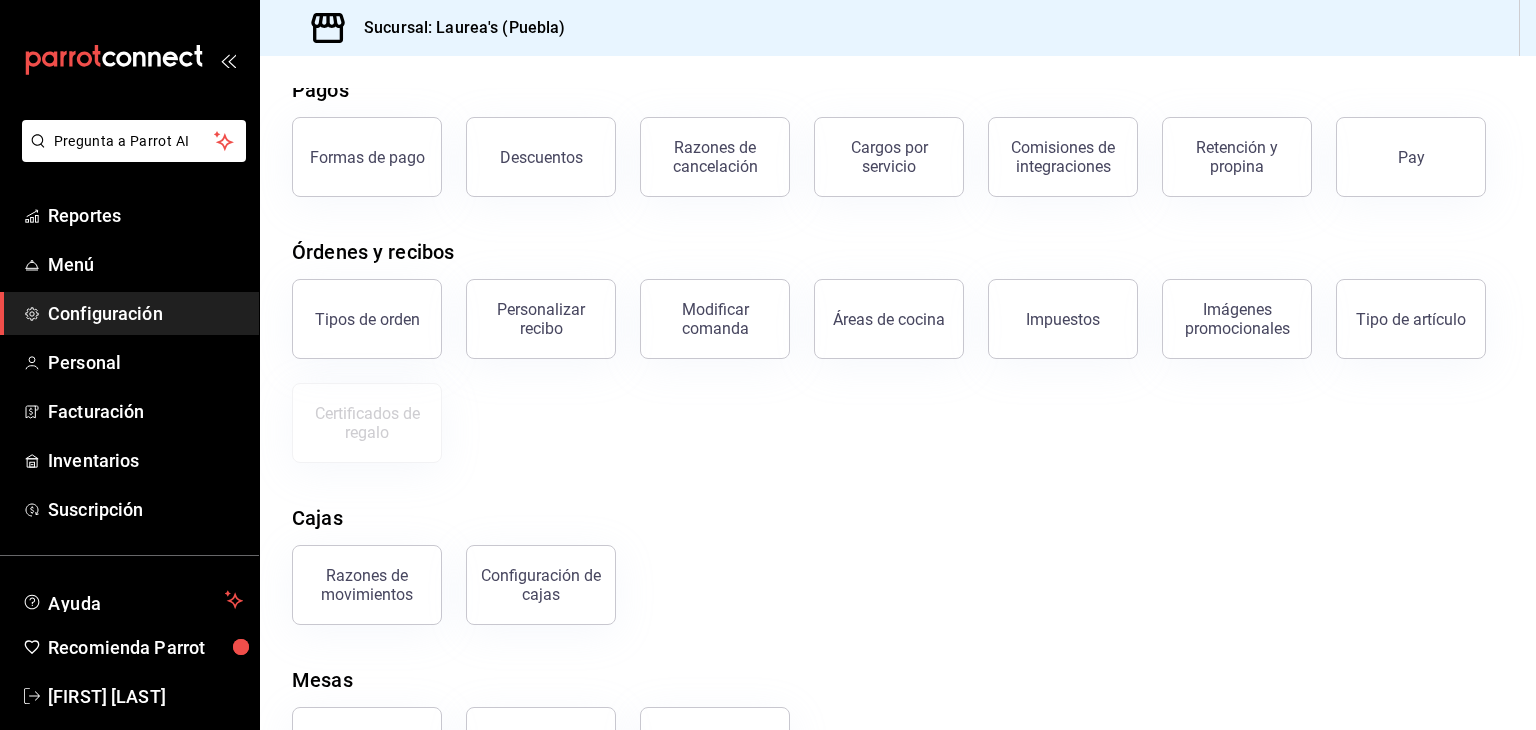 scroll, scrollTop: 0, scrollLeft: 0, axis: both 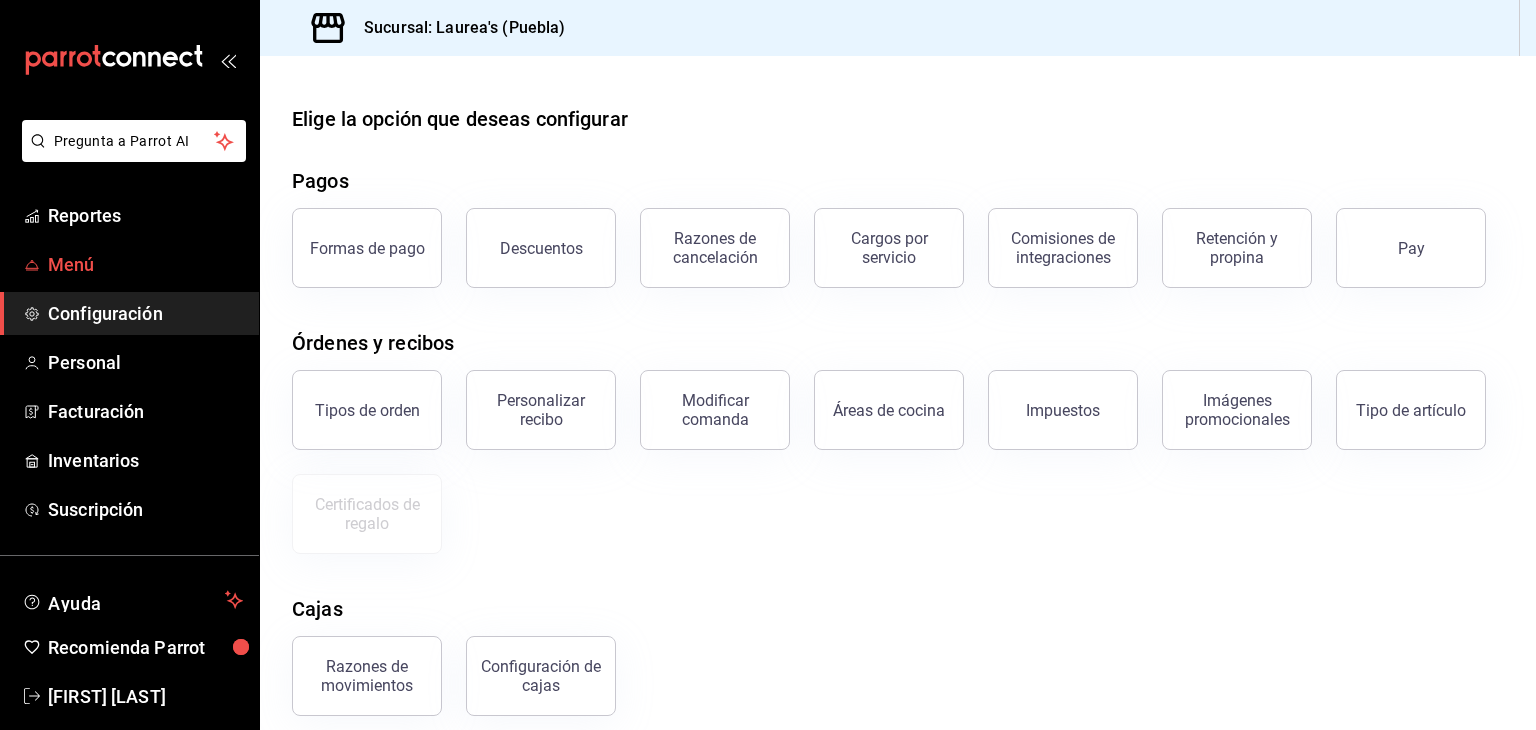 click on "Menú" at bounding box center [145, 264] 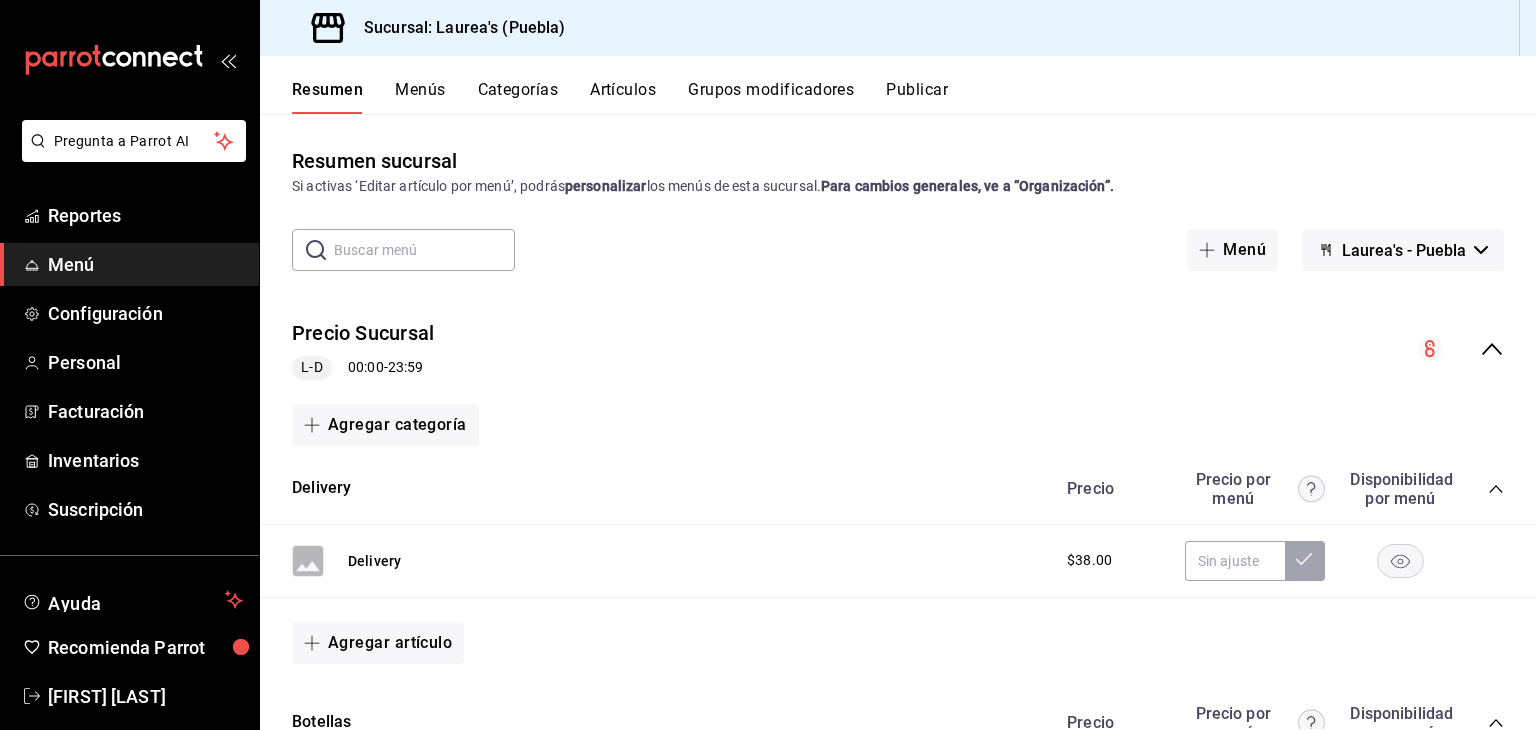 scroll, scrollTop: 200, scrollLeft: 0, axis: vertical 